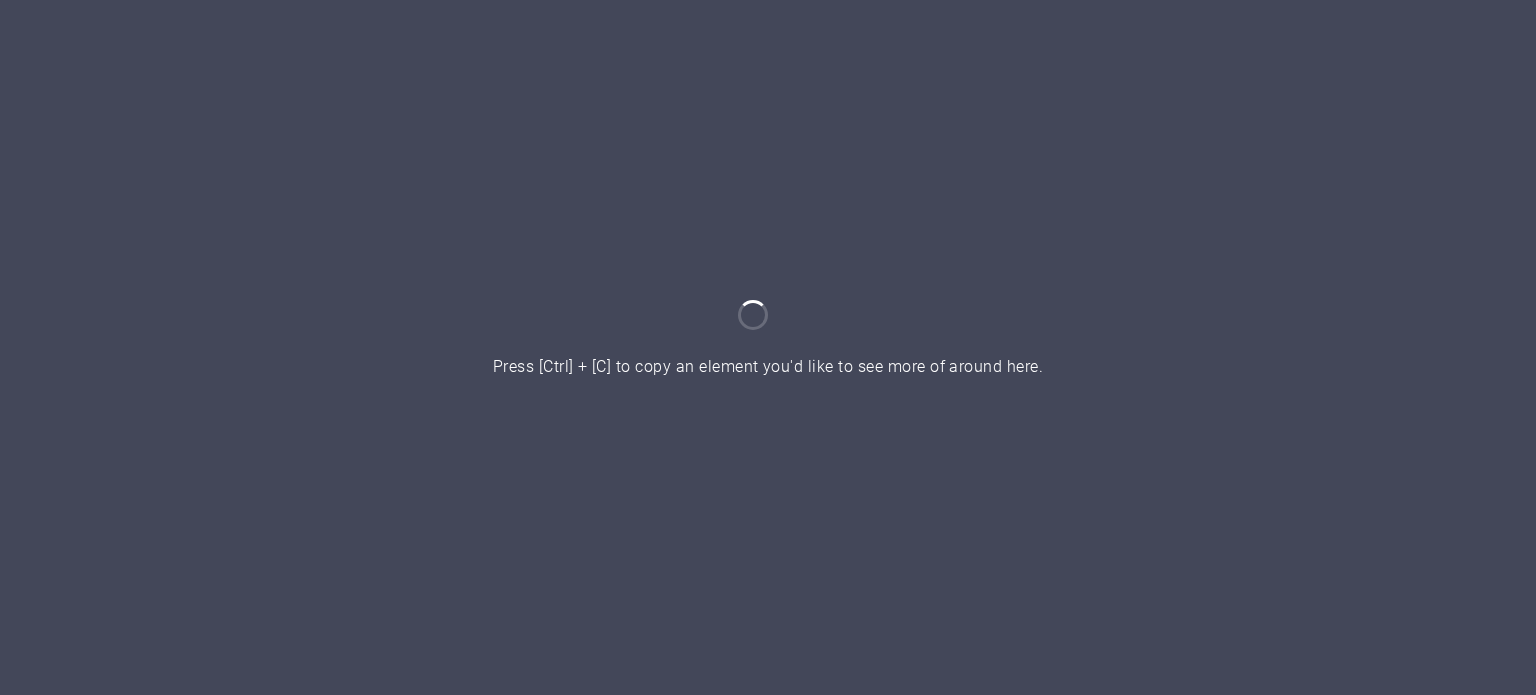 scroll, scrollTop: 0, scrollLeft: 0, axis: both 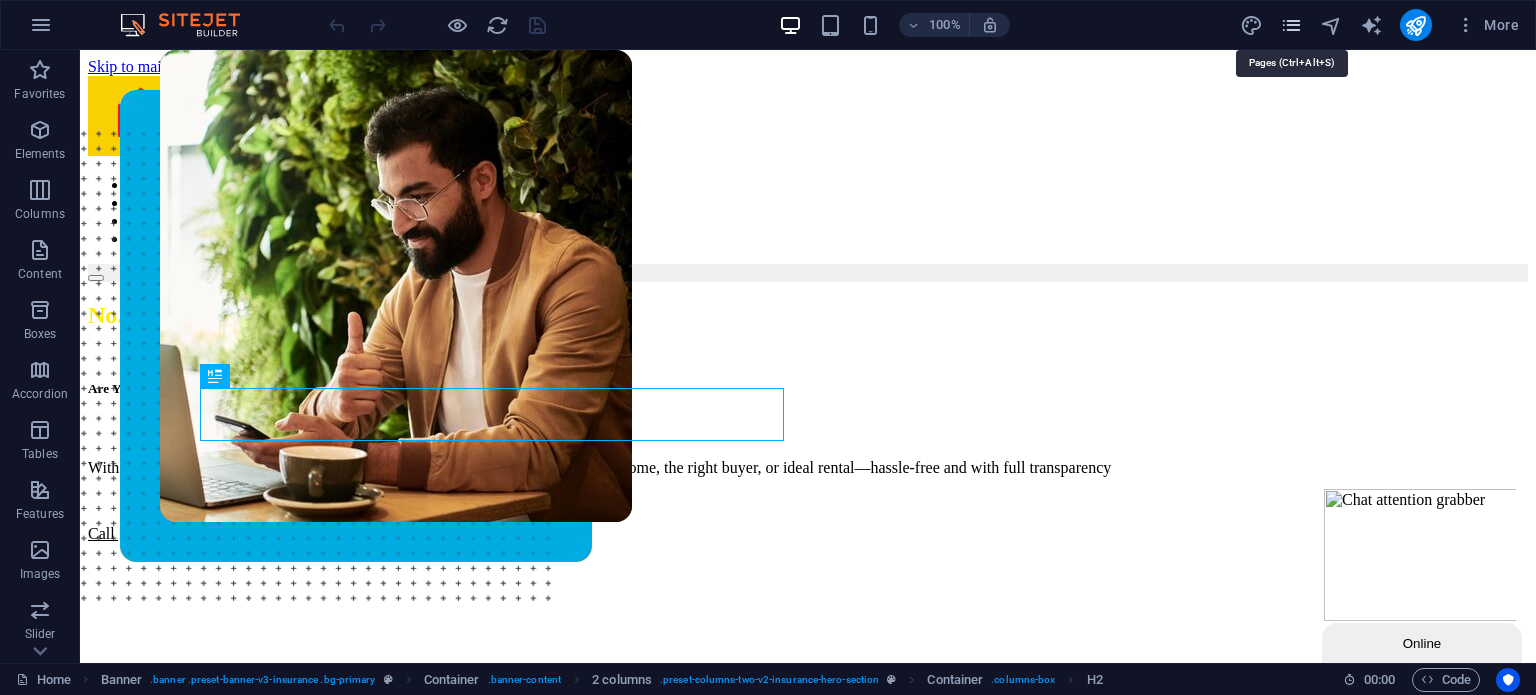 click at bounding box center [1291, 25] 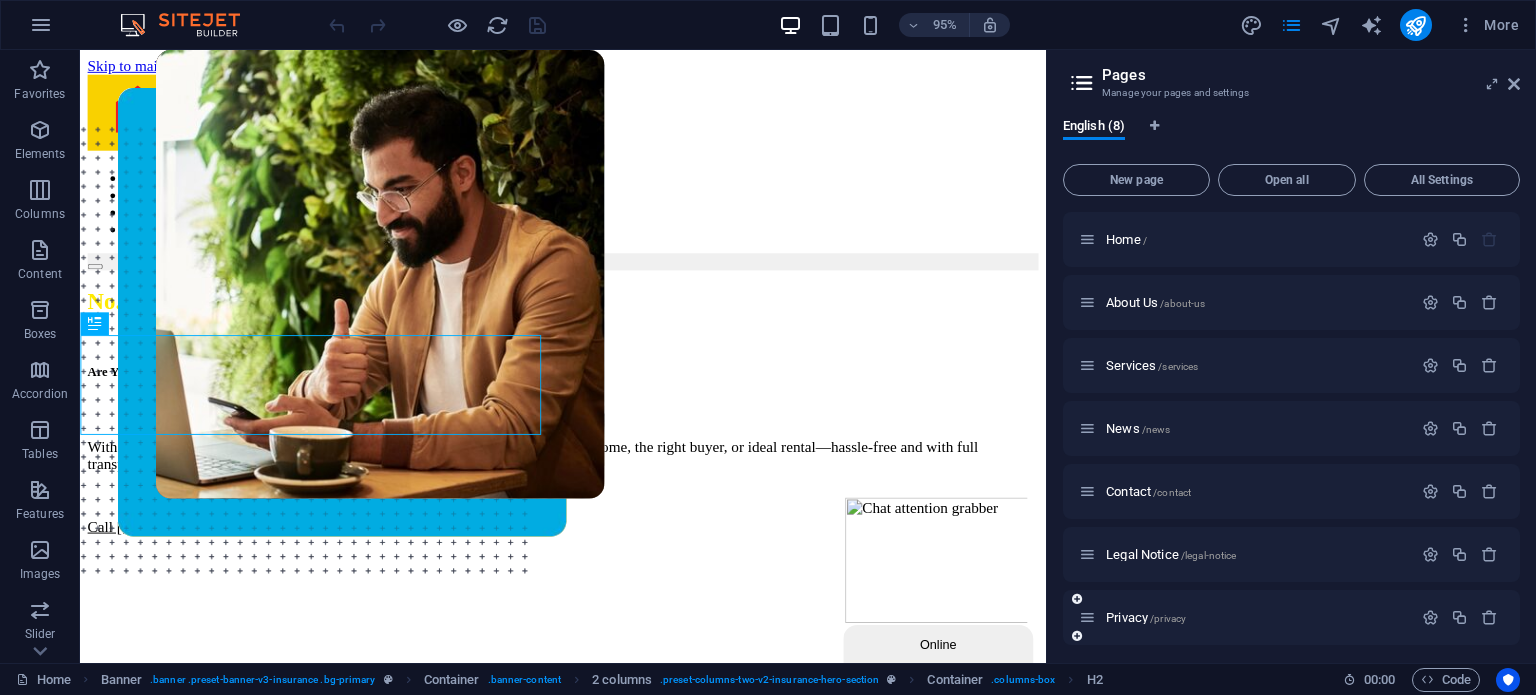 scroll, scrollTop: 68, scrollLeft: 0, axis: vertical 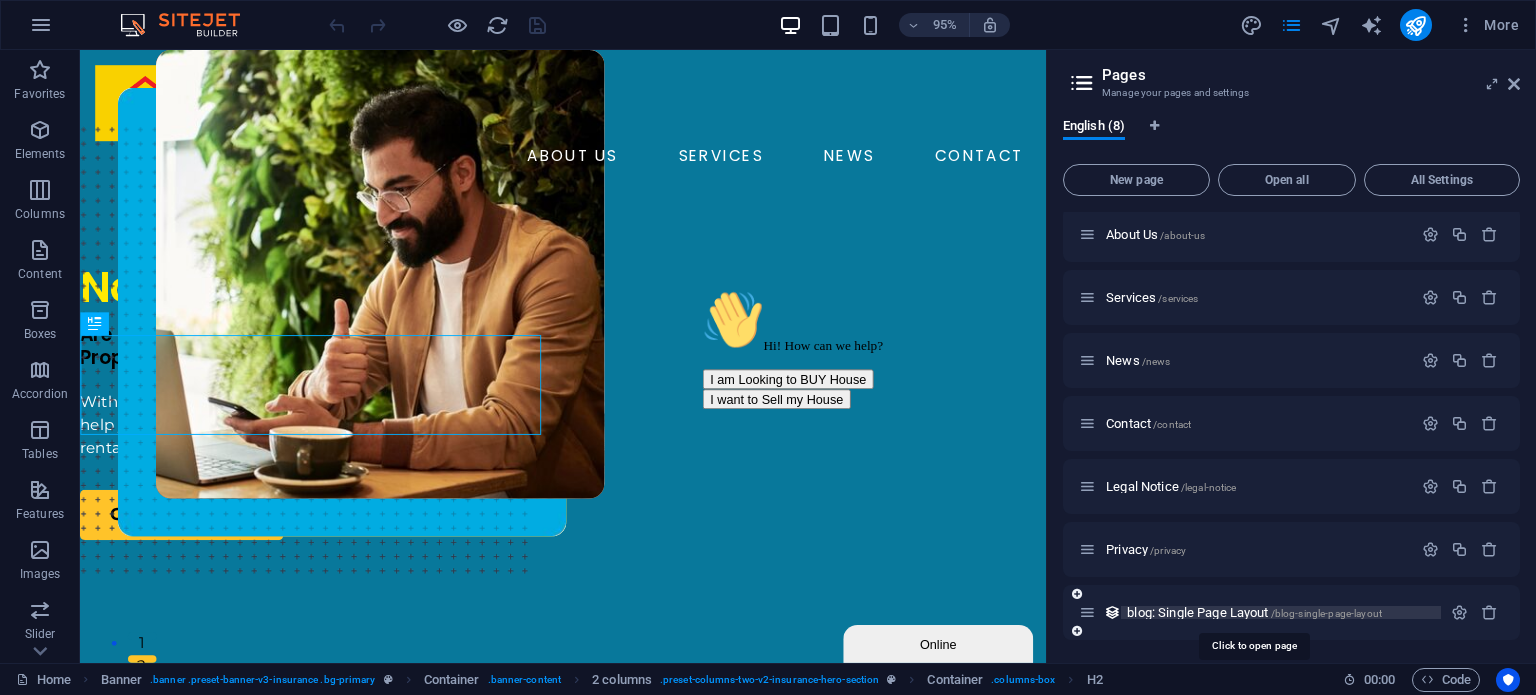 click on "blog: Single Page Layout /blog-single-page-layout" at bounding box center (1254, 612) 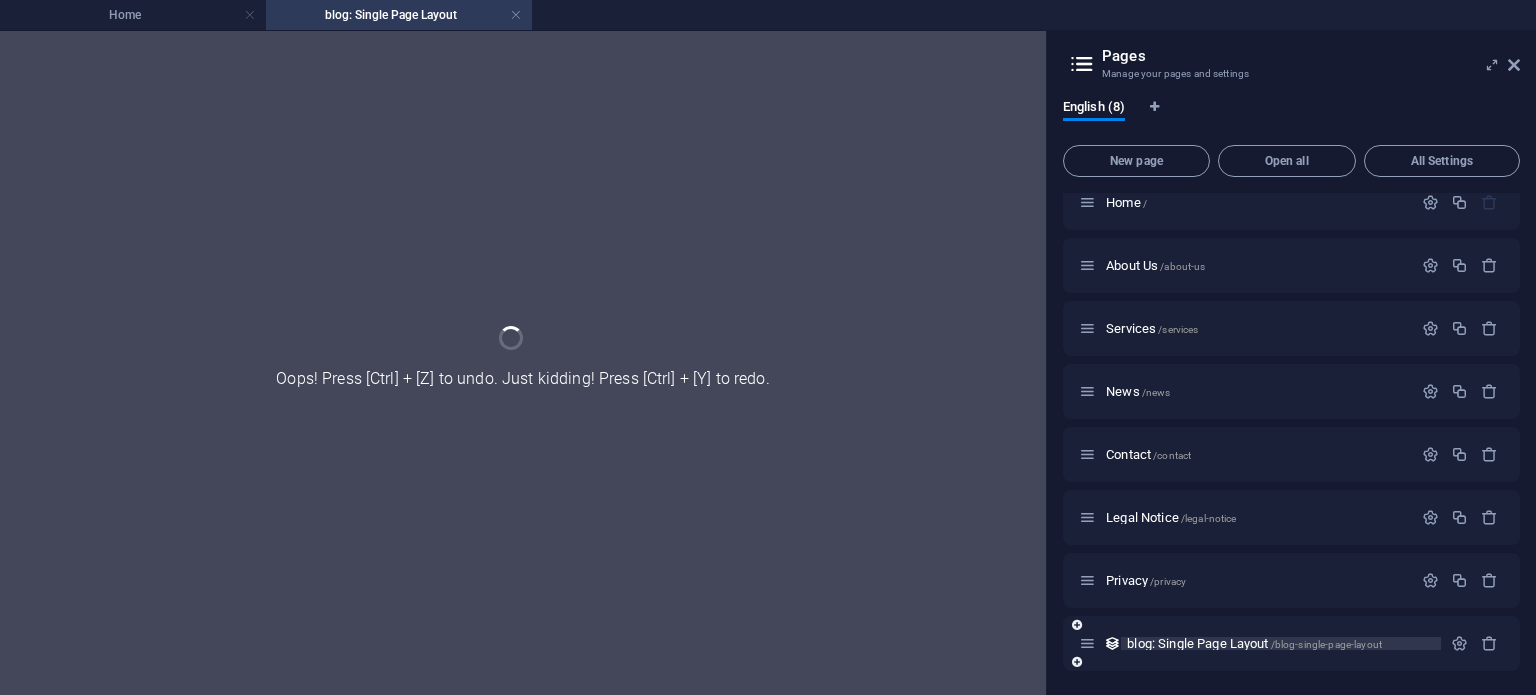 scroll, scrollTop: 17, scrollLeft: 0, axis: vertical 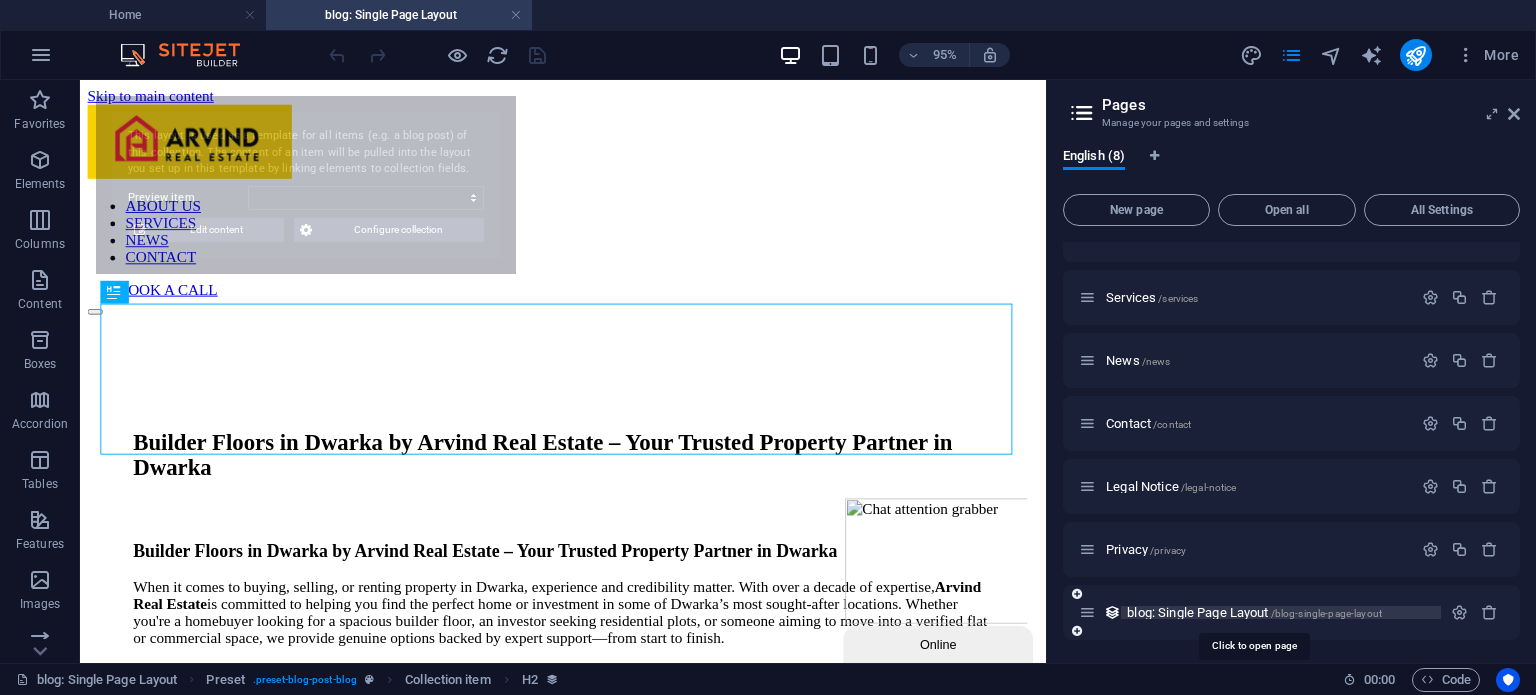click at bounding box center [1474, 613] 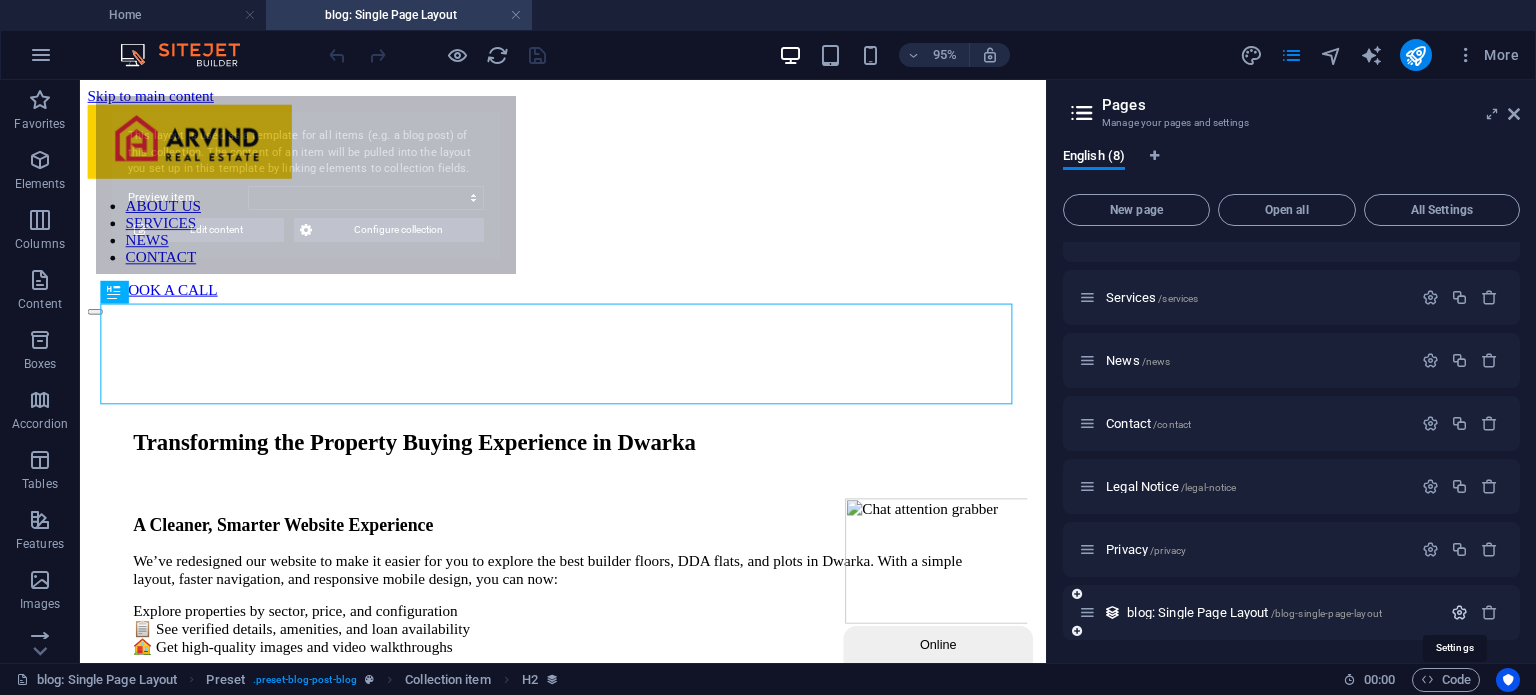 click at bounding box center [1459, 612] 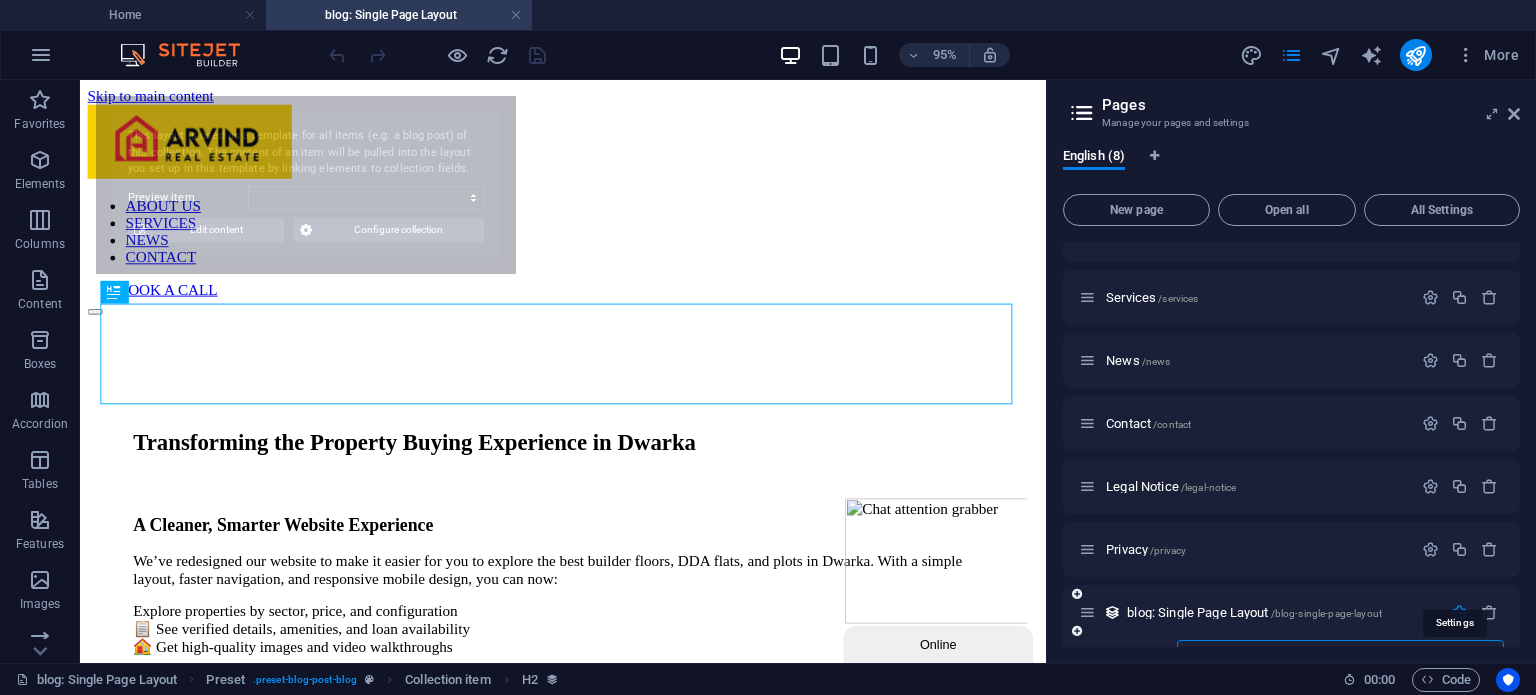 scroll, scrollTop: 123, scrollLeft: 0, axis: vertical 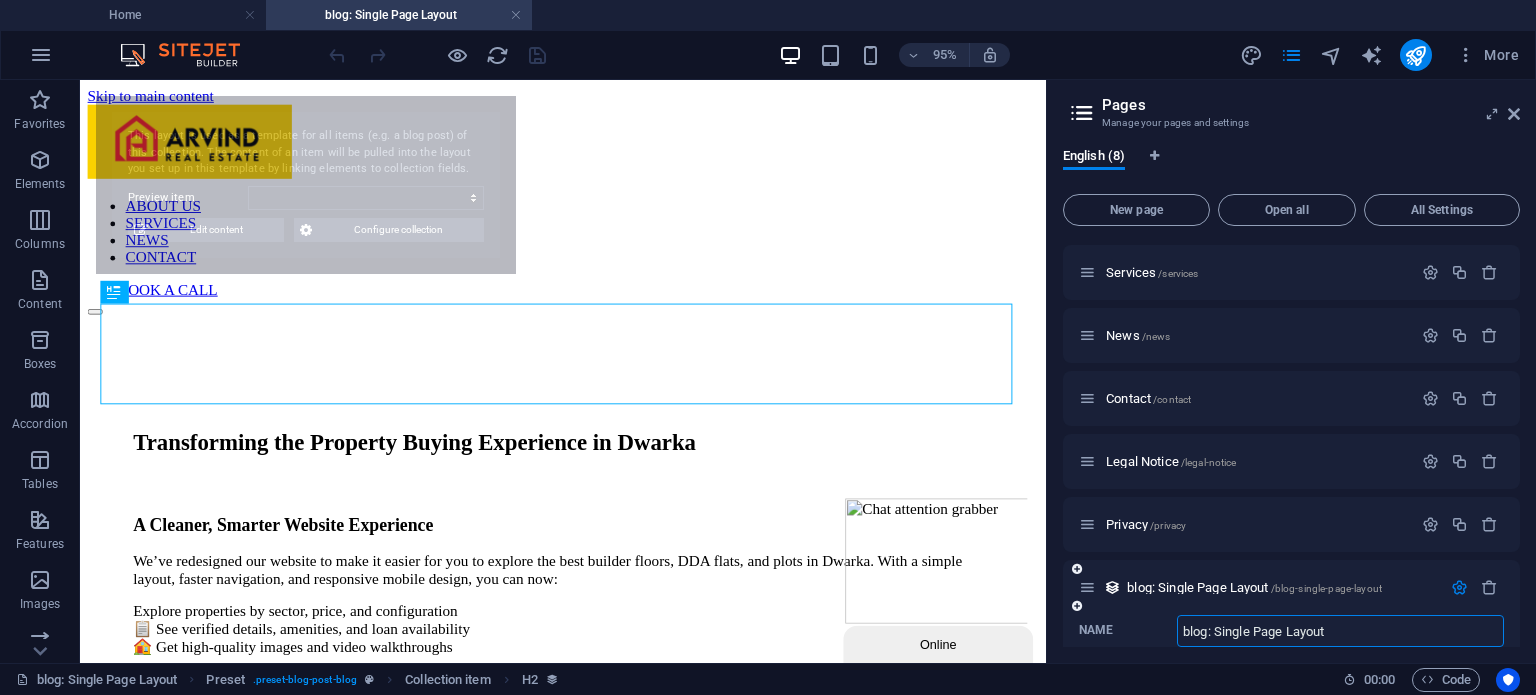 select on "687d19c9fc4991b74e0af62d" 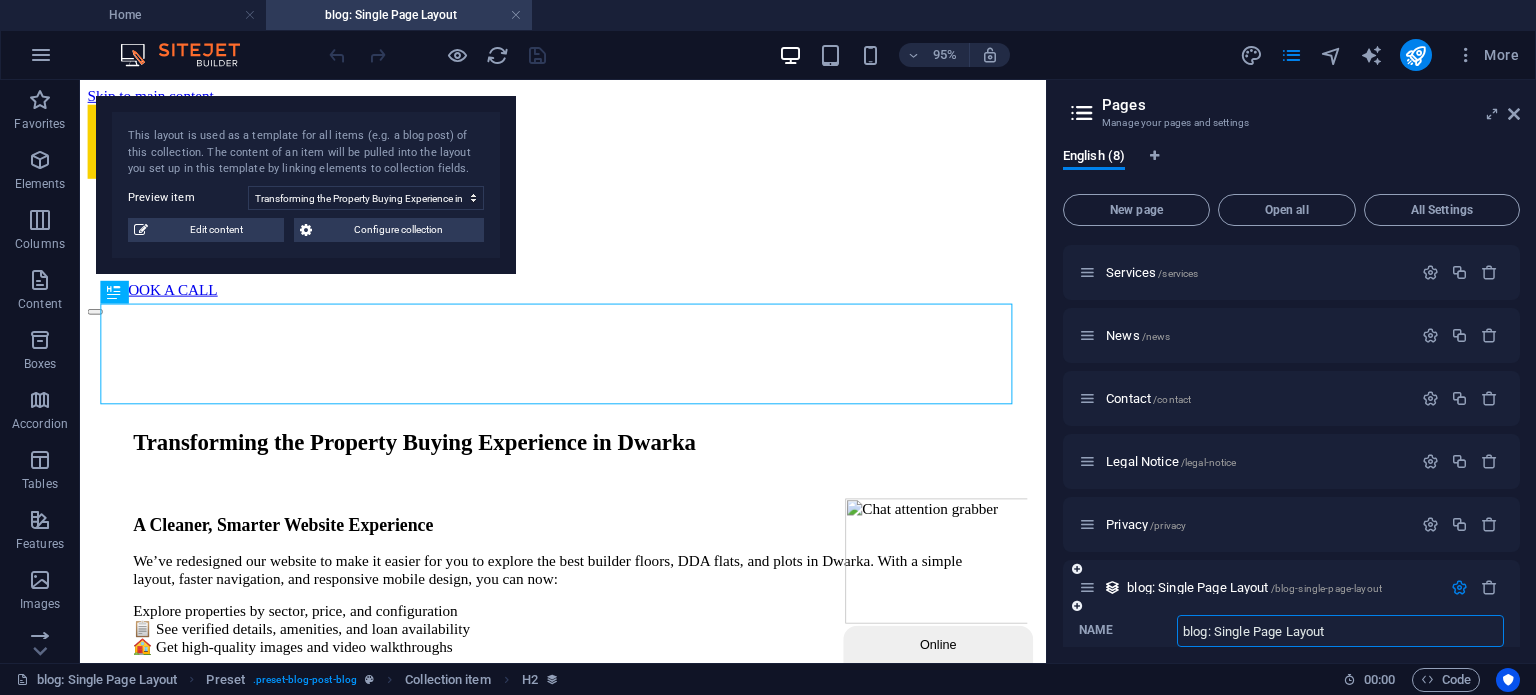 drag, startPoint x: 1347, startPoint y: 629, endPoint x: 1180, endPoint y: 627, distance: 167.01198 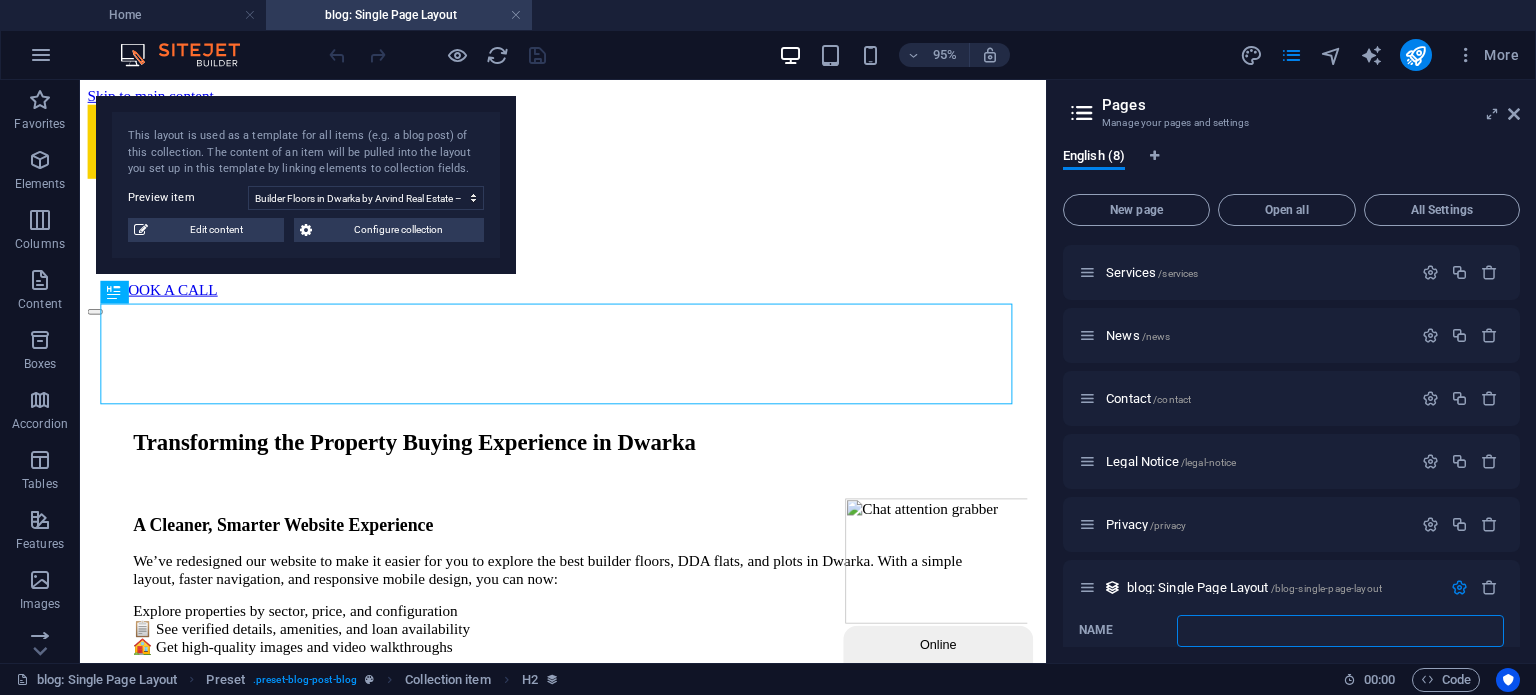 type 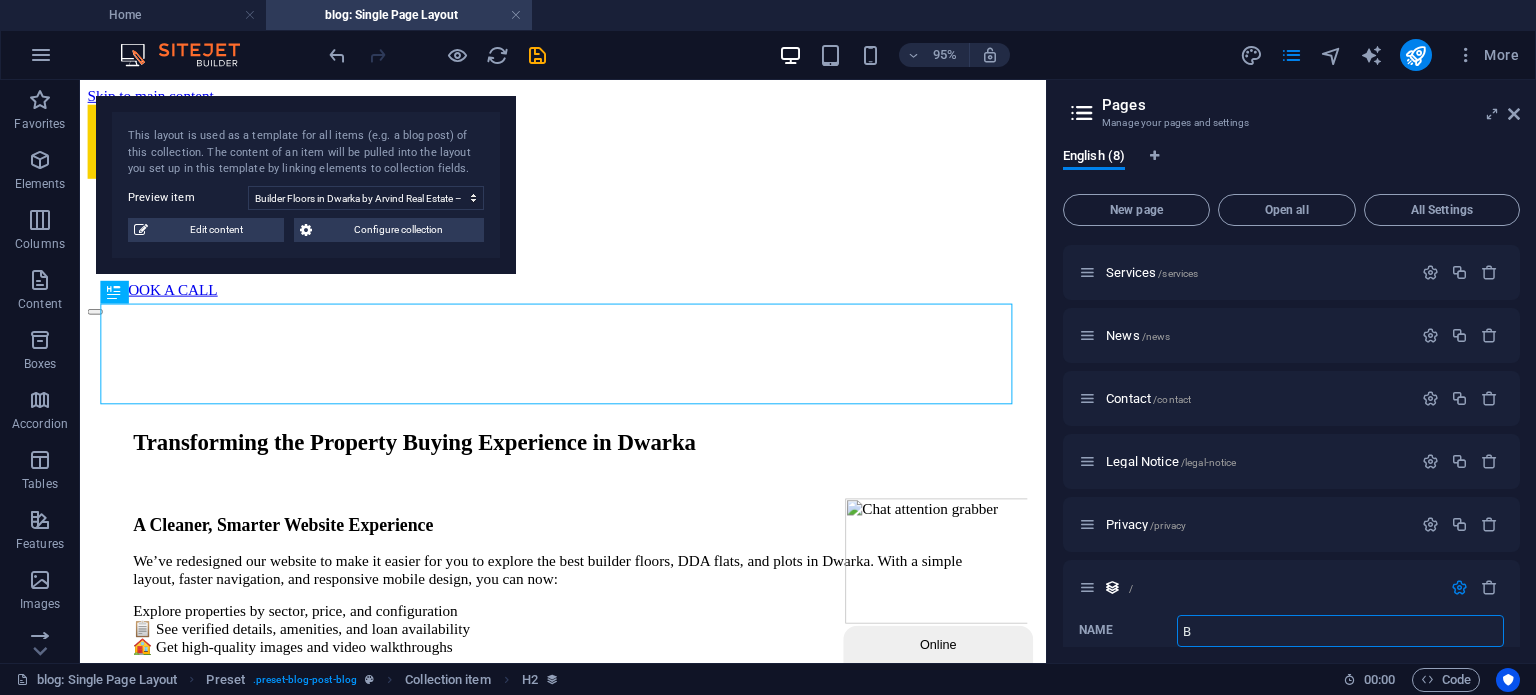 type on "Bl" 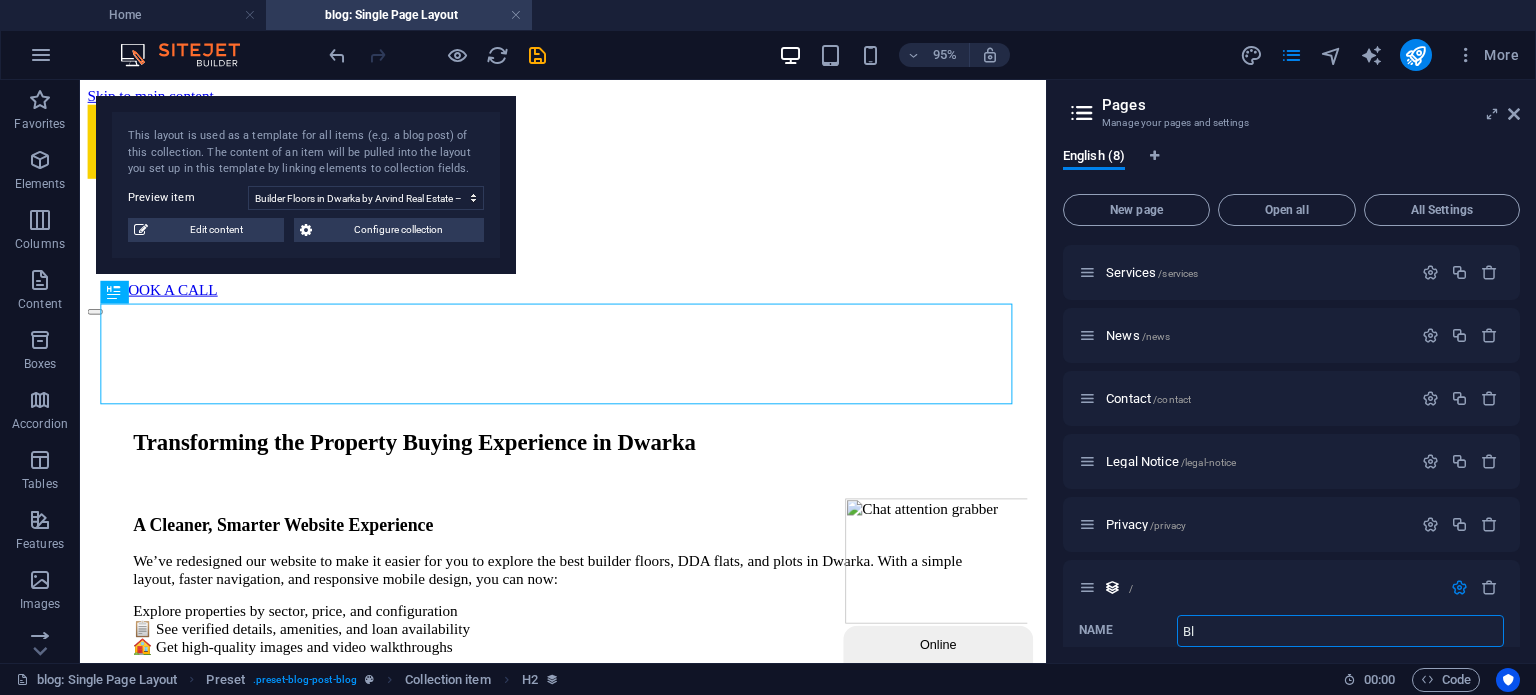type on "/b" 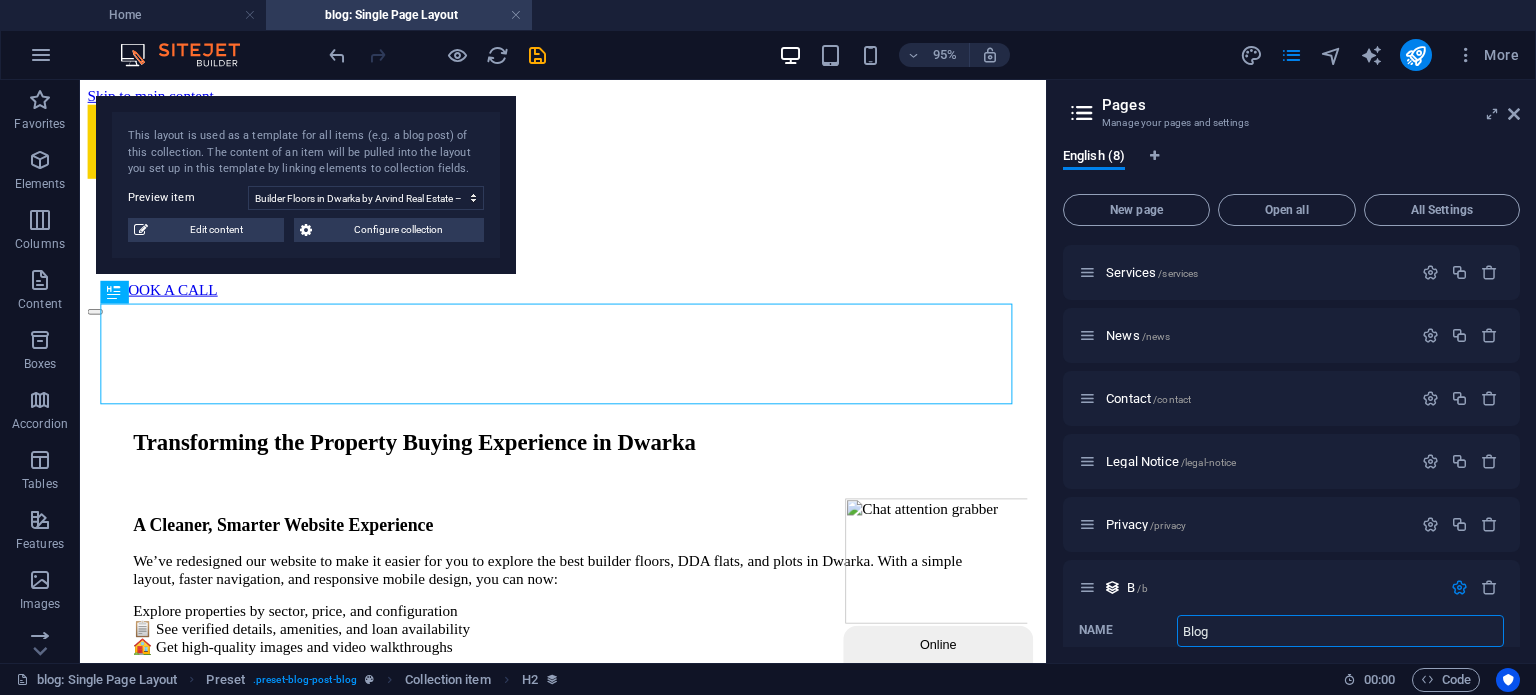 type on "Blog" 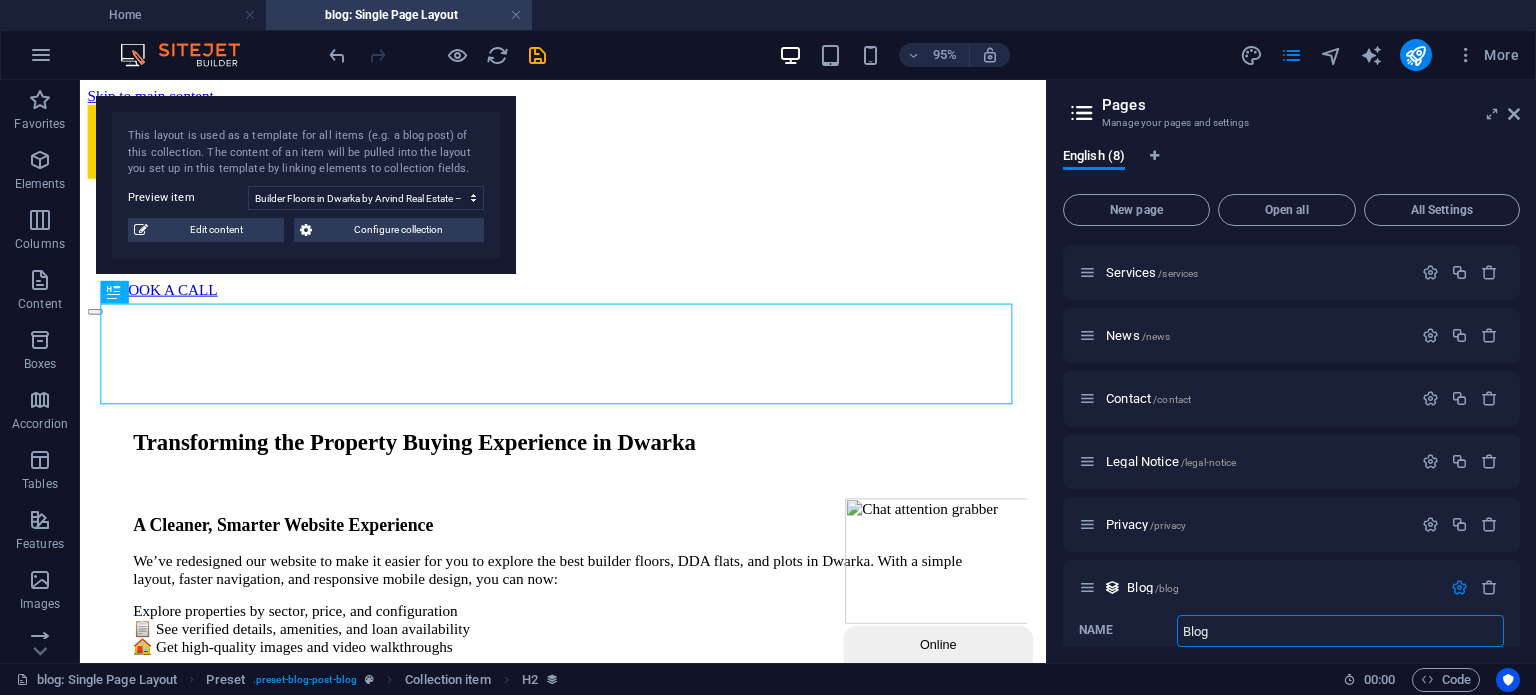 type on "Blog" 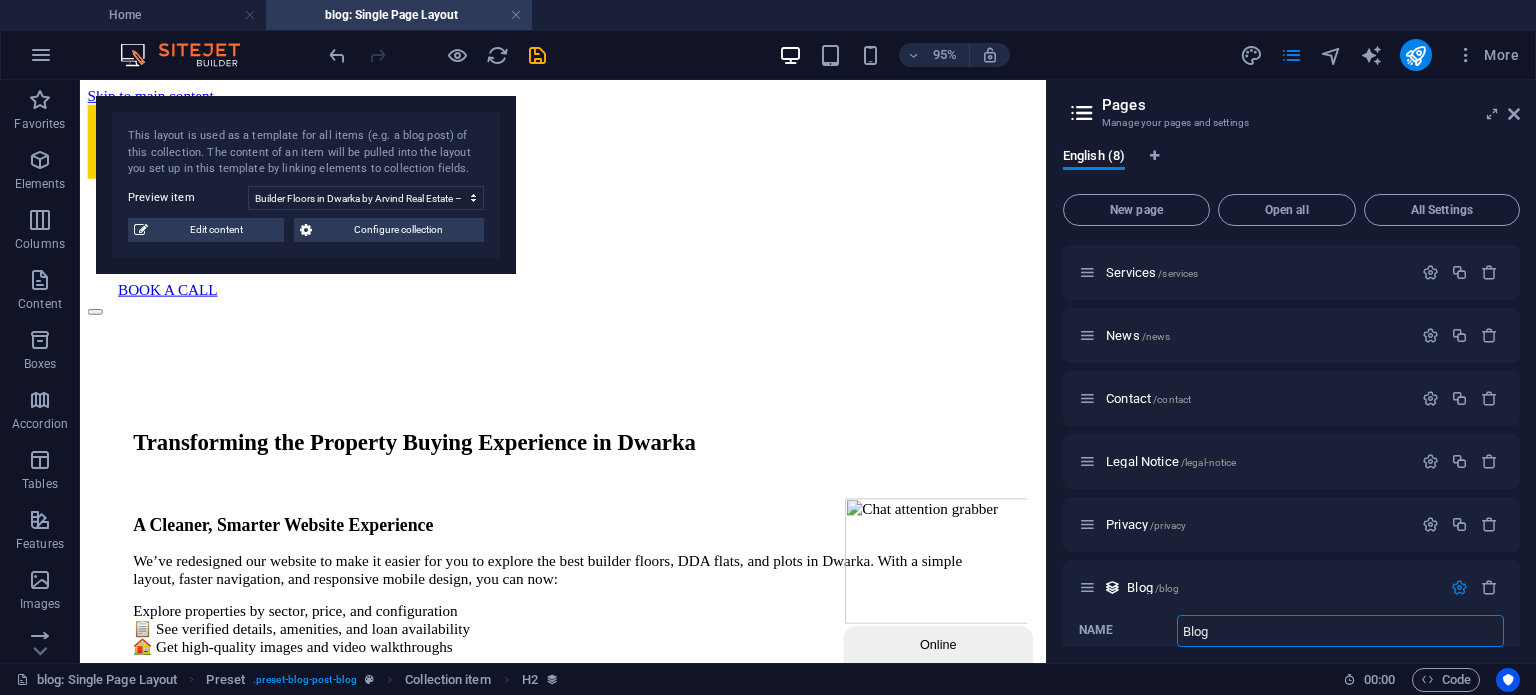 scroll, scrollTop: 536, scrollLeft: 0, axis: vertical 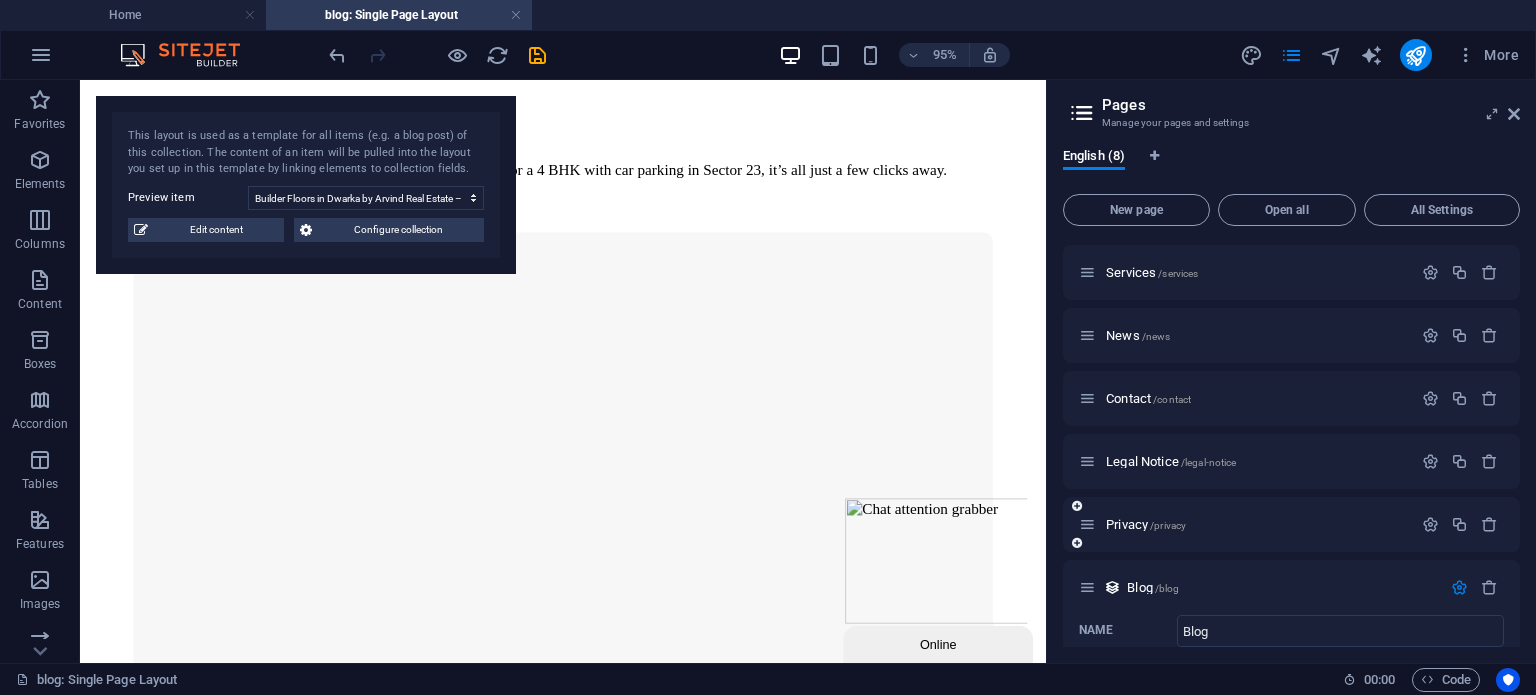 click on "Privacy /privacy" at bounding box center (1291, 524) 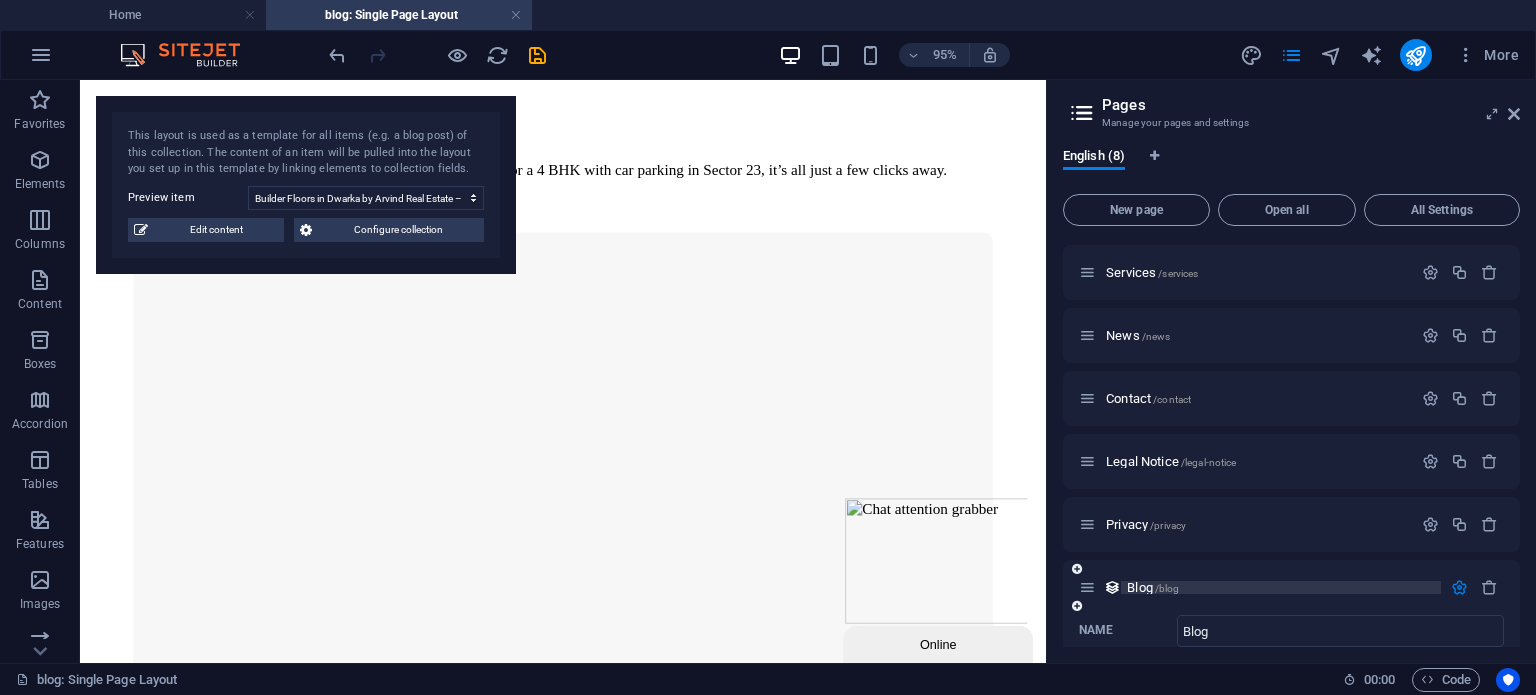 click on "Blog /blog" at bounding box center [1153, 587] 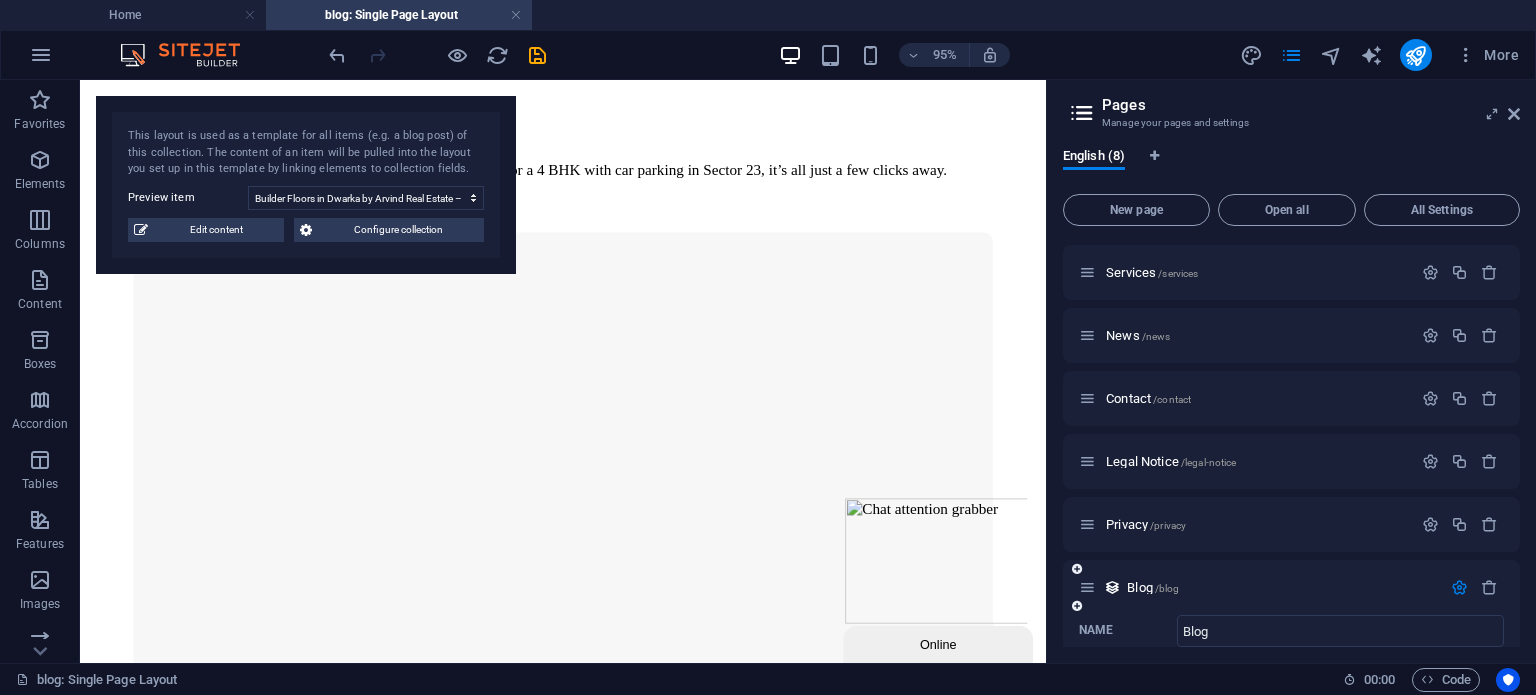 click at bounding box center (1459, 587) 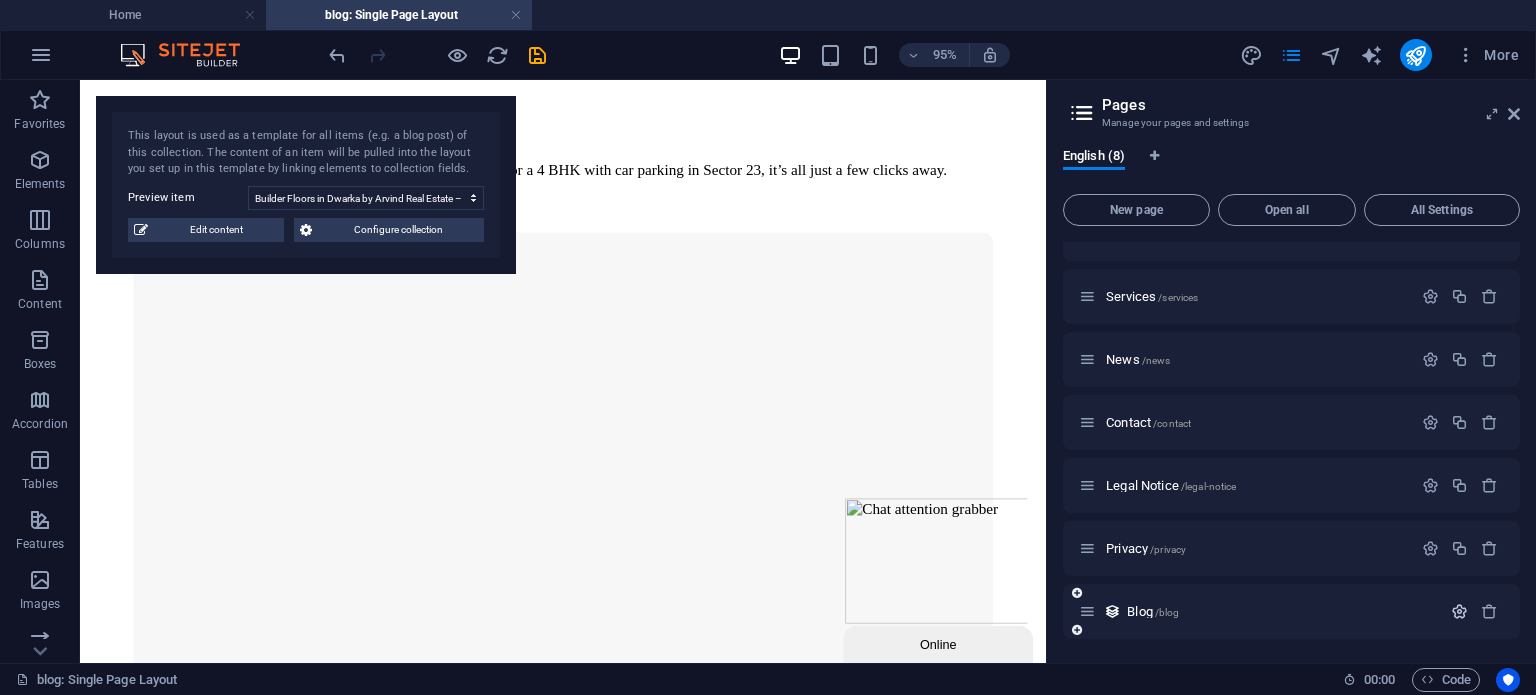 scroll, scrollTop: 98, scrollLeft: 0, axis: vertical 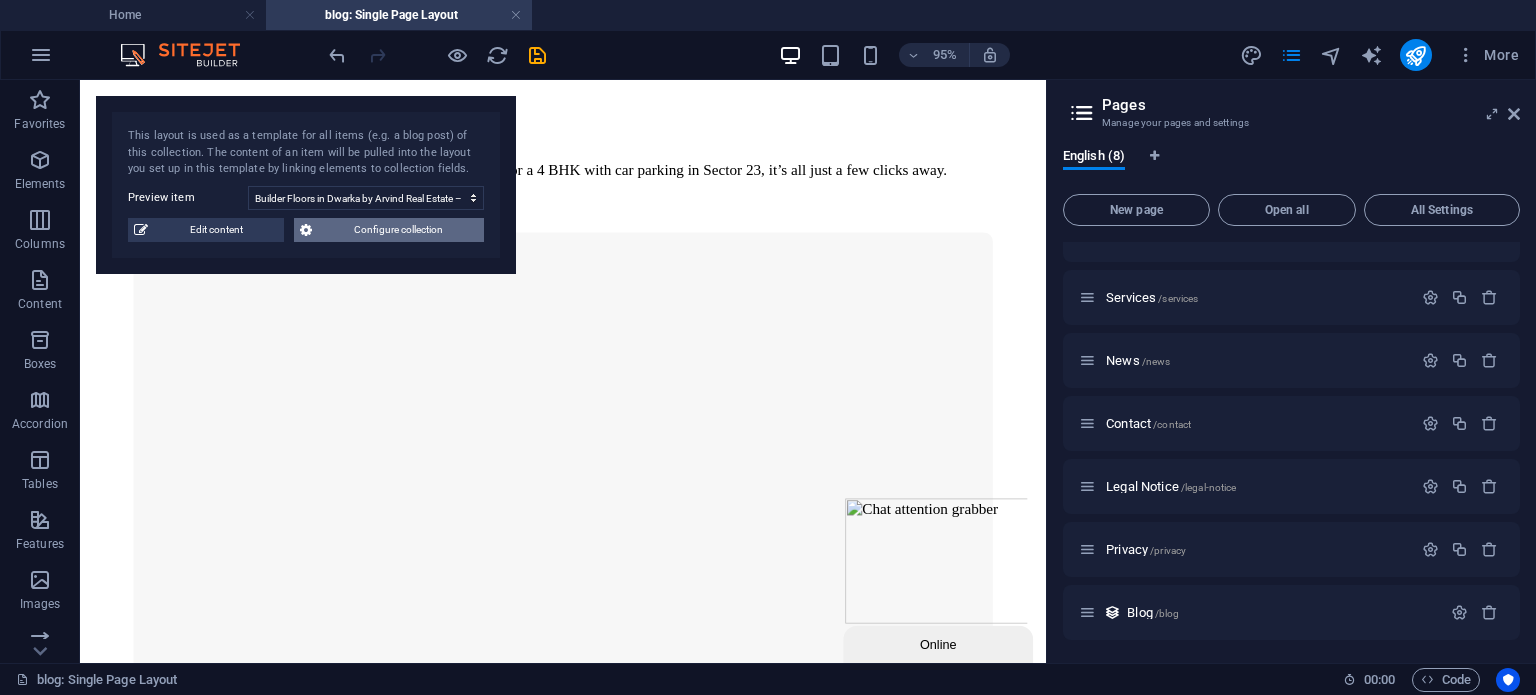click on "Configure collection" at bounding box center [398, 230] 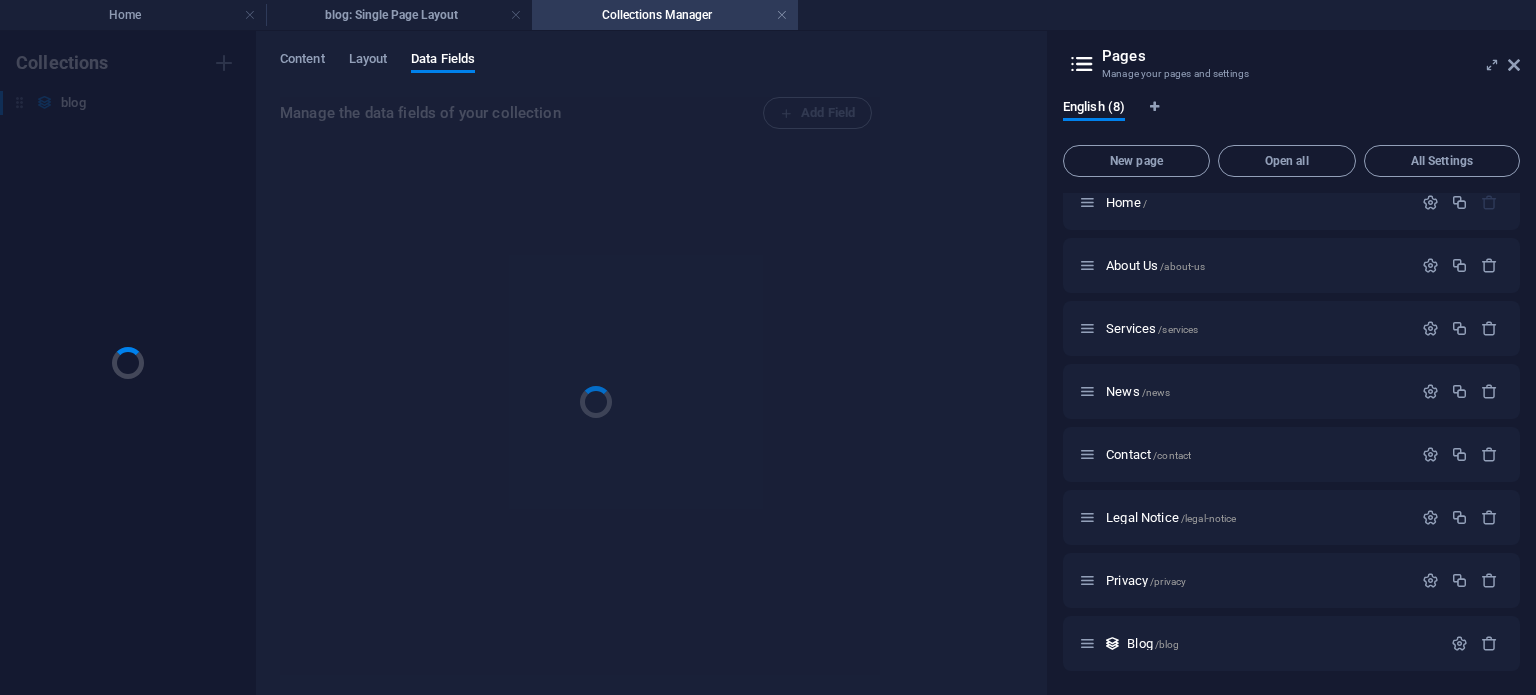 scroll, scrollTop: 0, scrollLeft: 0, axis: both 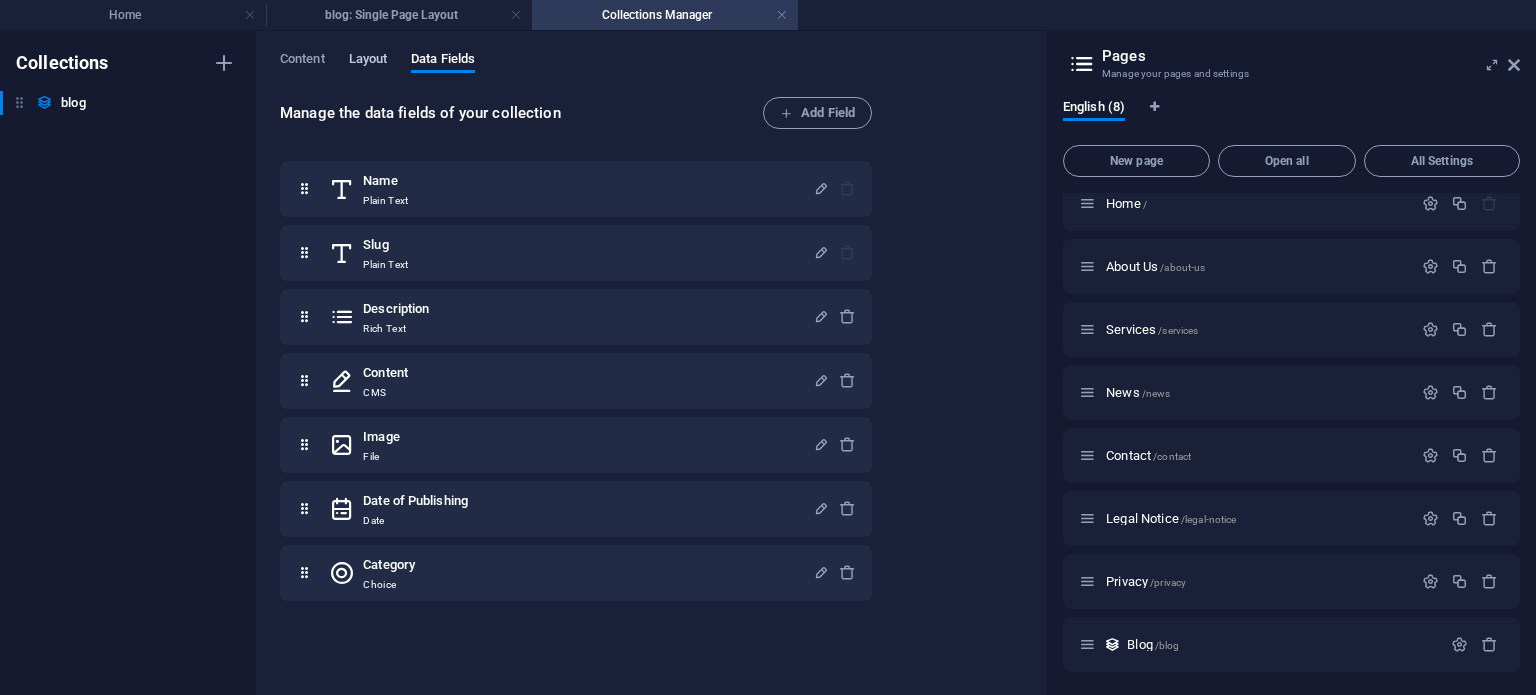click on "Layout" at bounding box center [368, 61] 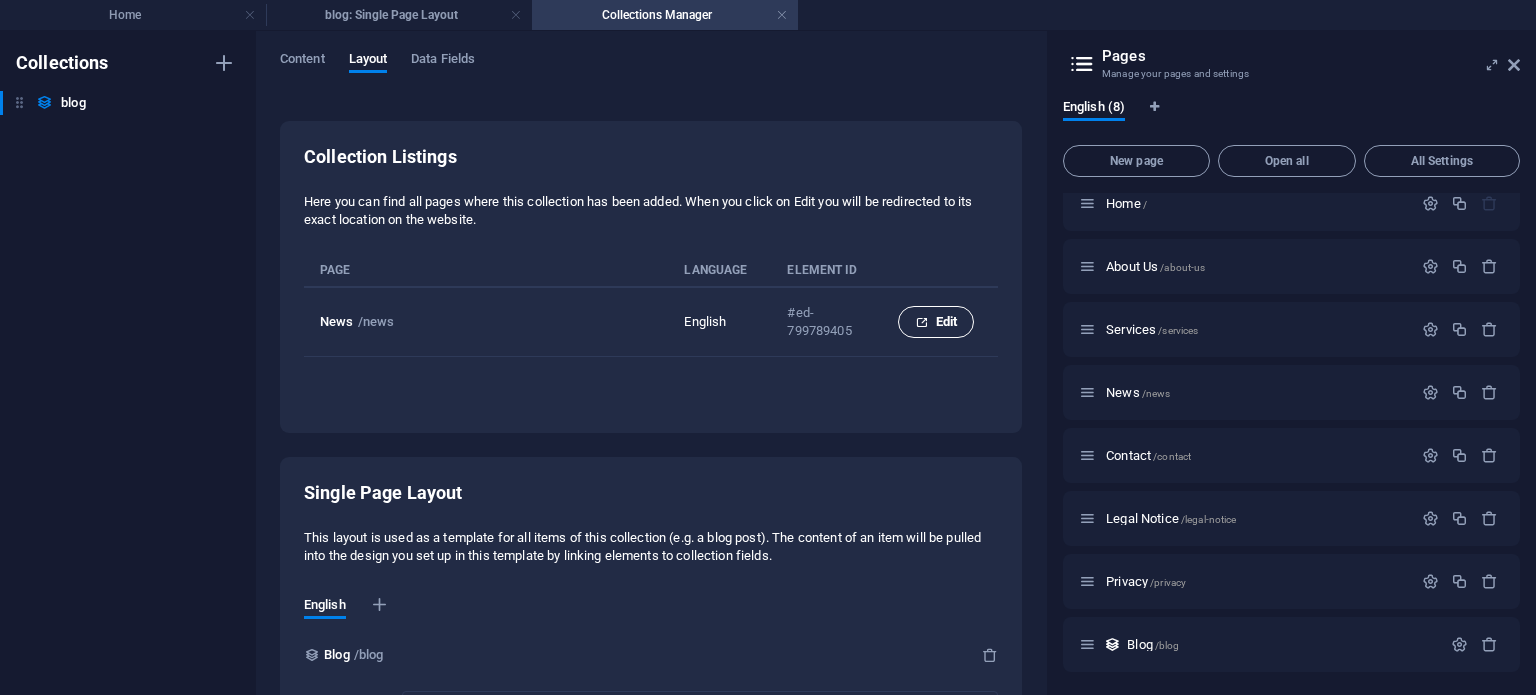 click on "Edit" at bounding box center [936, 322] 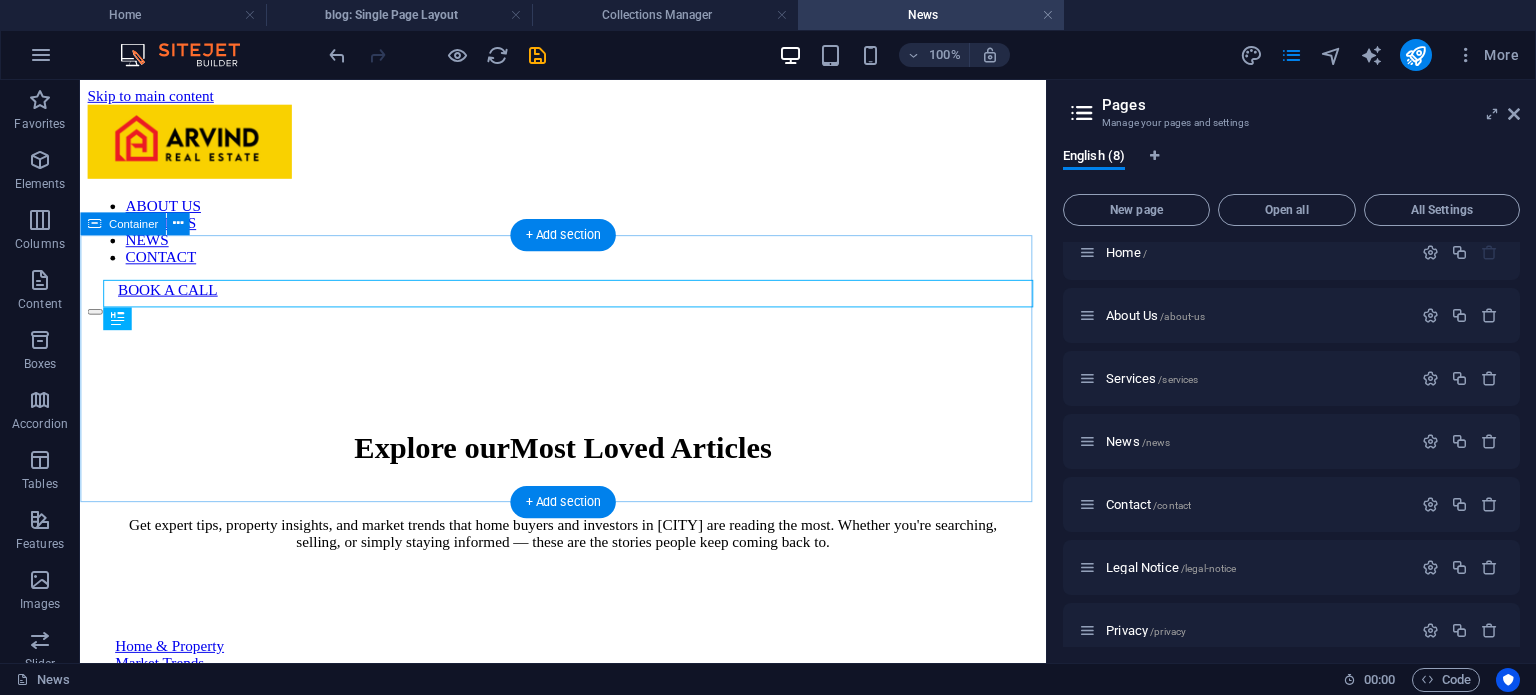 scroll, scrollTop: 0, scrollLeft: 0, axis: both 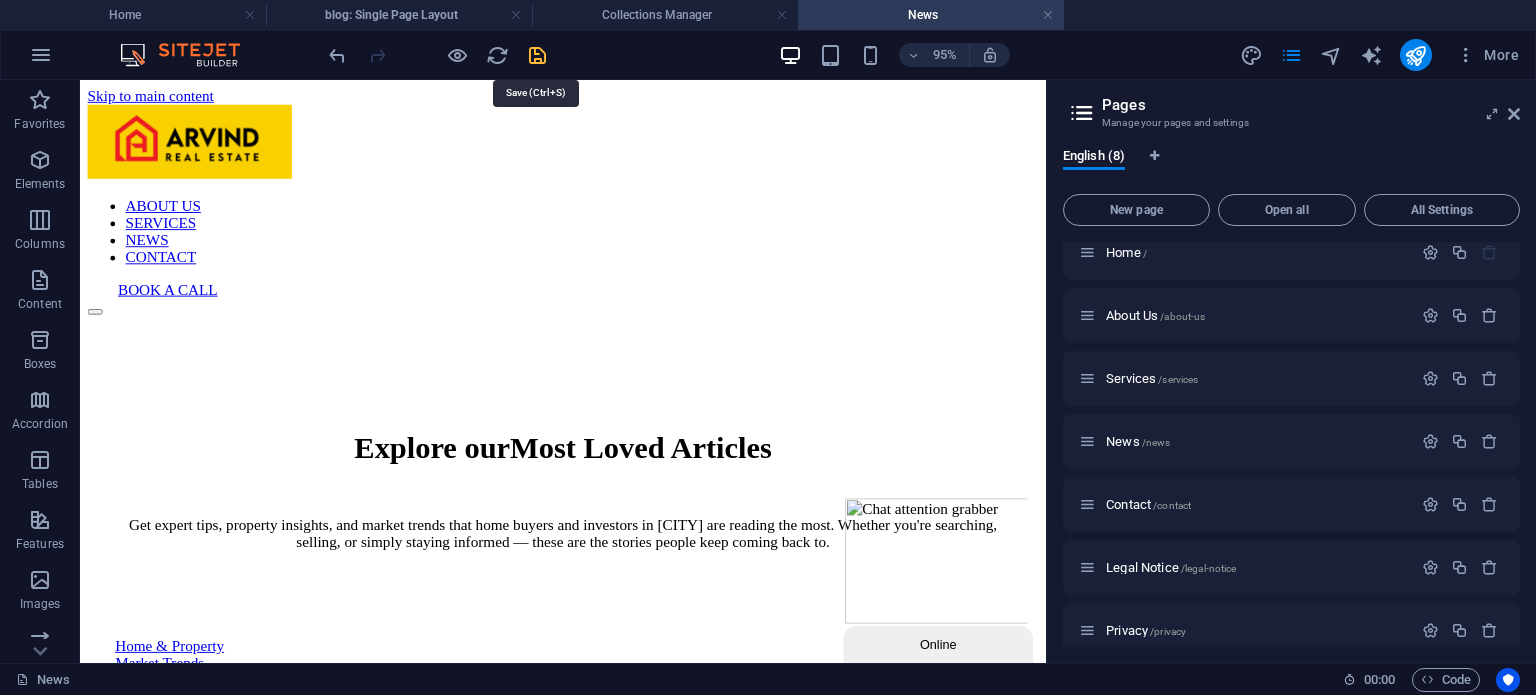 click at bounding box center (537, 55) 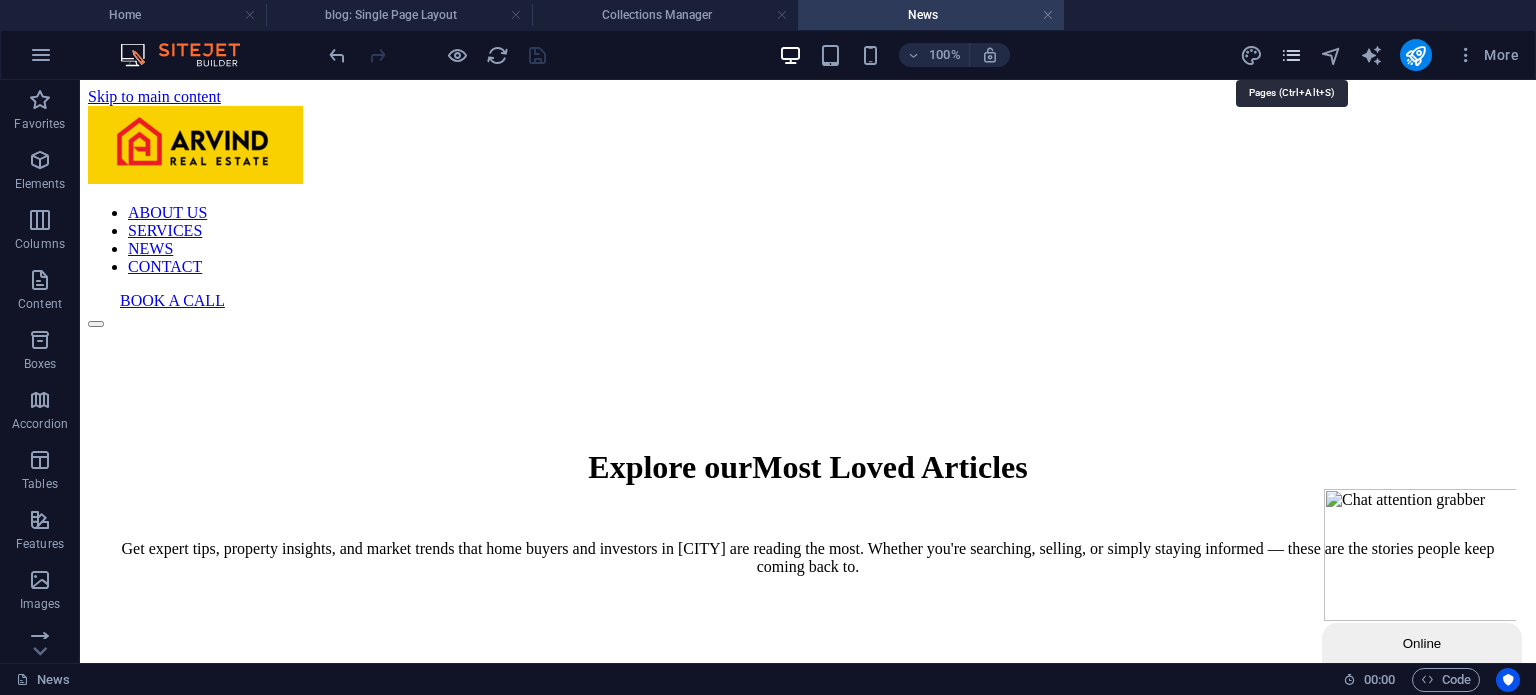 click at bounding box center [1291, 55] 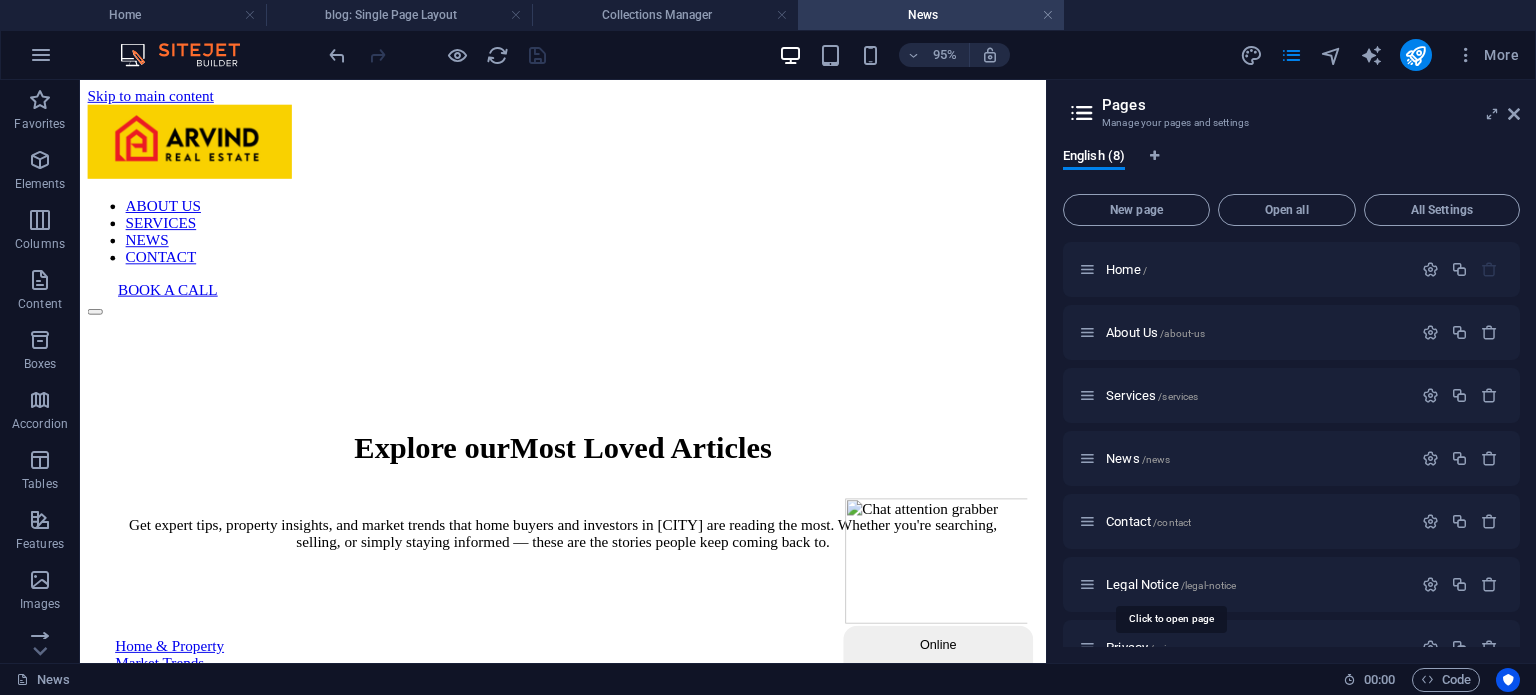 scroll, scrollTop: 98, scrollLeft: 0, axis: vertical 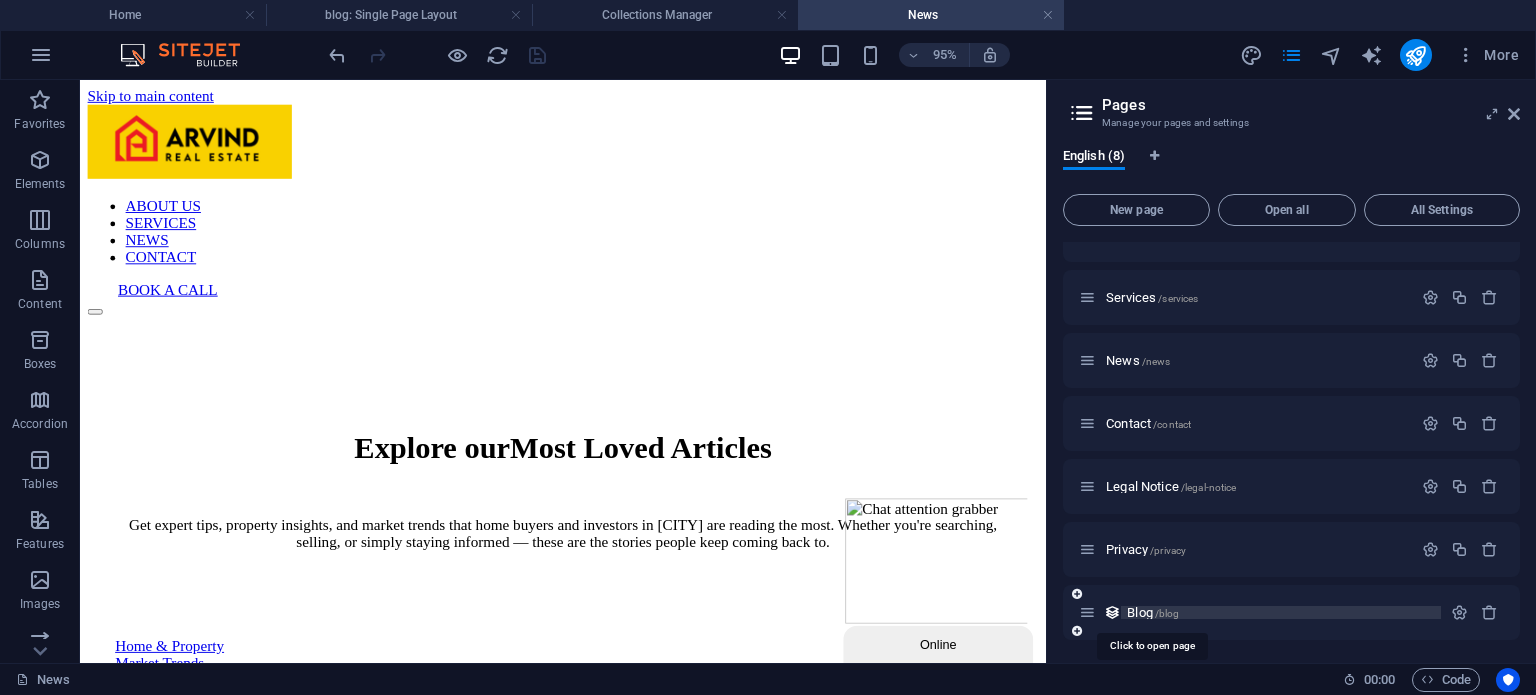 click on "Blog /blog" at bounding box center [1153, 612] 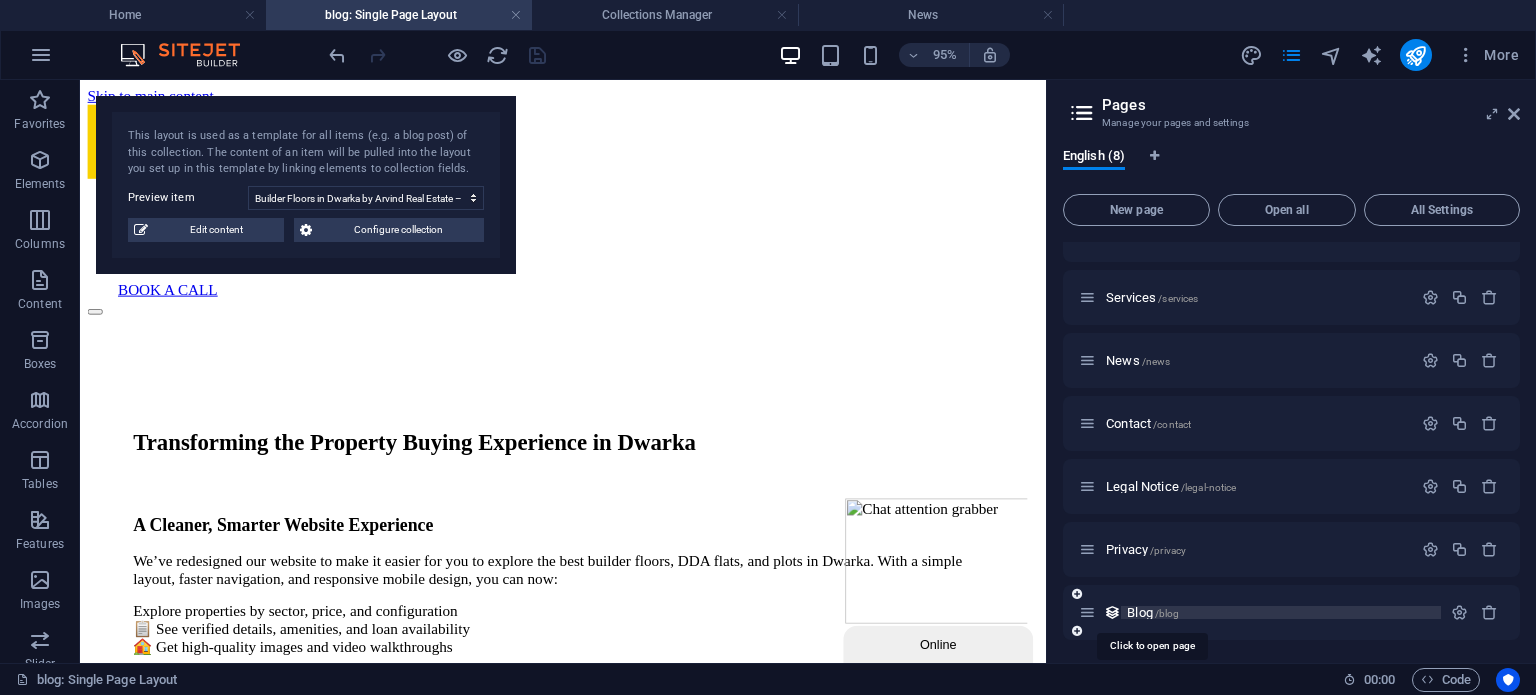 scroll, scrollTop: 536, scrollLeft: 0, axis: vertical 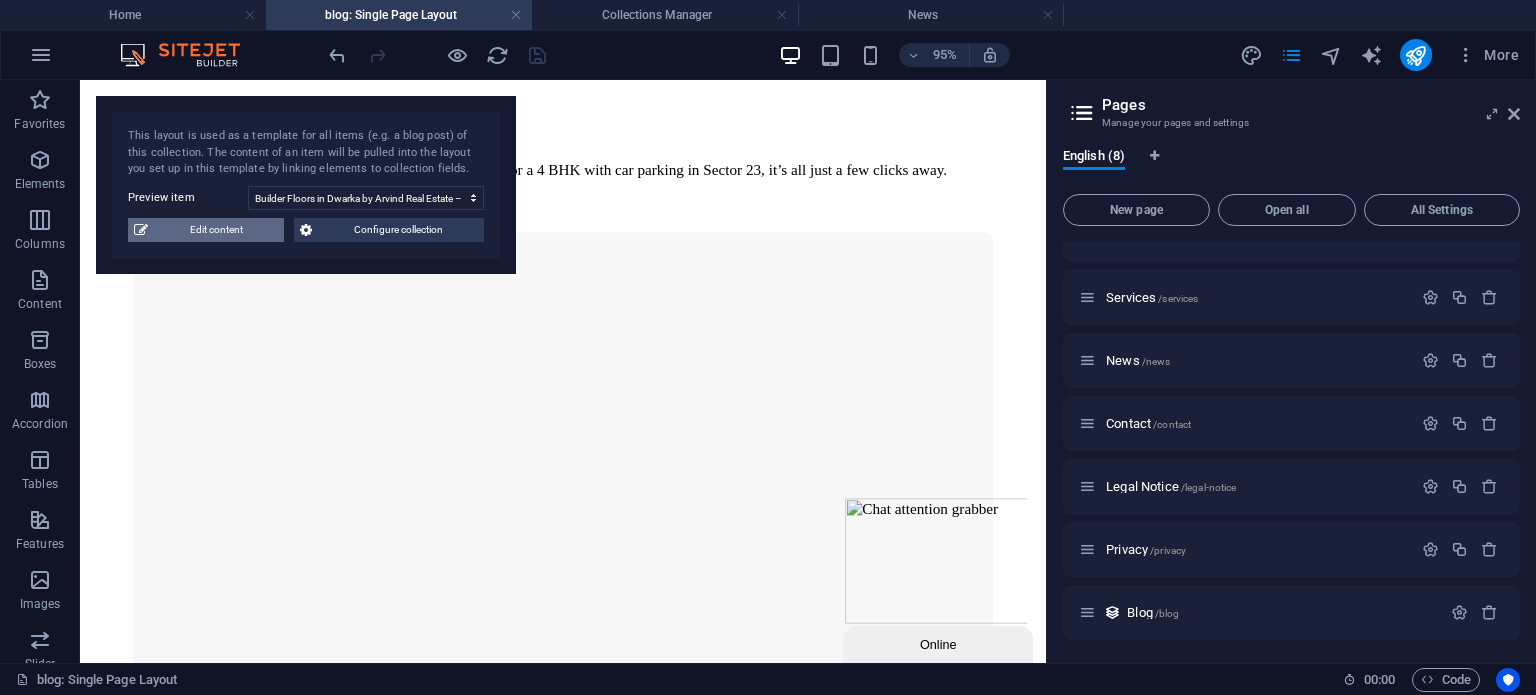 click on "Edit content" at bounding box center (216, 230) 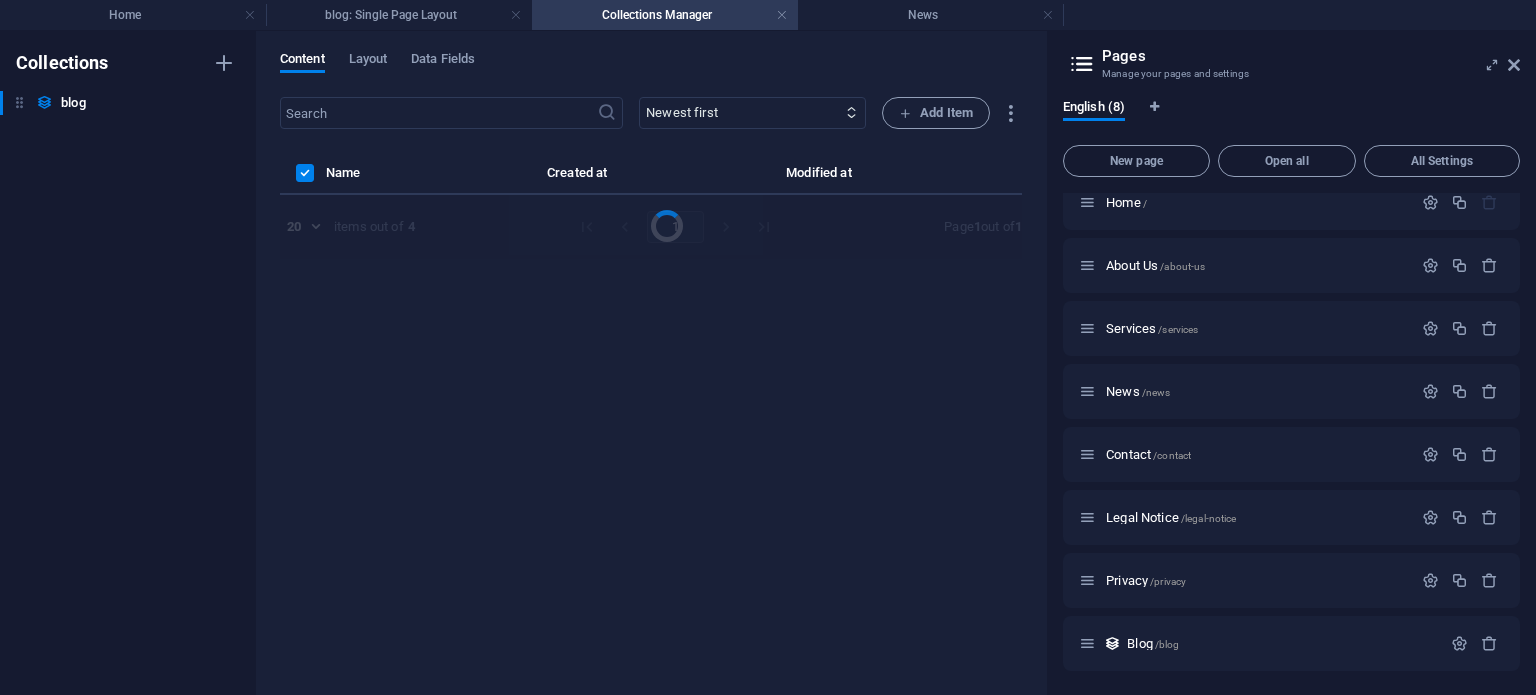 scroll, scrollTop: 17, scrollLeft: 0, axis: vertical 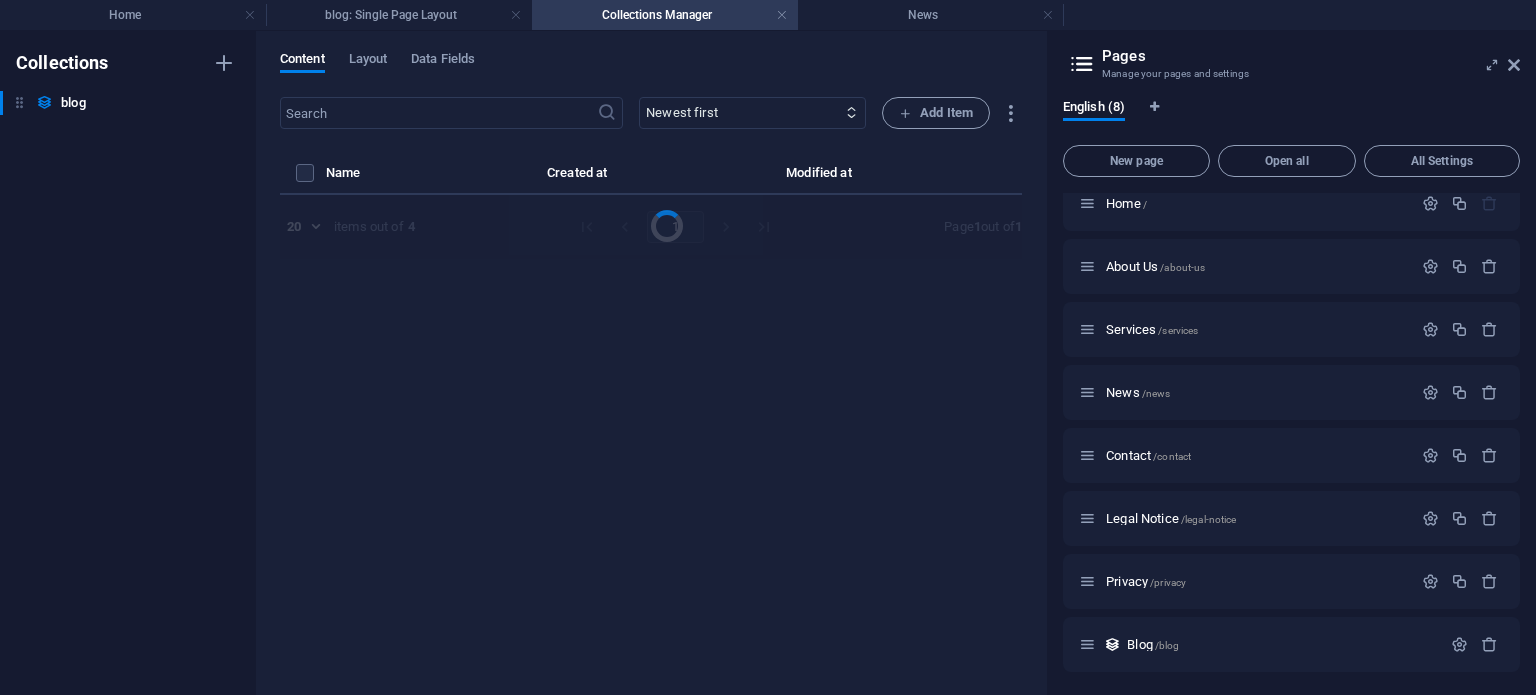 select on "Investment" 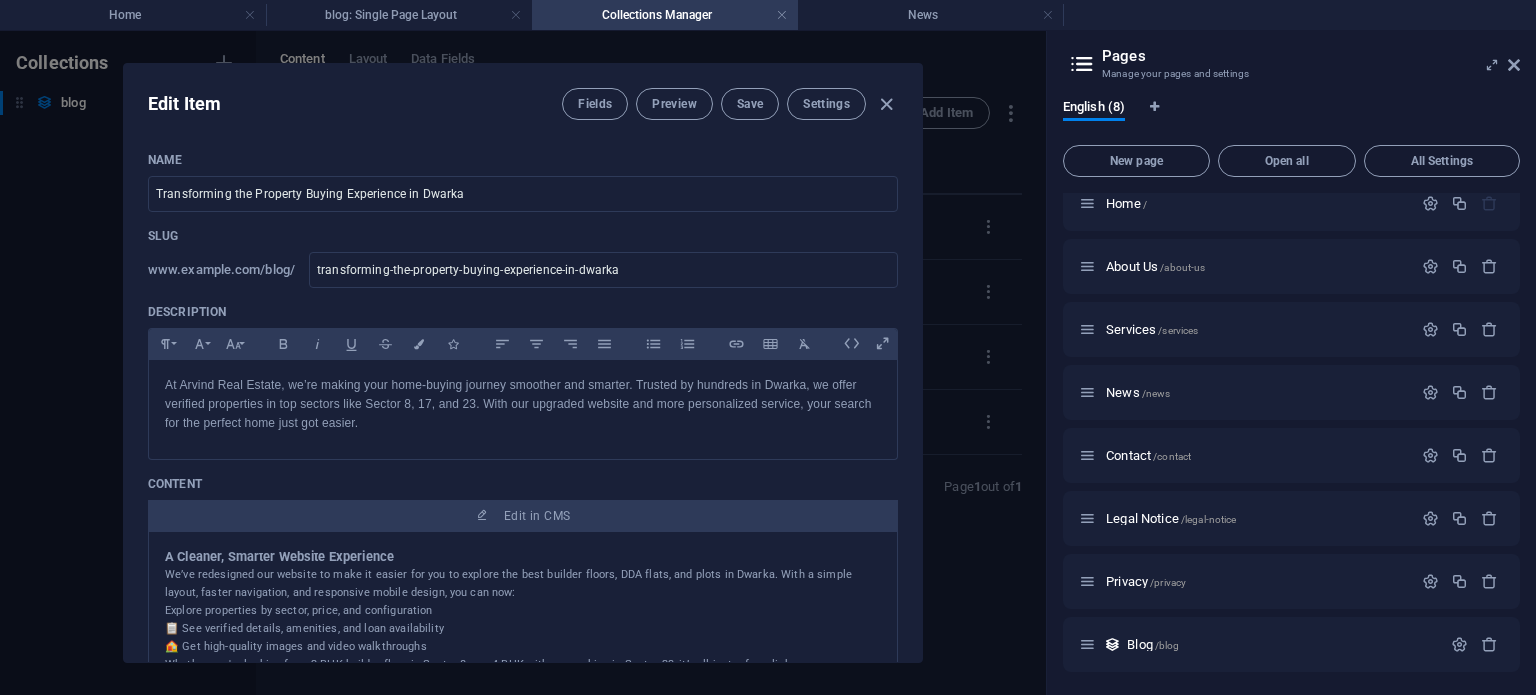 scroll, scrollTop: 300, scrollLeft: 0, axis: vertical 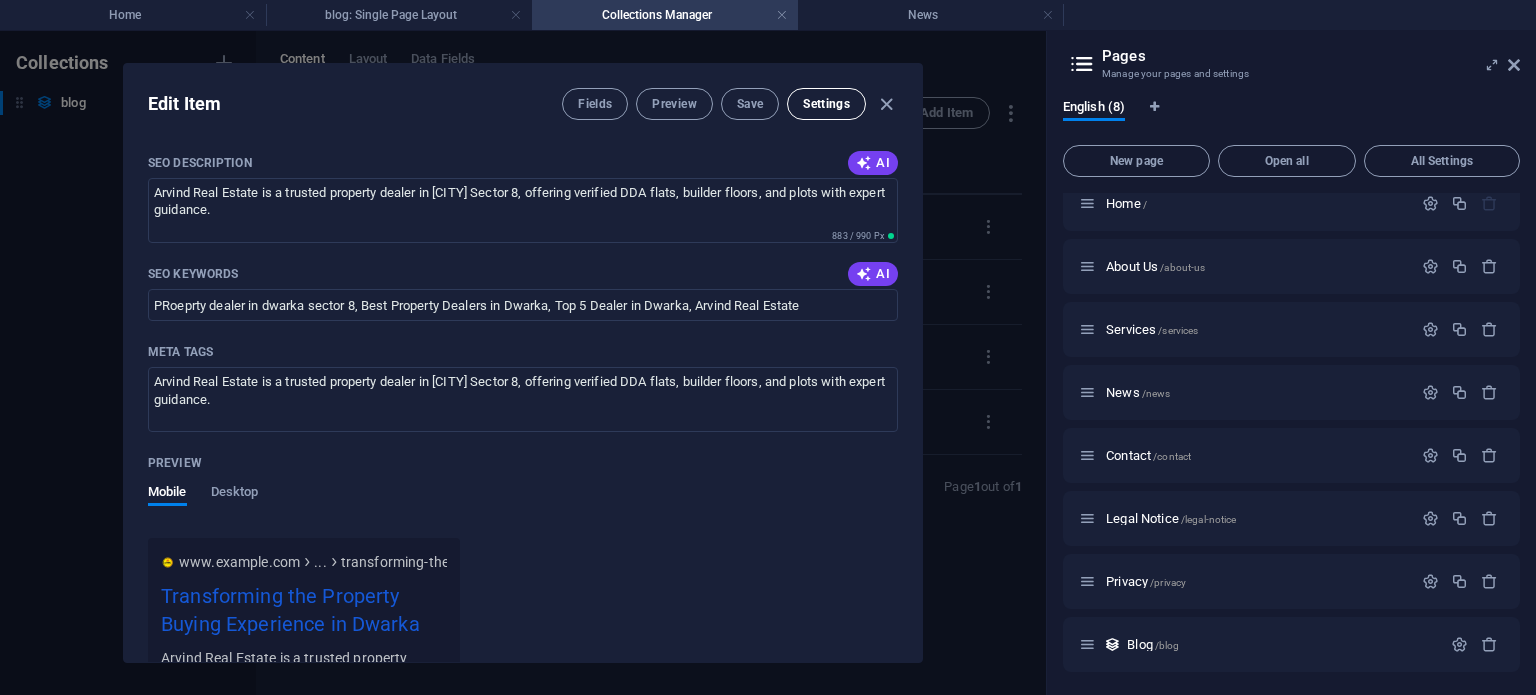 click on "Settings" at bounding box center (826, 104) 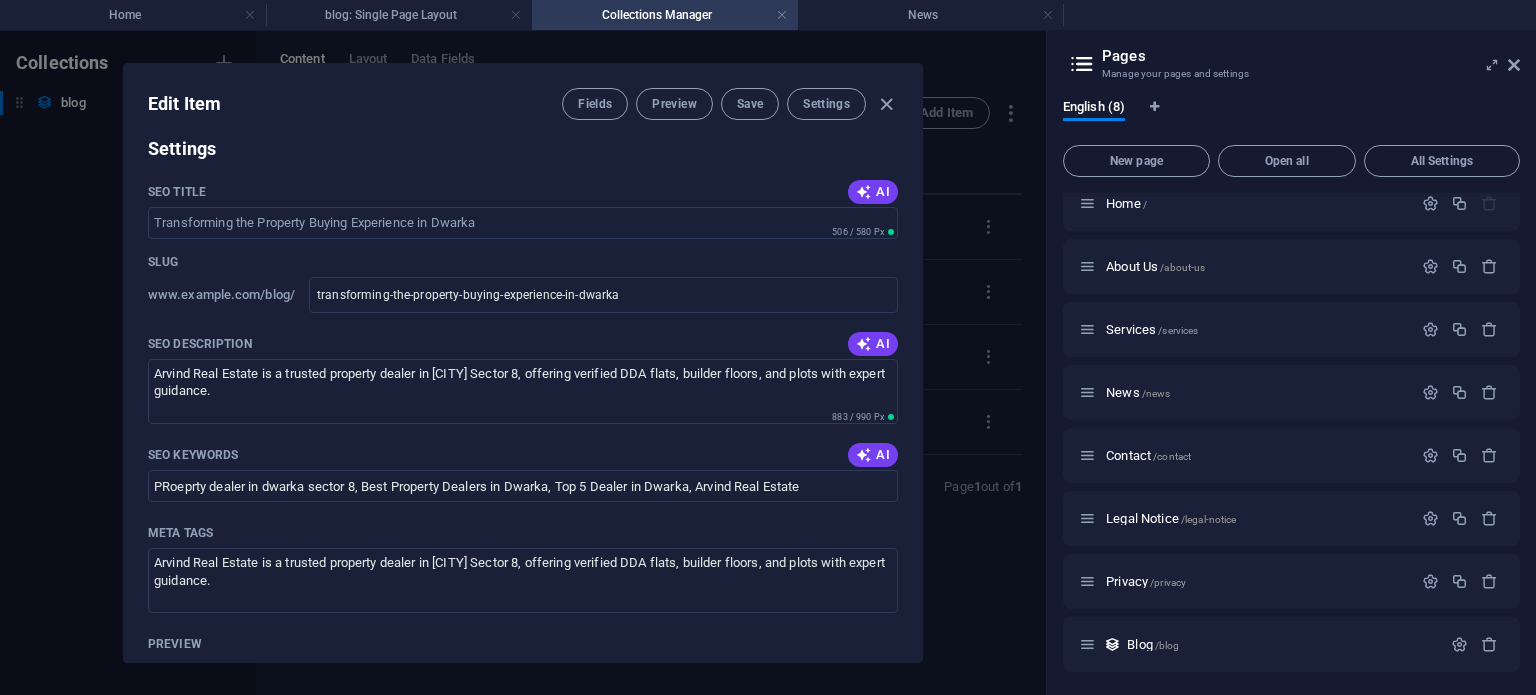 scroll, scrollTop: 1438, scrollLeft: 0, axis: vertical 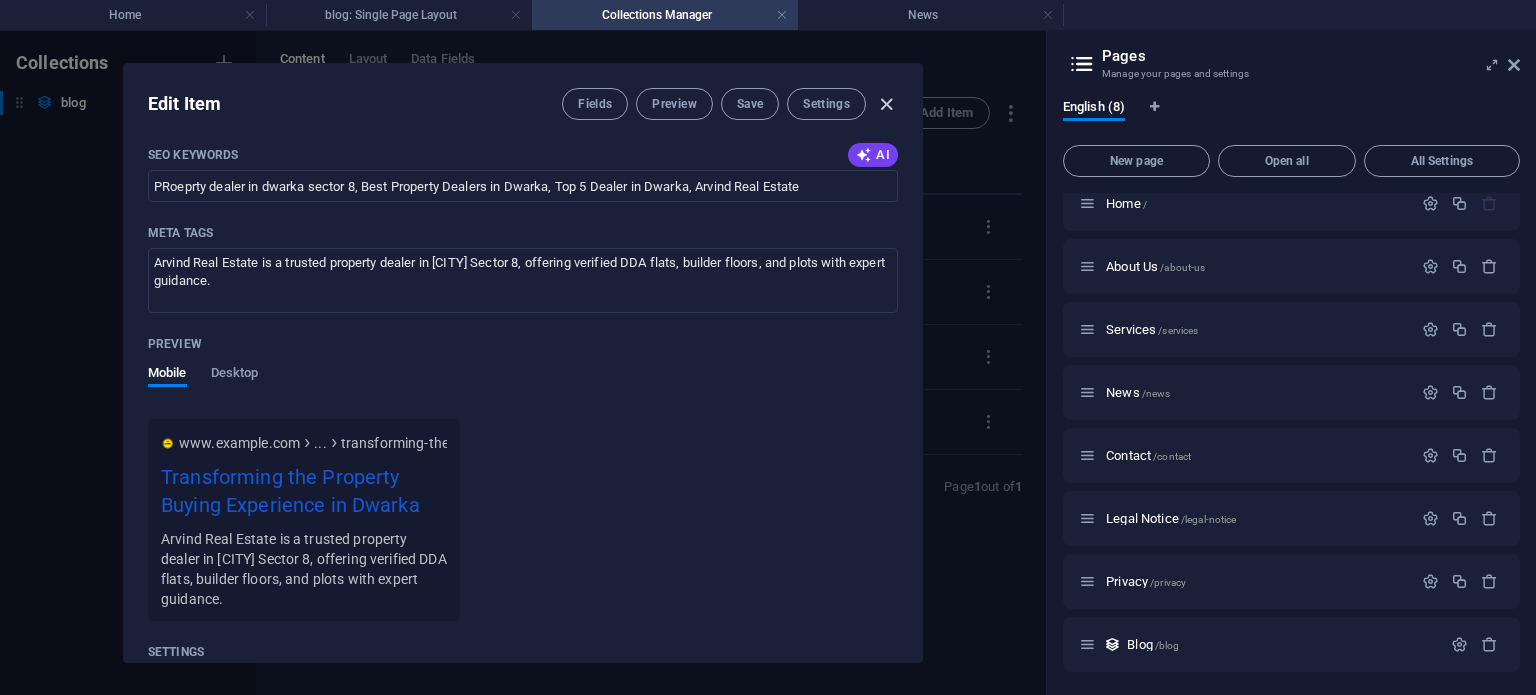 click at bounding box center [886, 104] 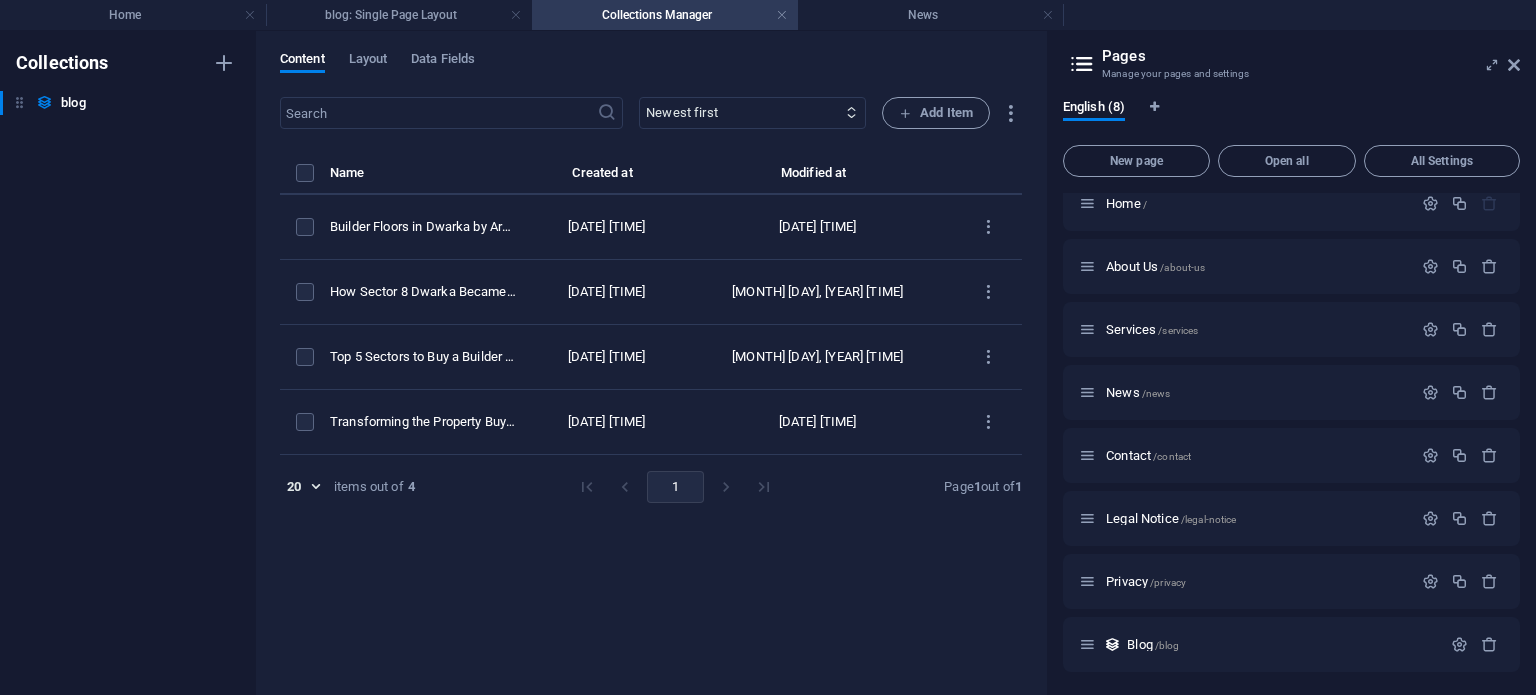 type on "2025-08-03" 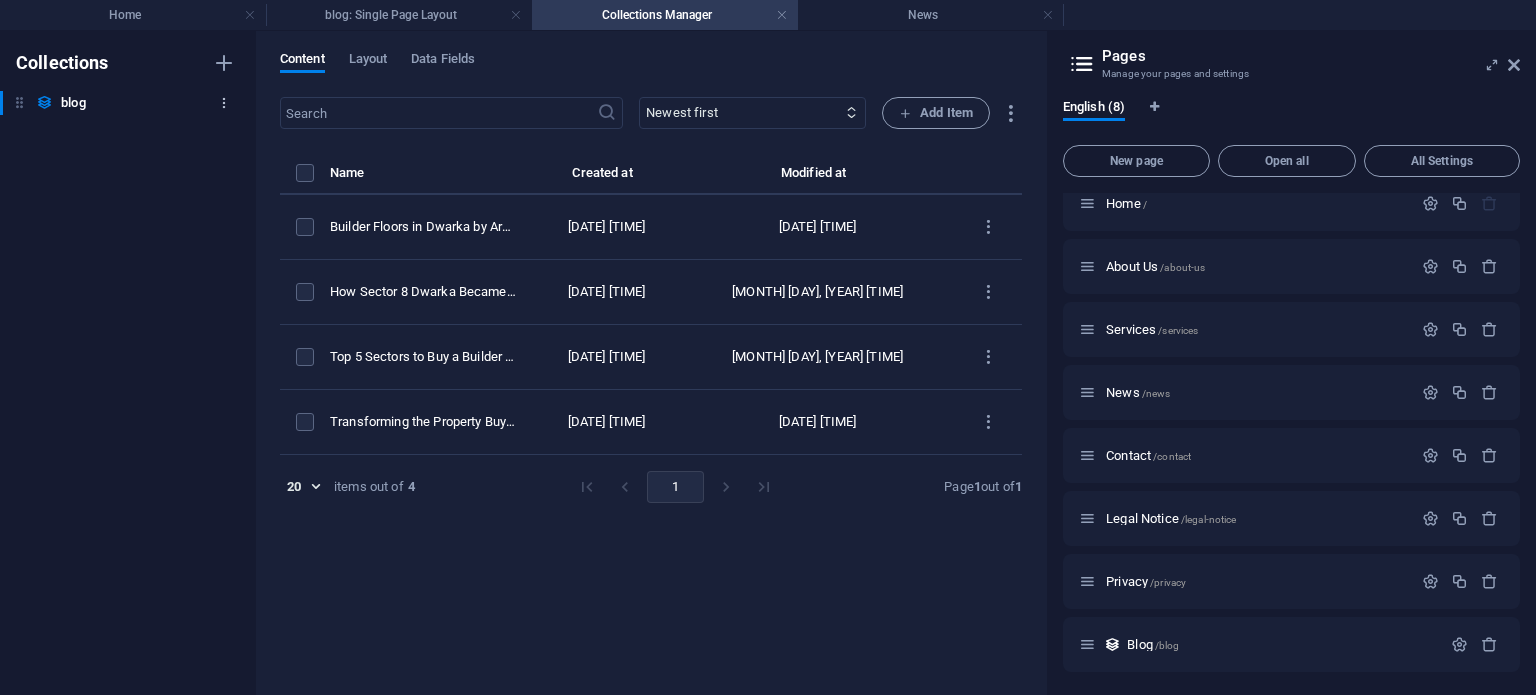 click at bounding box center [224, 103] 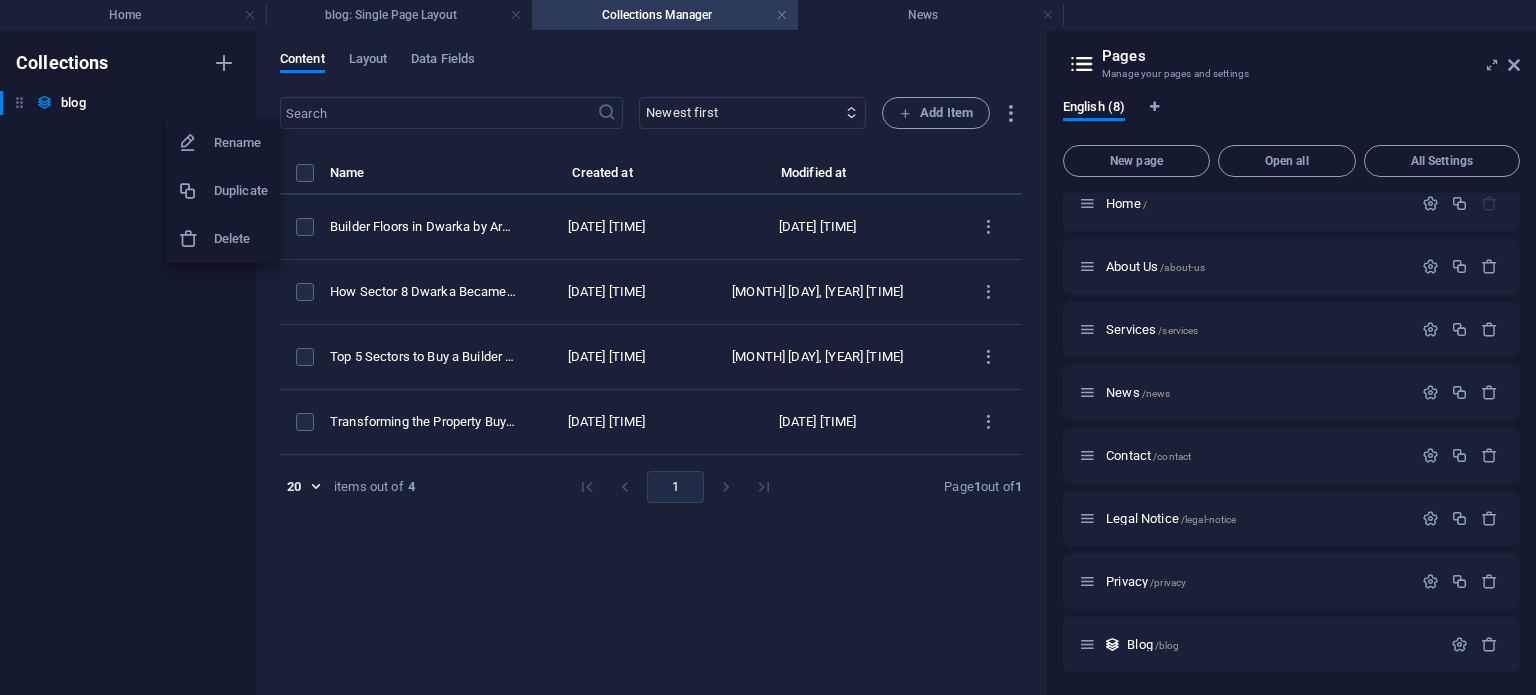 click on "Rename" at bounding box center (241, 143) 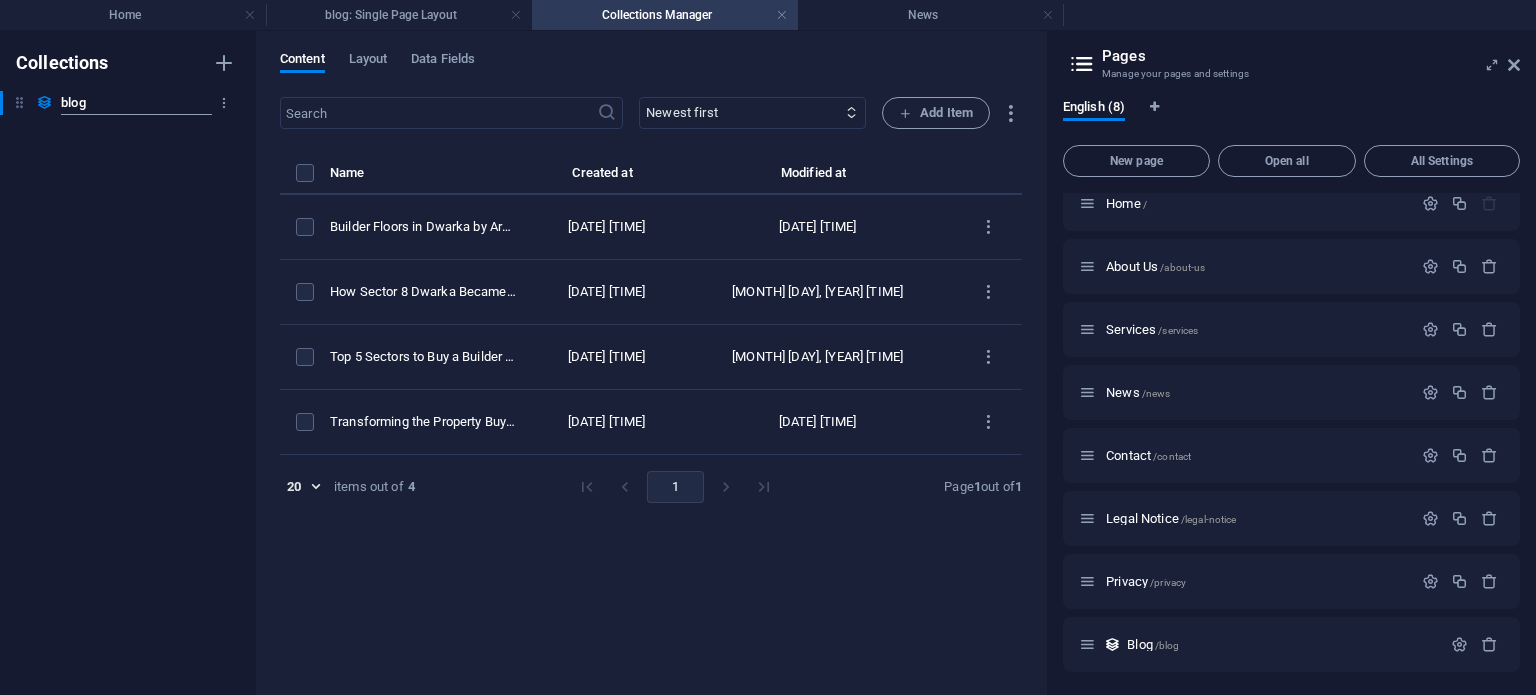 click on "blog" at bounding box center [136, 103] 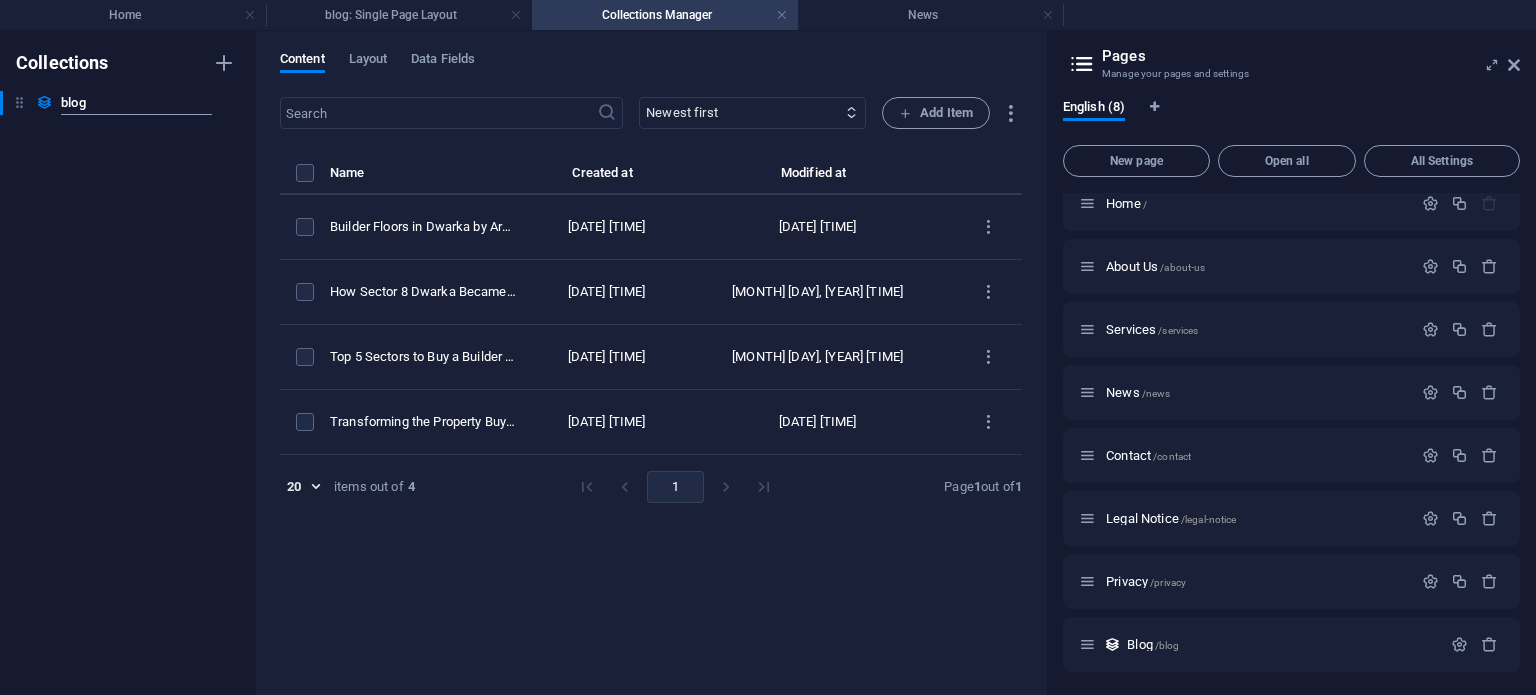 click on "Collections blog blog" at bounding box center [128, 363] 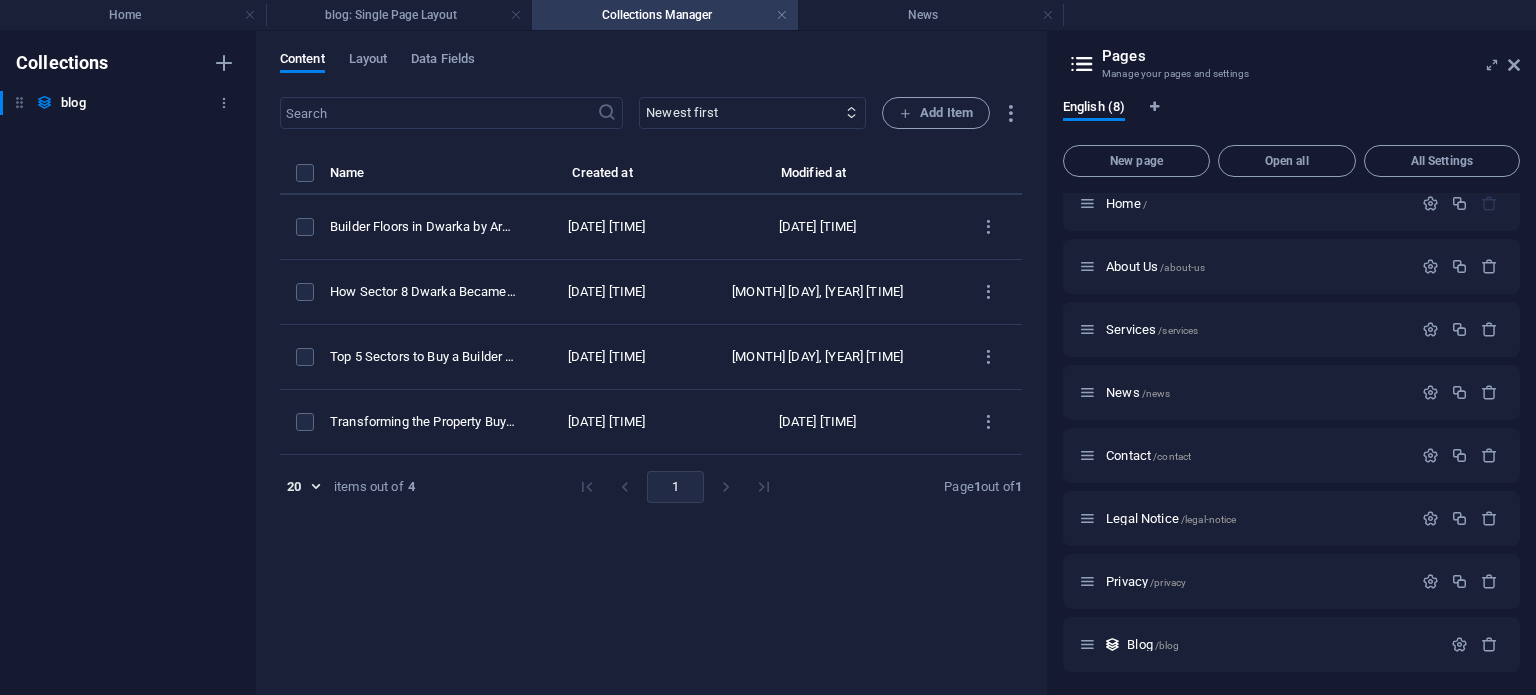 click on "blog blog" at bounding box center (118, 103) 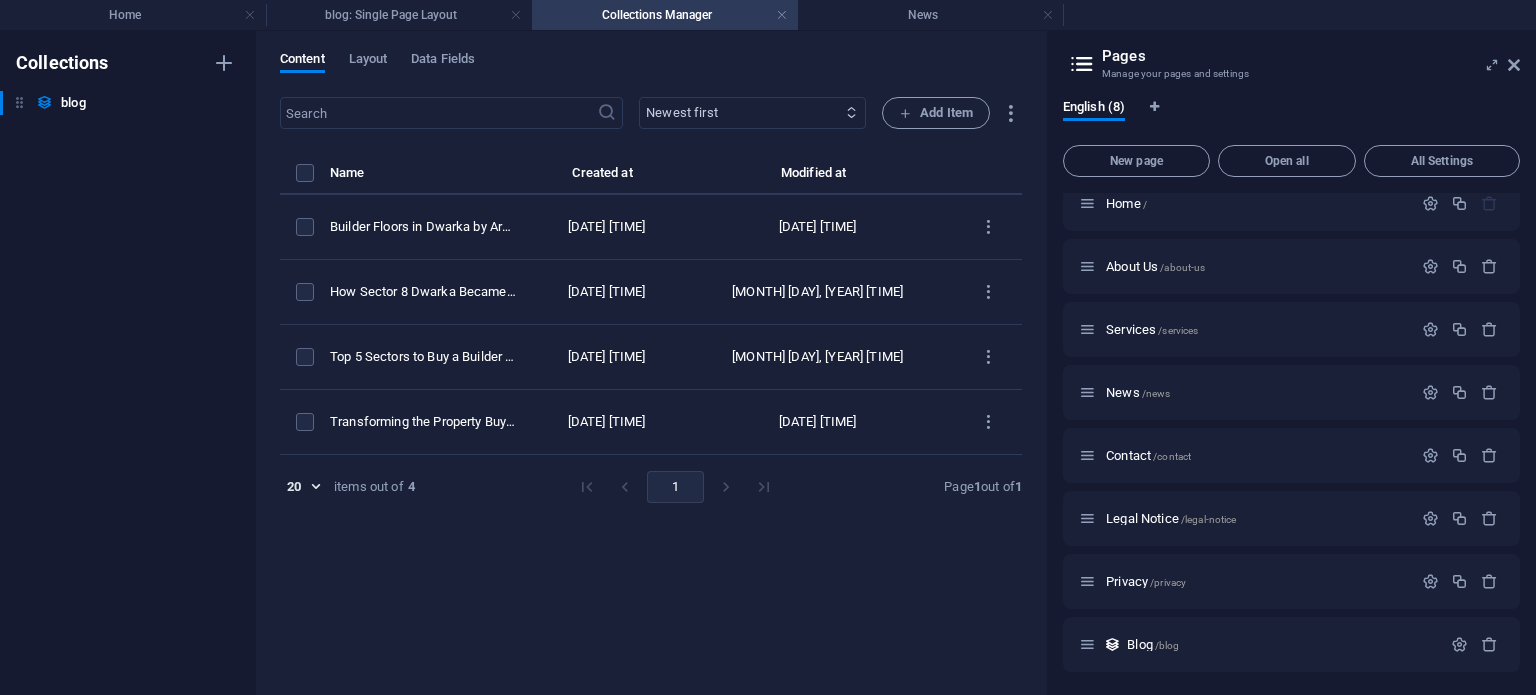 click on "Newest first Oldest first Last modified Name (ascending) Name (descending) Slug (ascending) Slug (descending) Date of Publishing (ascending) Date of Publishing (descending) Category (ascending) Category (descending)" at bounding box center (752, 113) 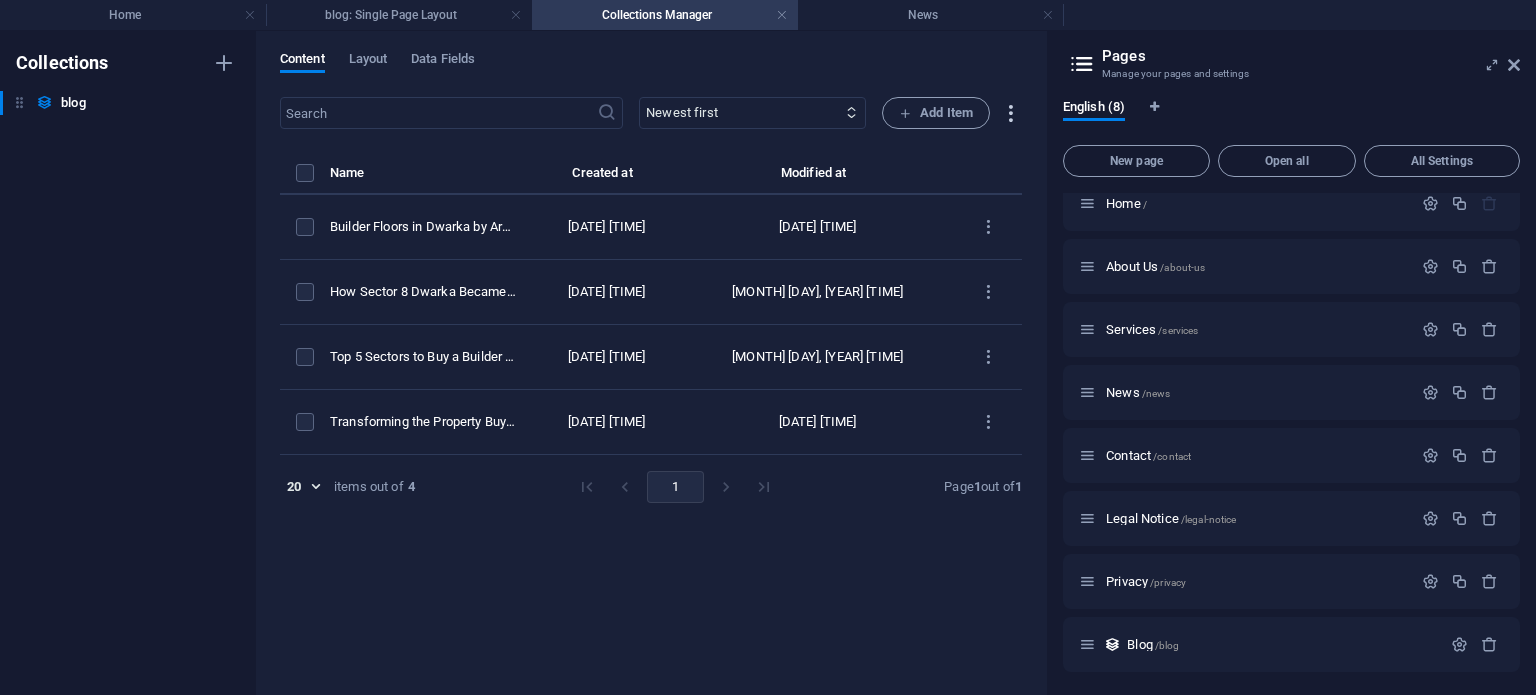 click at bounding box center [1010, 113] 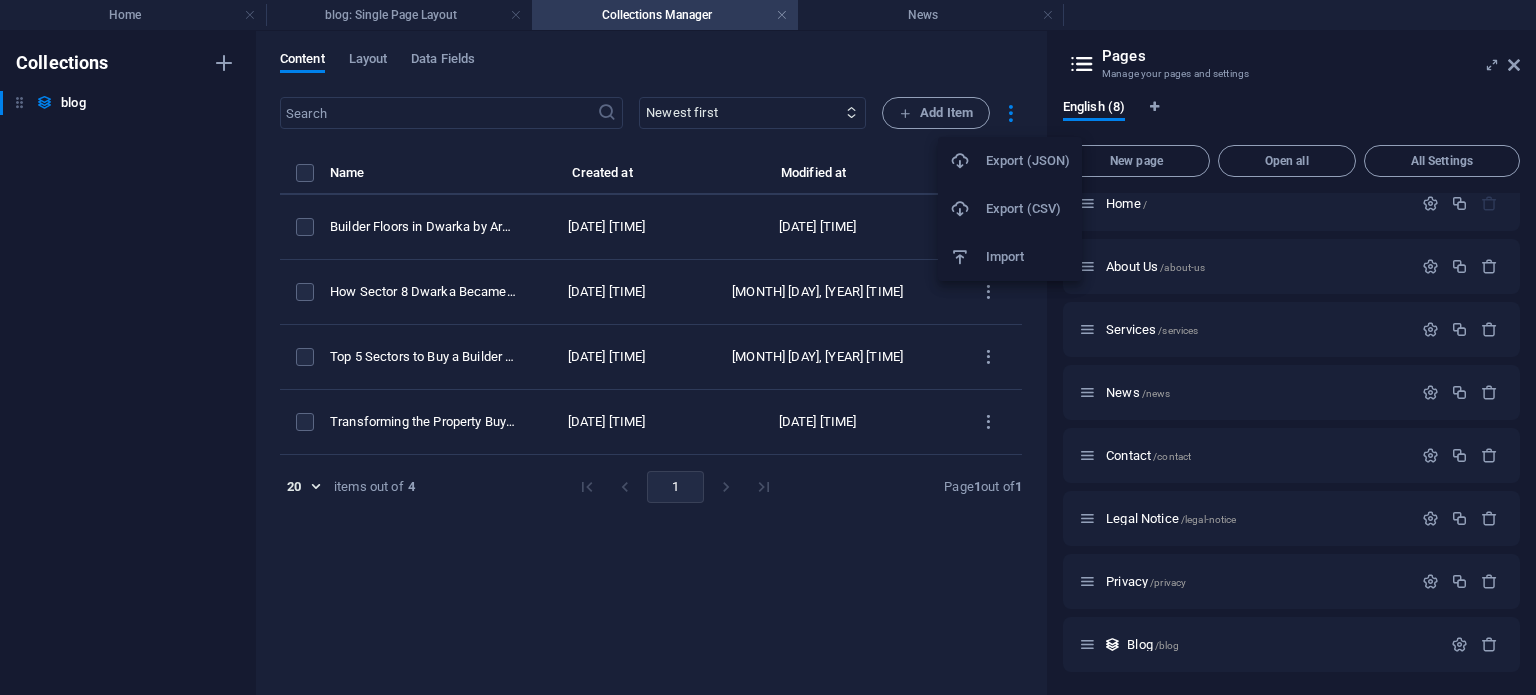 click at bounding box center (768, 347) 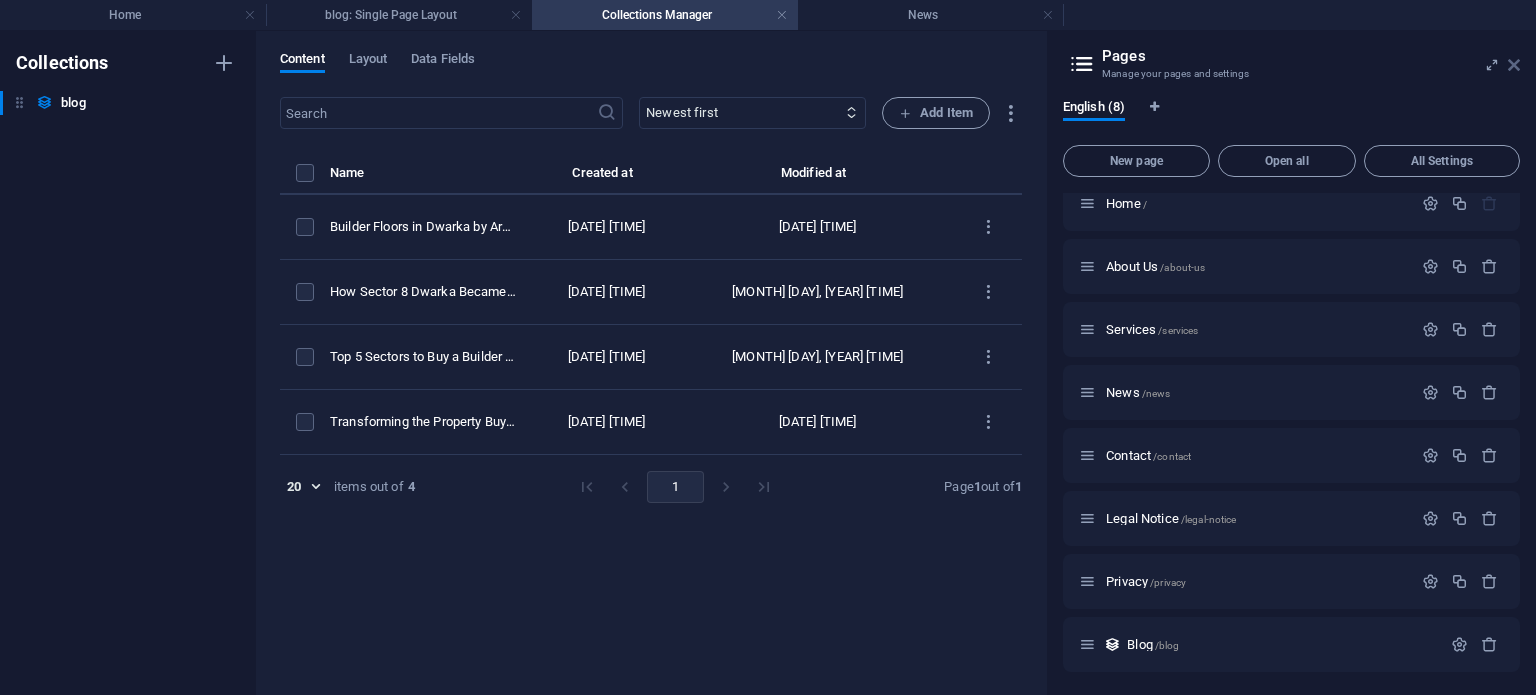 click at bounding box center [1514, 65] 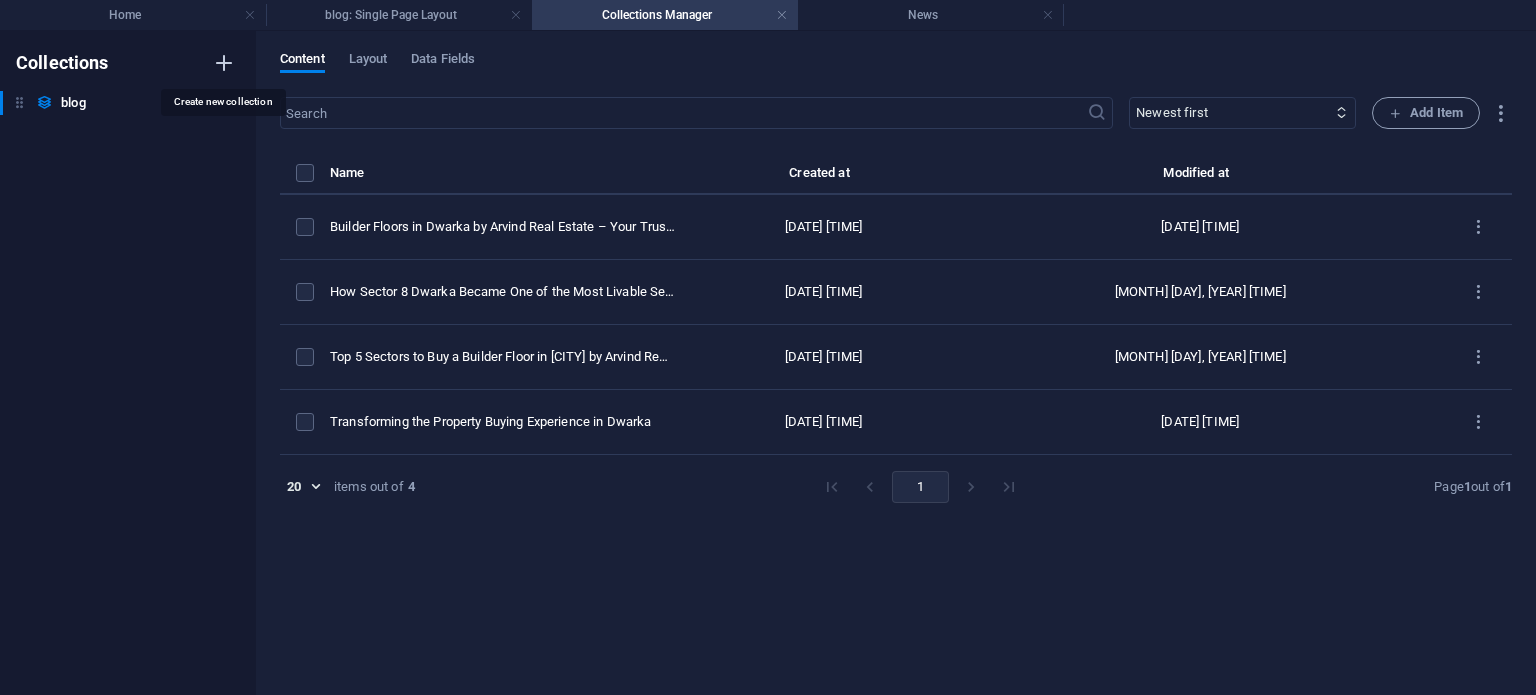 click at bounding box center (224, 63) 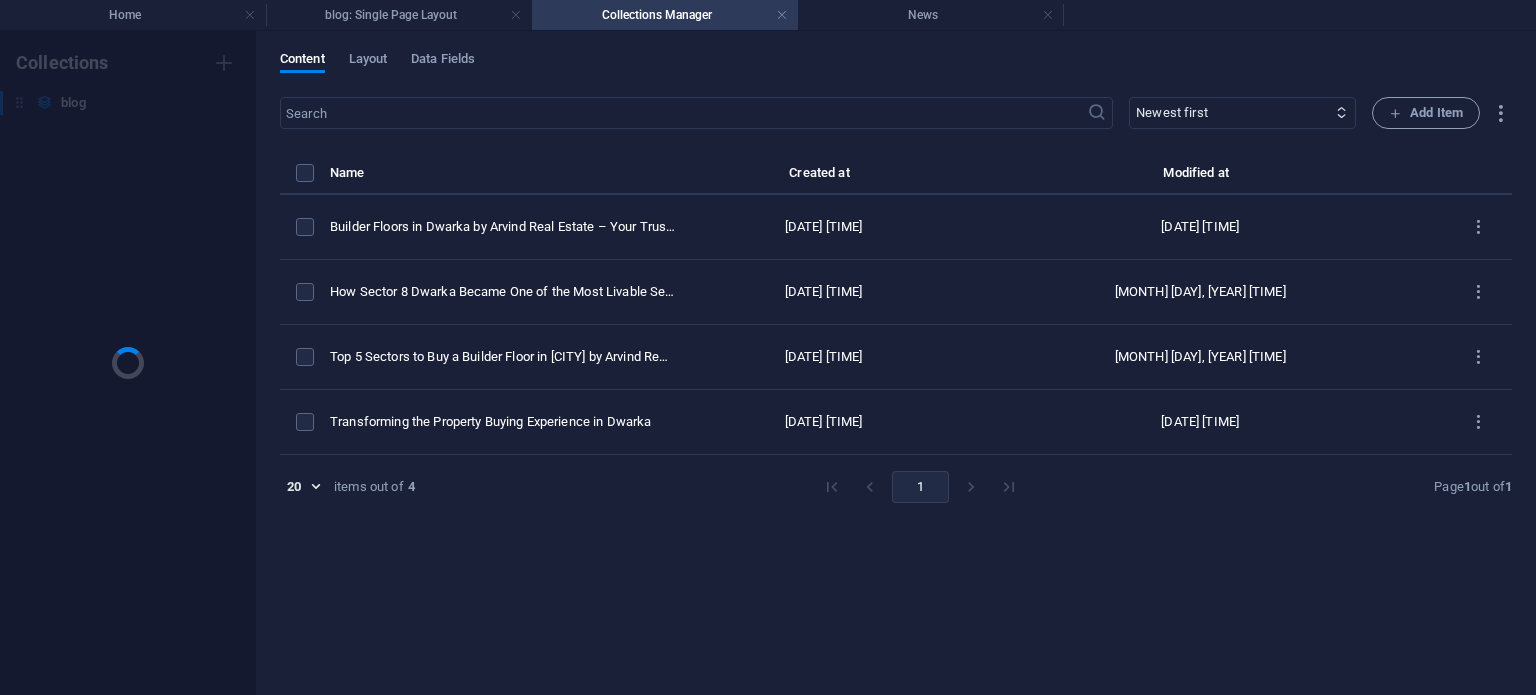 click on "Collections blog blog" at bounding box center [128, 363] 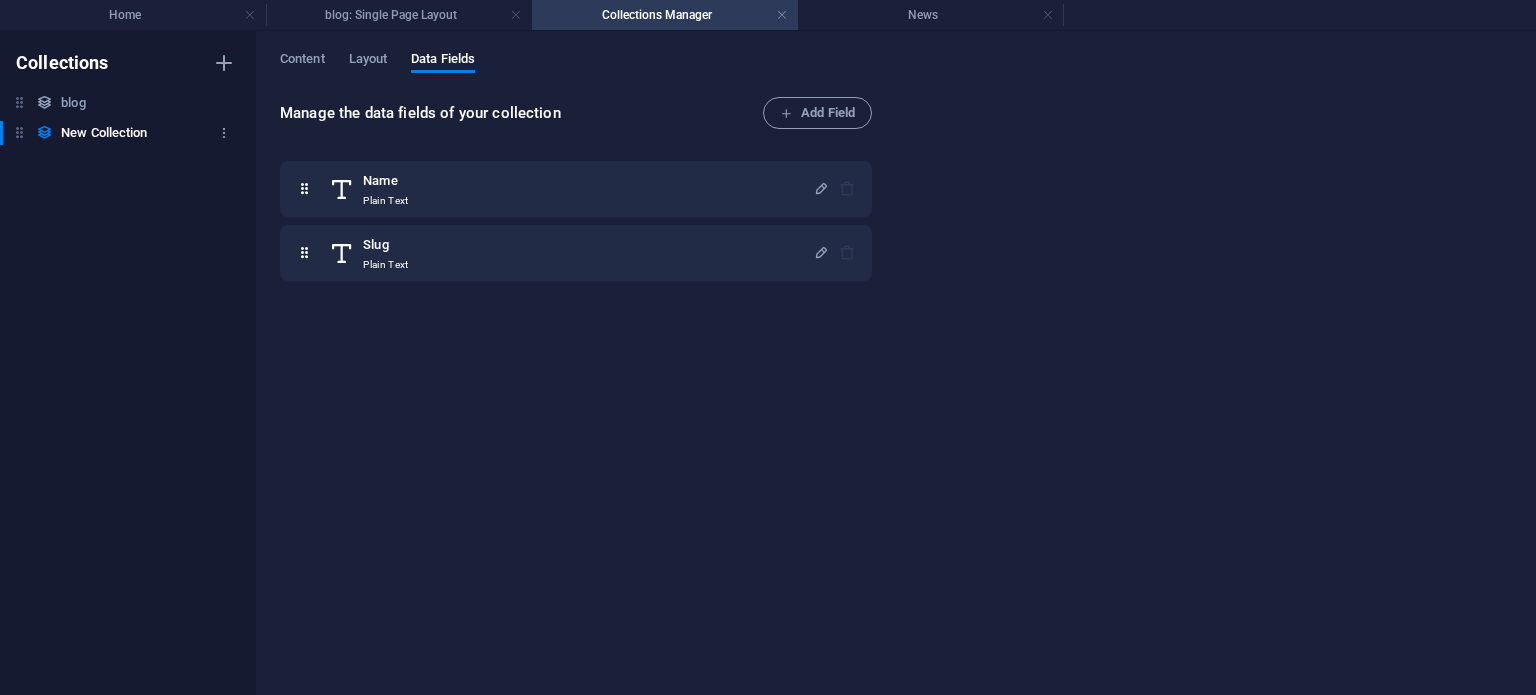 click on "New Collection New Collection" at bounding box center (118, 133) 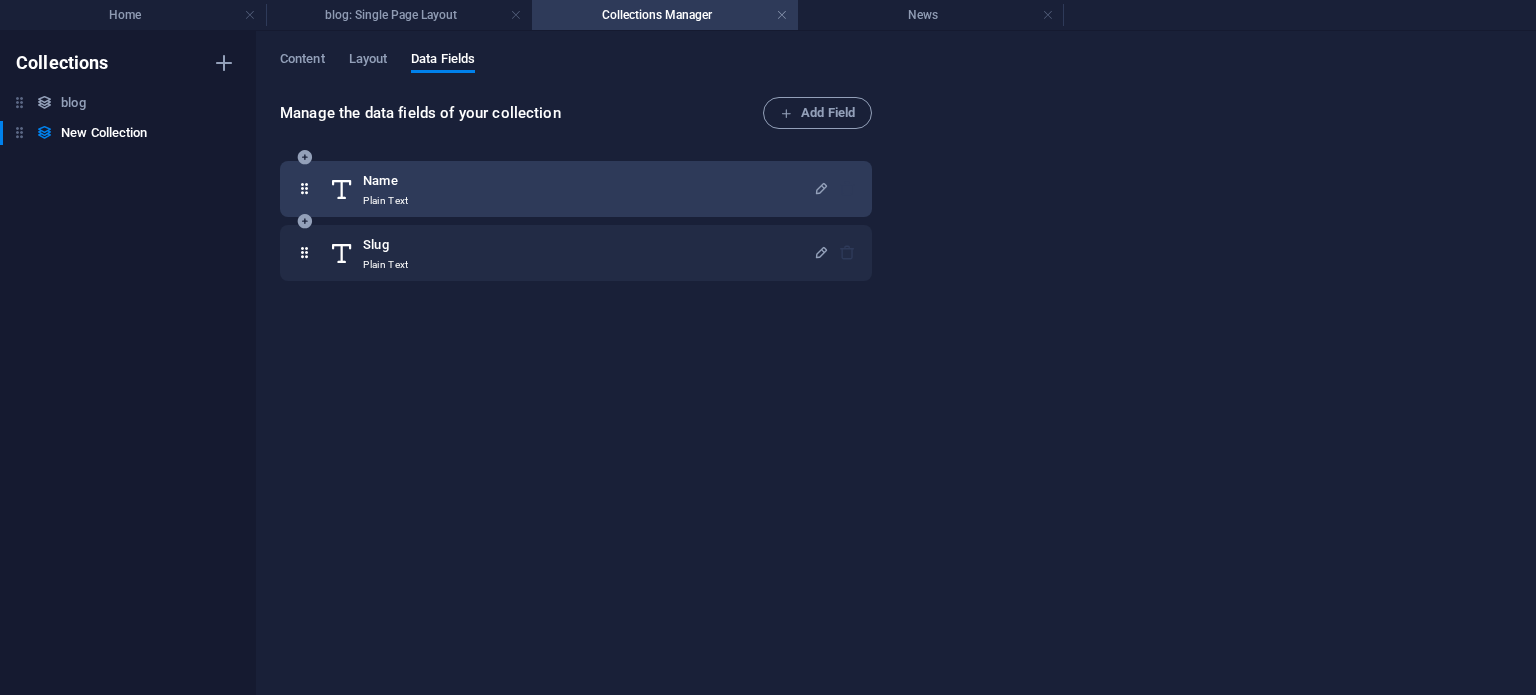 click on "Name Plain Text" at bounding box center (576, 189) 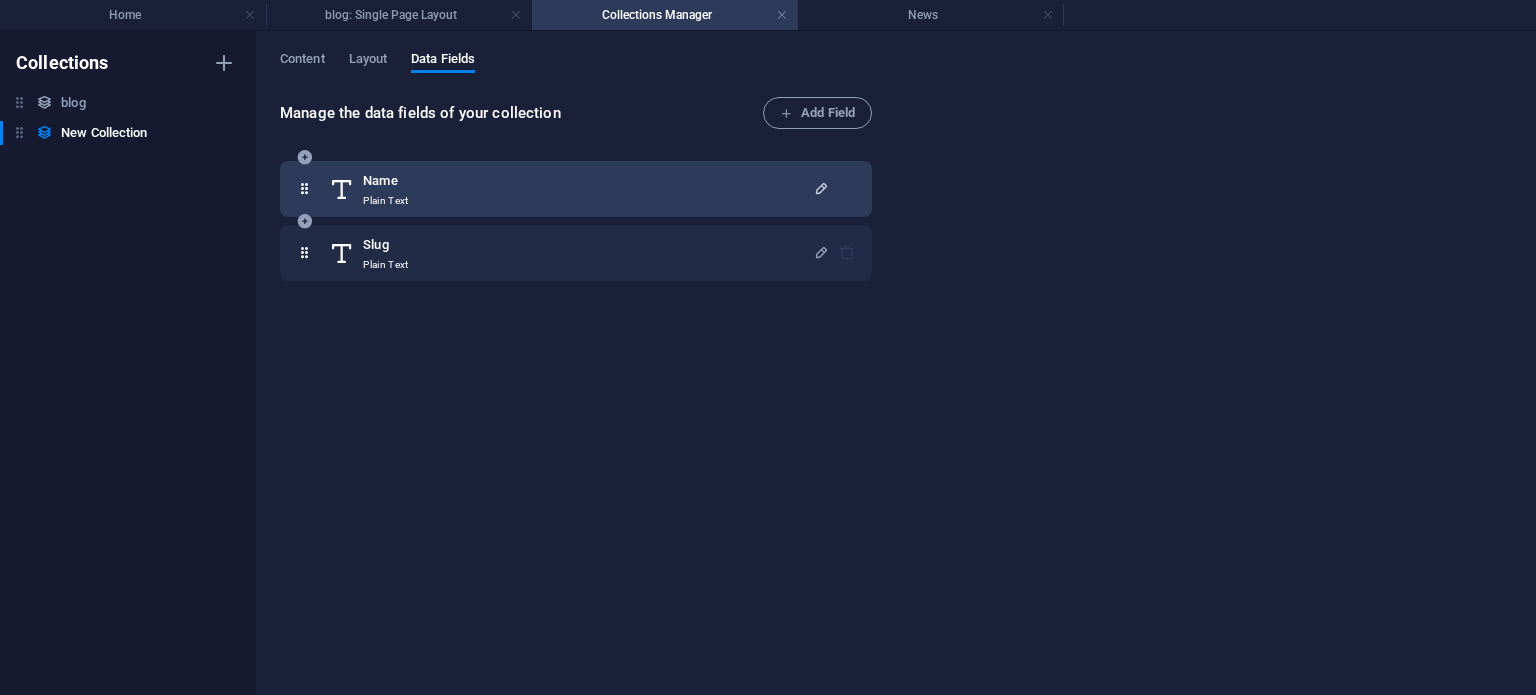 click at bounding box center (821, 188) 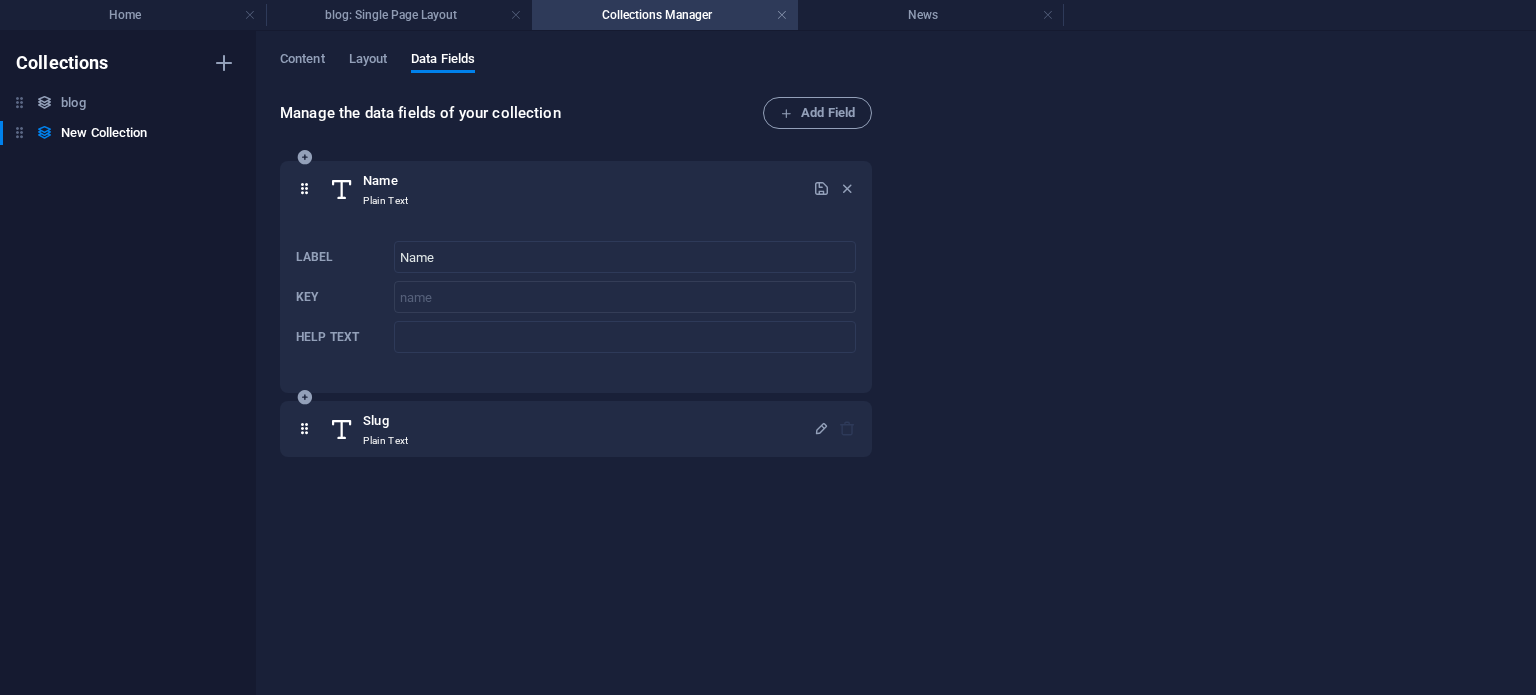 click on "Name Plain Text Label Name ​ Key name ​ Help text ​" at bounding box center (576, 277) 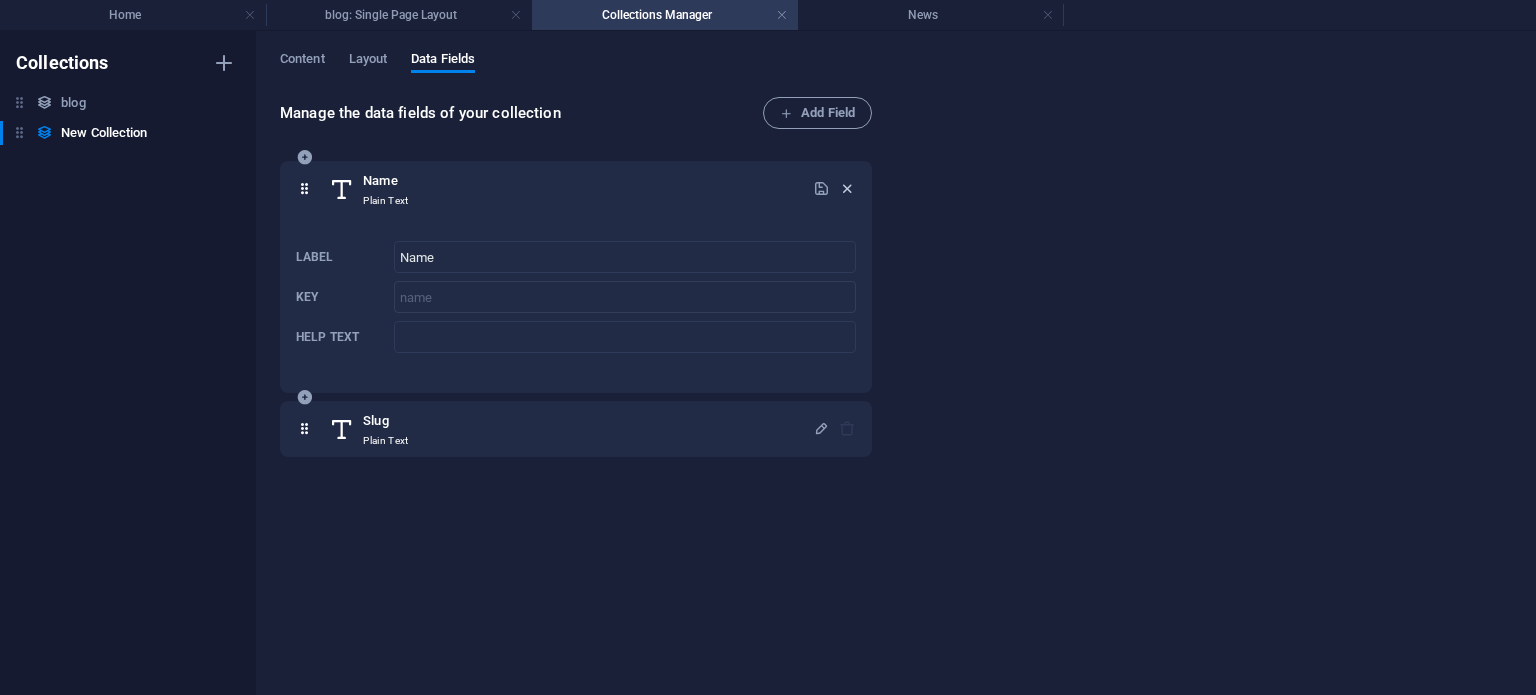 click at bounding box center (847, 188) 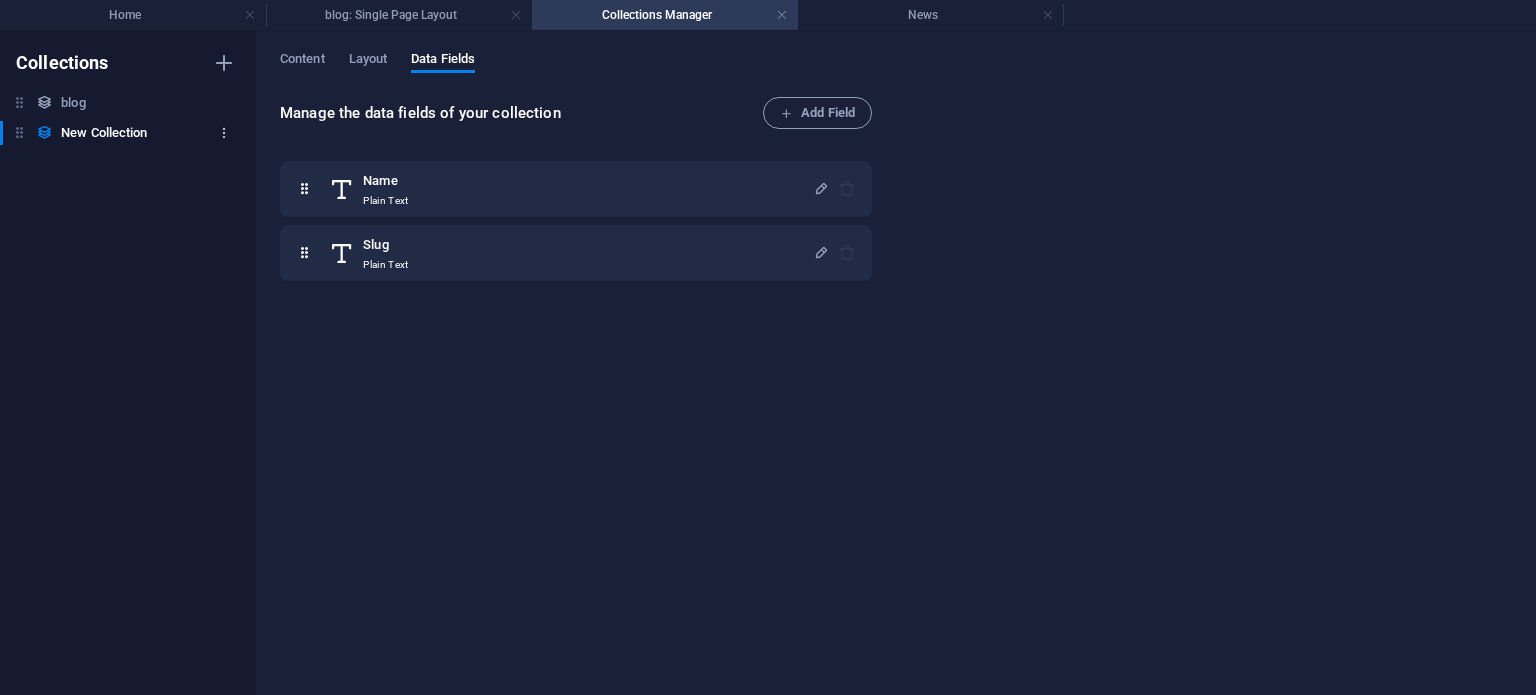 click at bounding box center [224, 133] 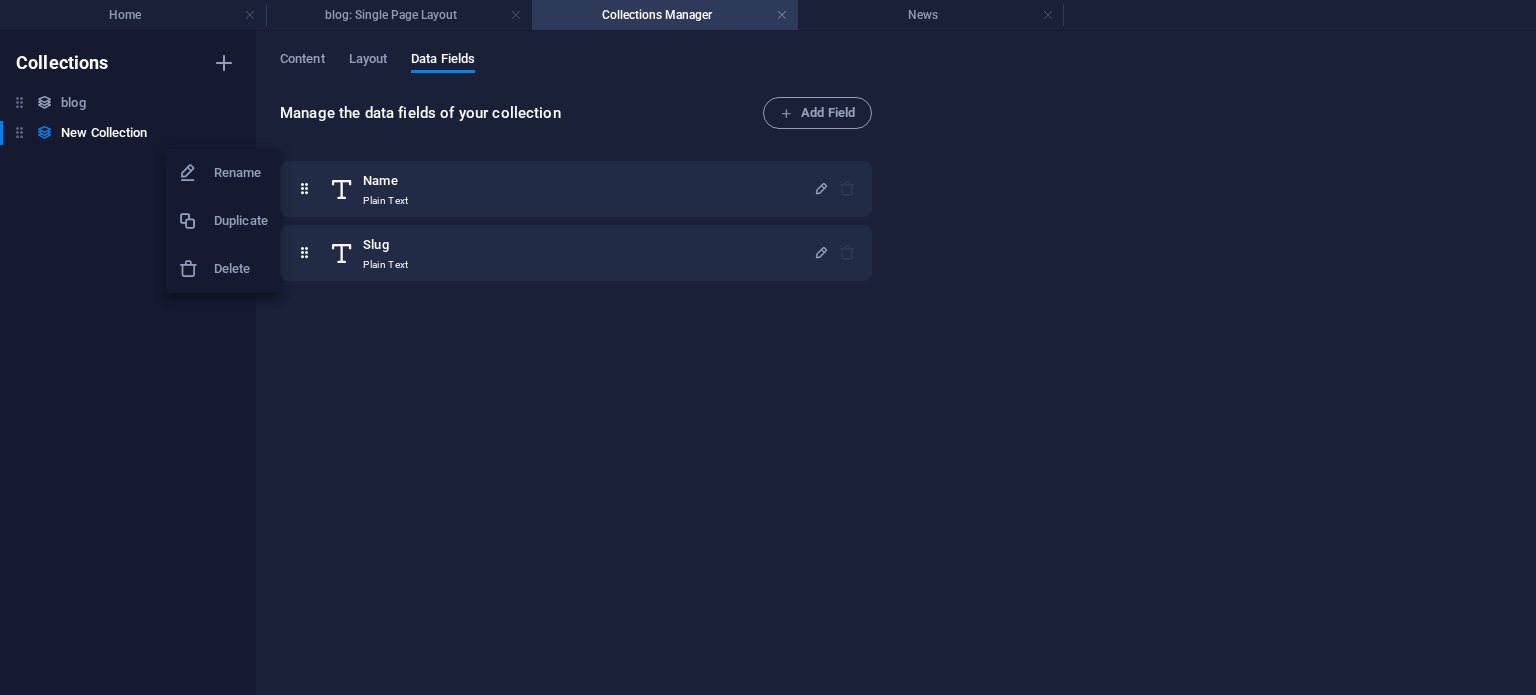 click on "Delete" at bounding box center (241, 269) 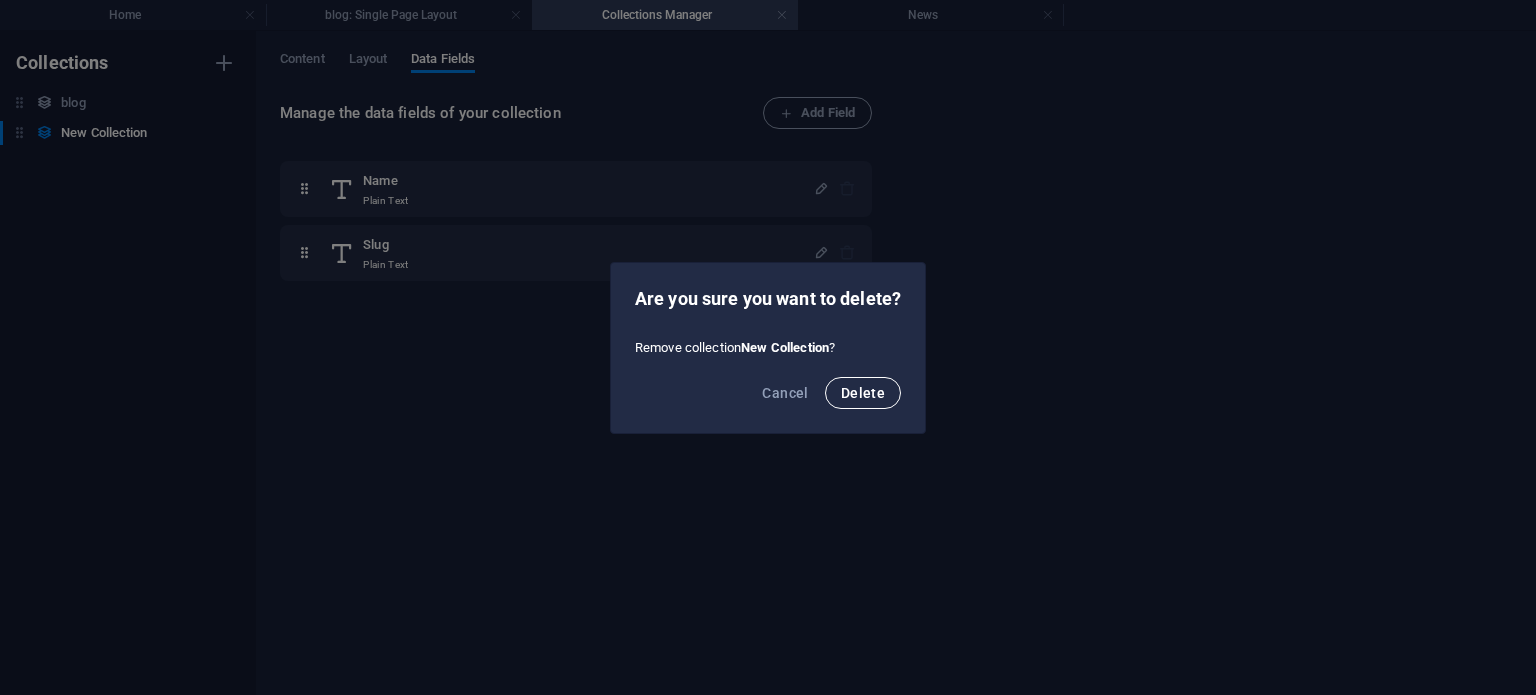 click on "Delete" at bounding box center [863, 393] 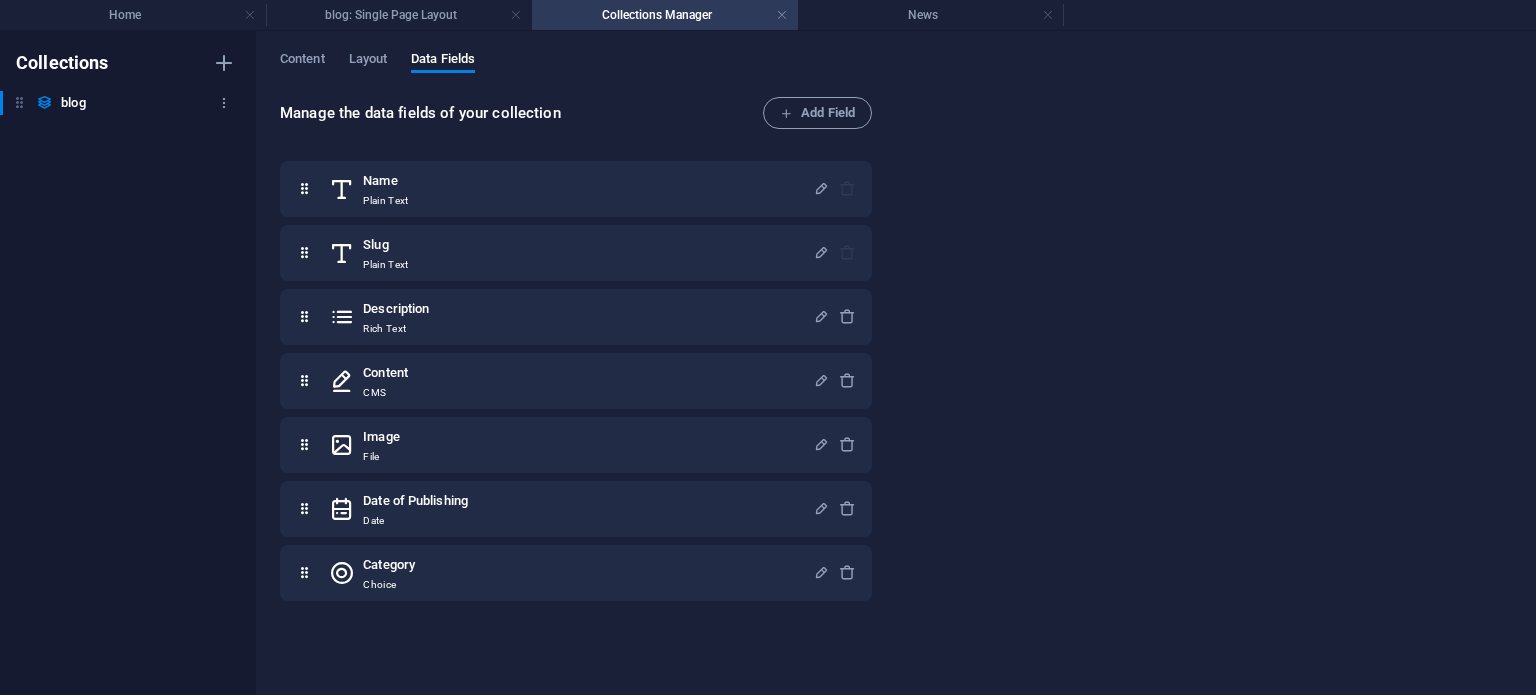 click on "blog blog" at bounding box center [118, 103] 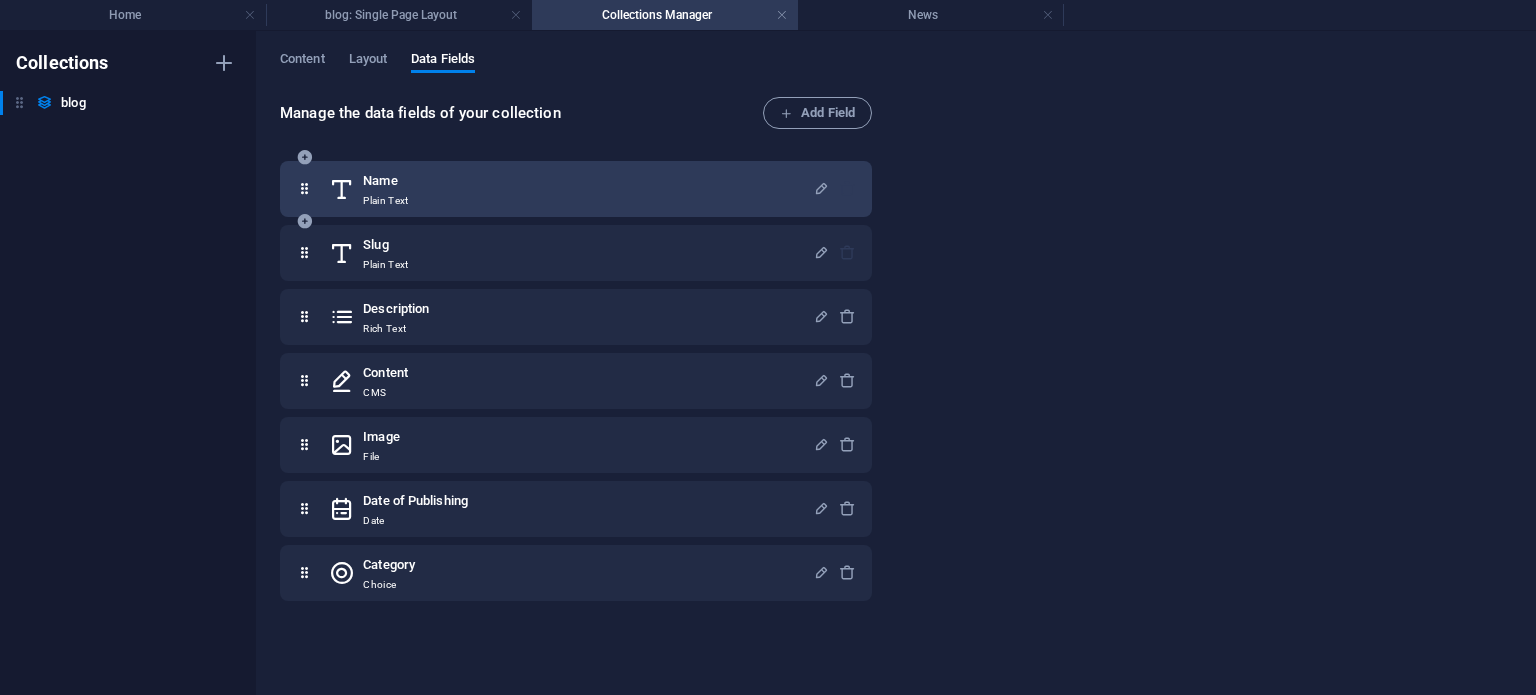 click on "Name Plain Text" at bounding box center [571, 189] 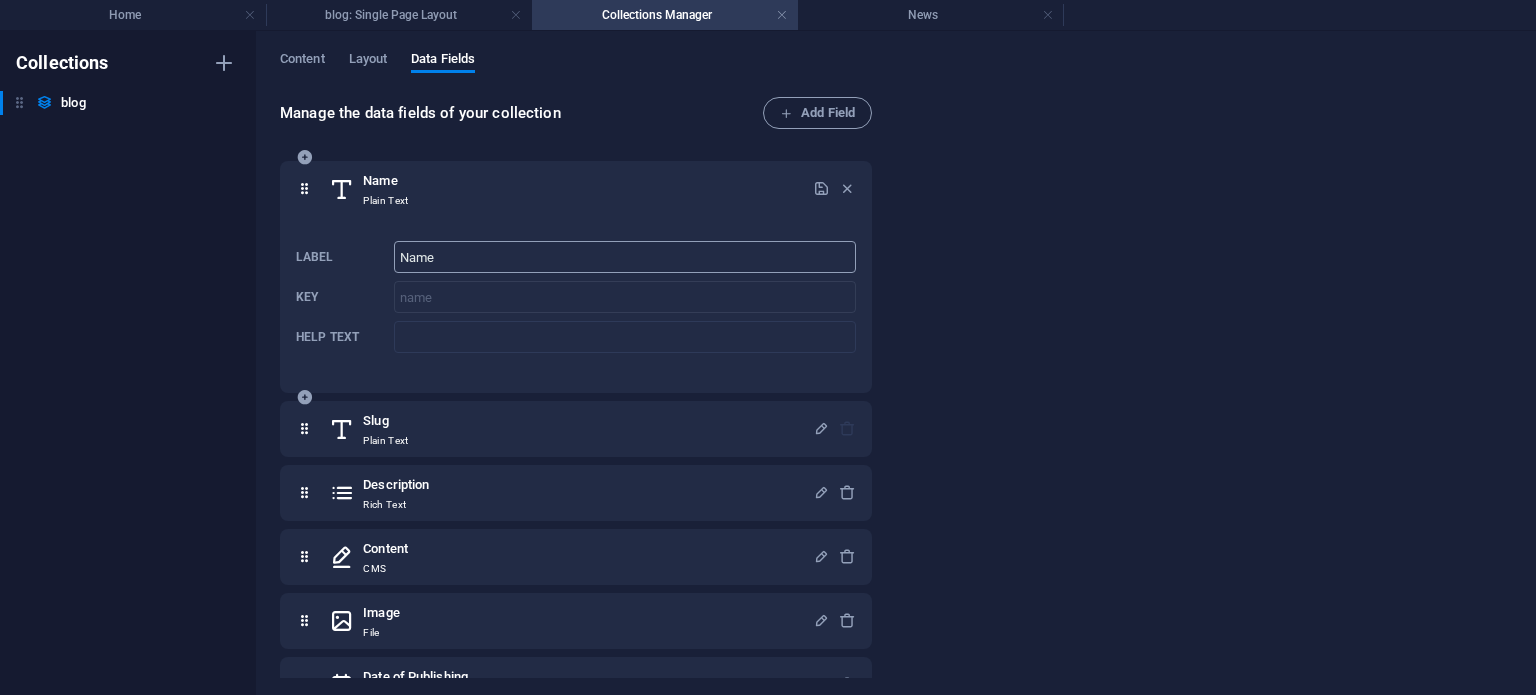 click on "Name" at bounding box center [625, 257] 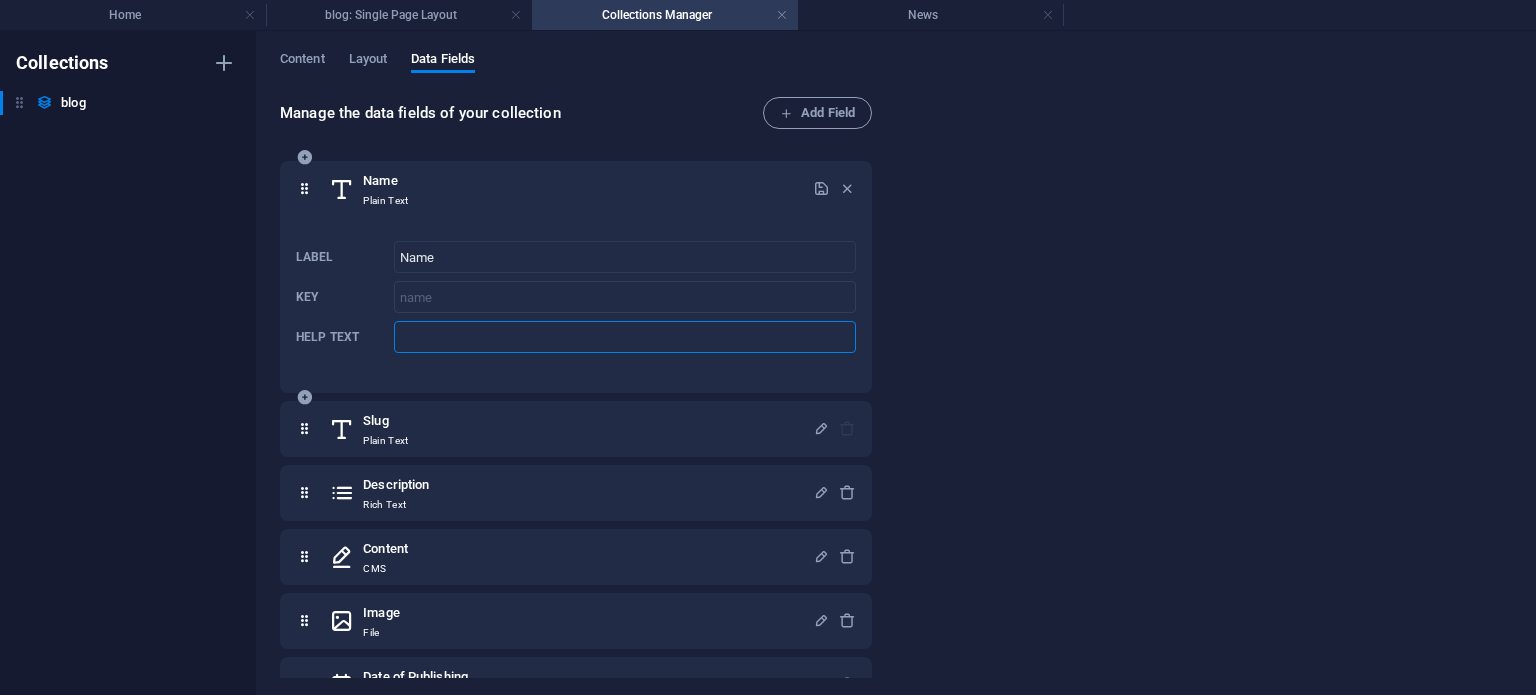 click at bounding box center (625, 337) 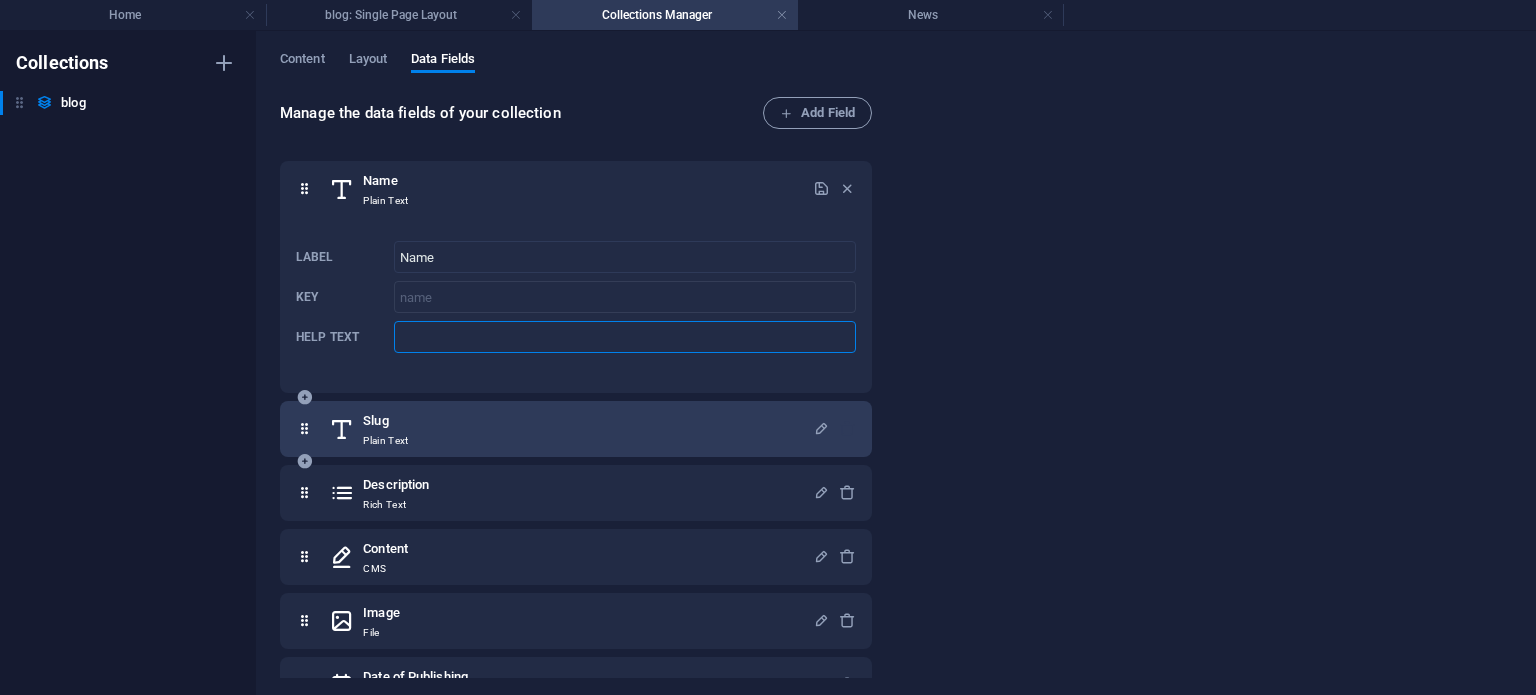 click on "Slug Plain Text" at bounding box center (571, 429) 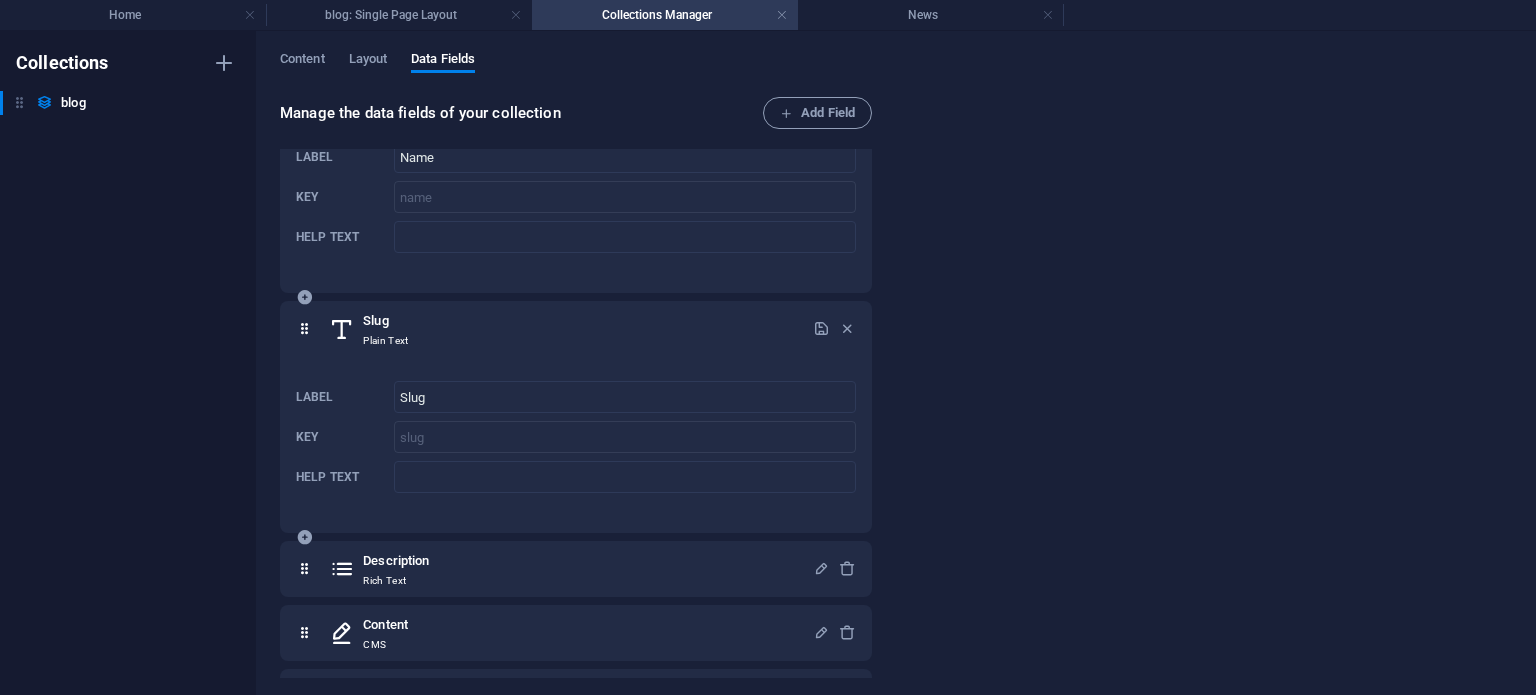 scroll, scrollTop: 282, scrollLeft: 0, axis: vertical 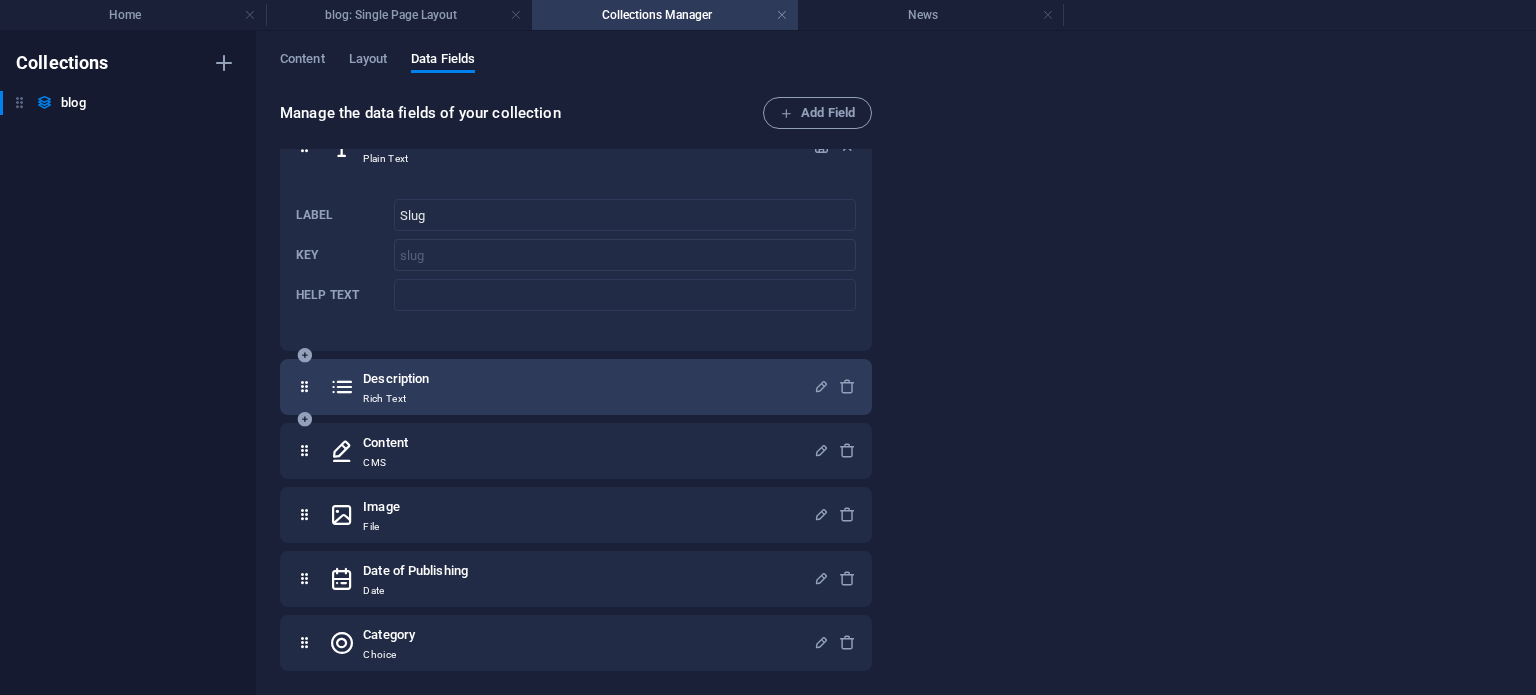 click on "Description Rich Text" at bounding box center (571, 387) 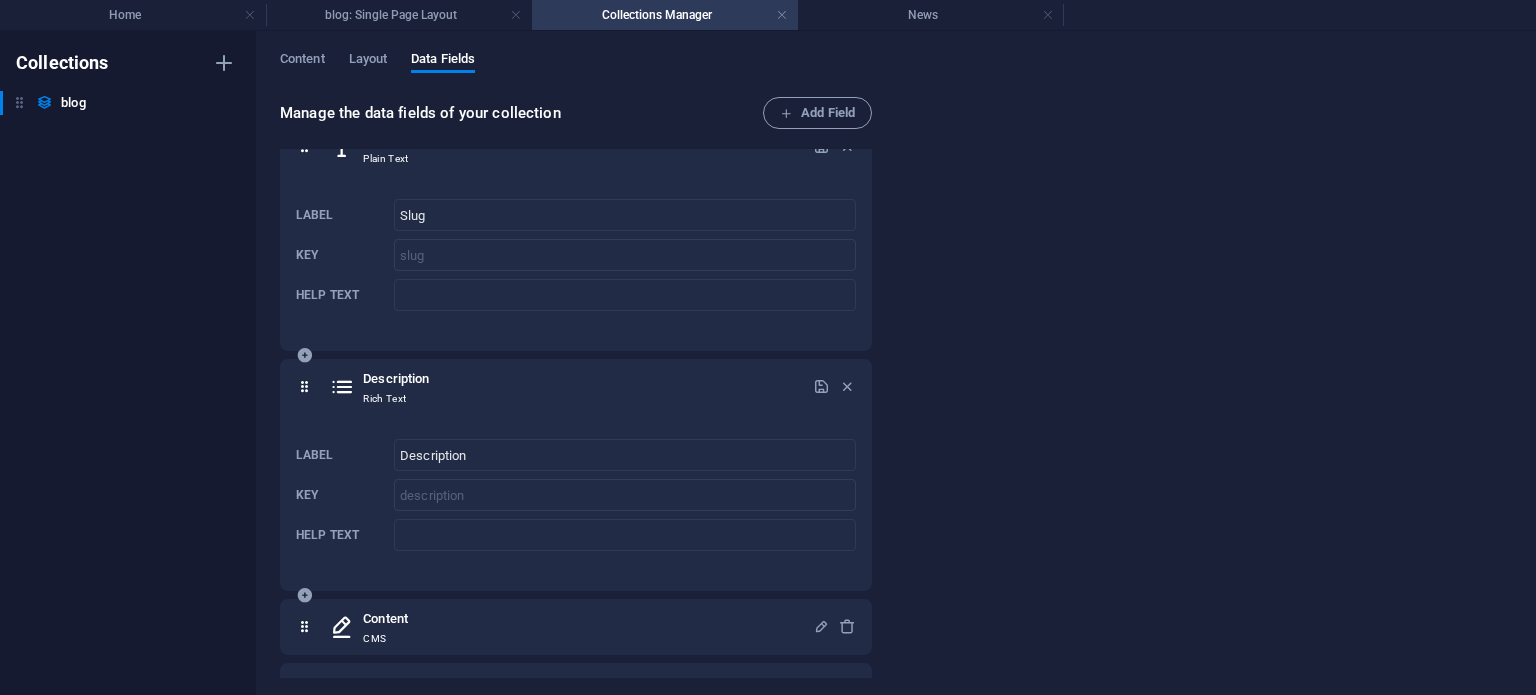 click on "Description Rich Text" at bounding box center (571, 387) 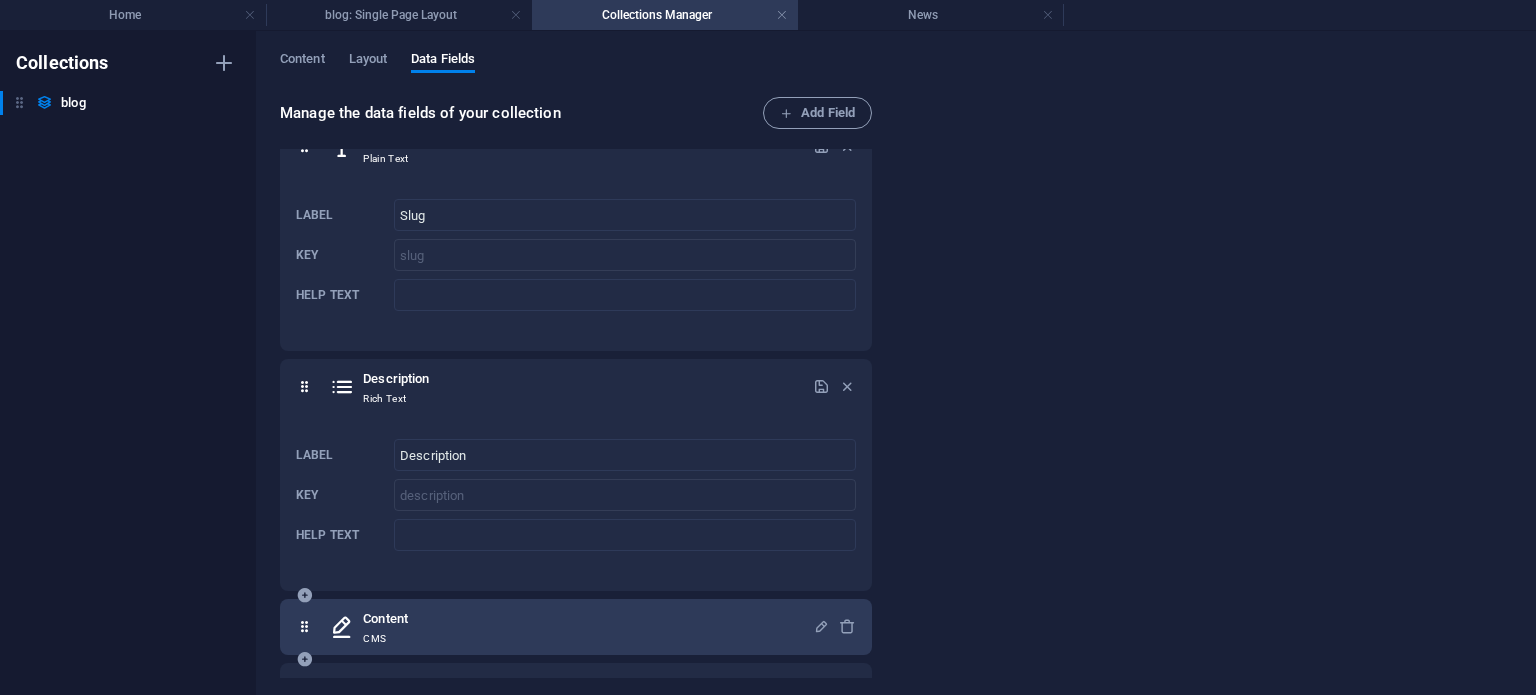 scroll, scrollTop: 458, scrollLeft: 0, axis: vertical 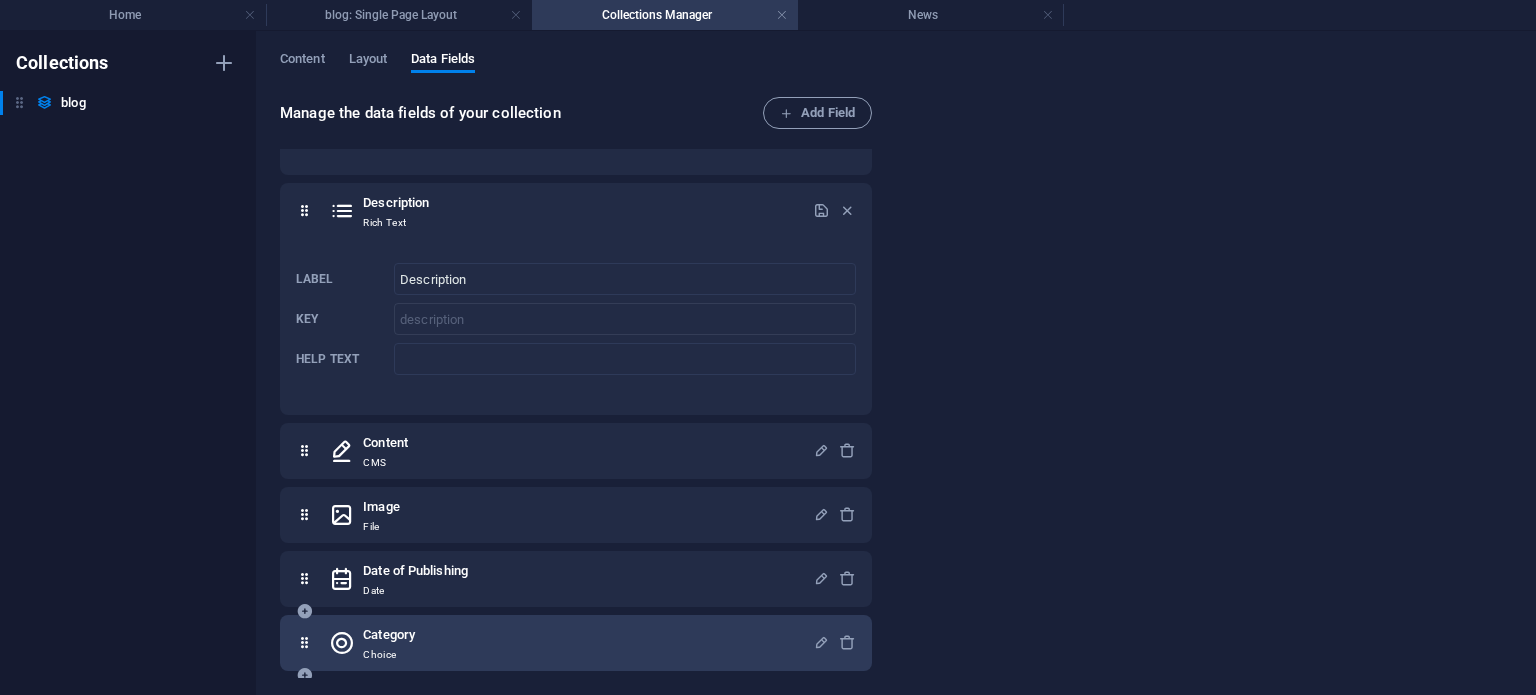 click on "Category Choice" at bounding box center (571, 643) 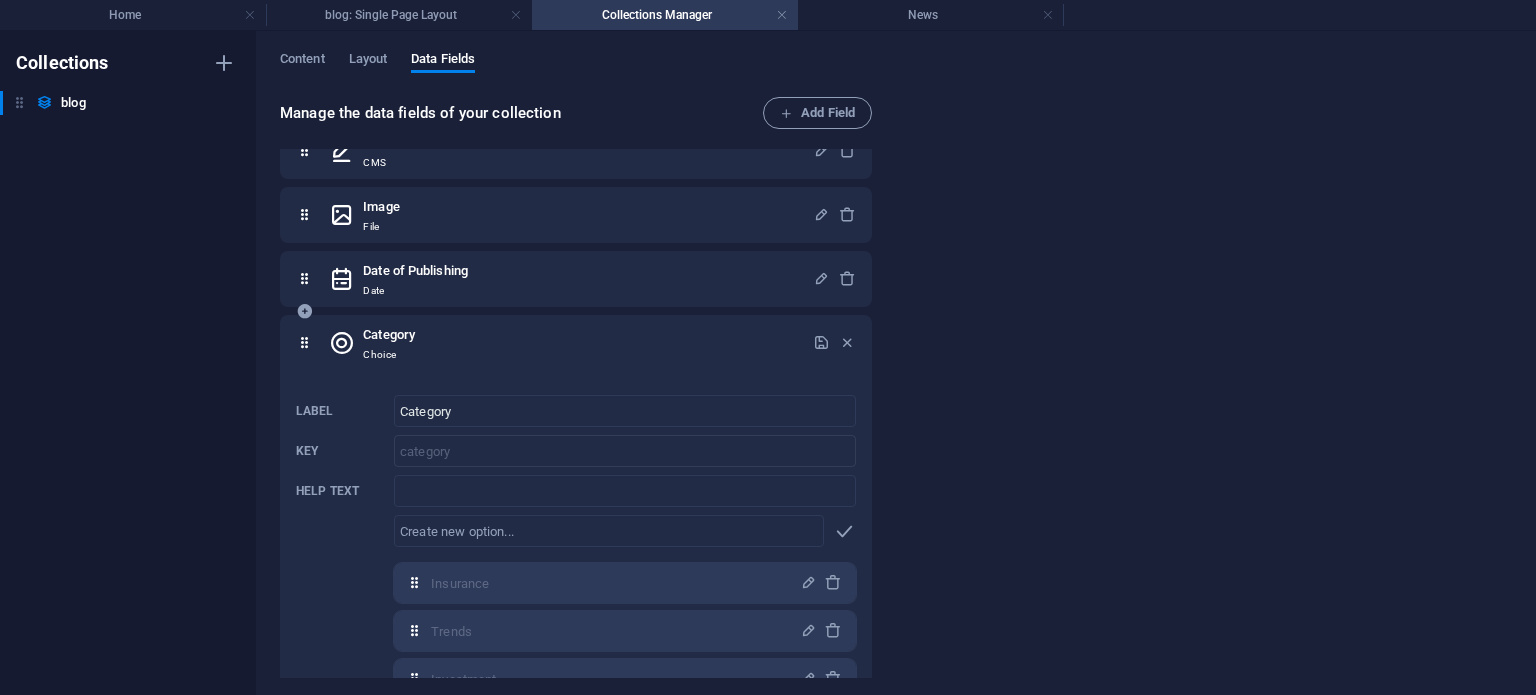 scroll, scrollTop: 858, scrollLeft: 0, axis: vertical 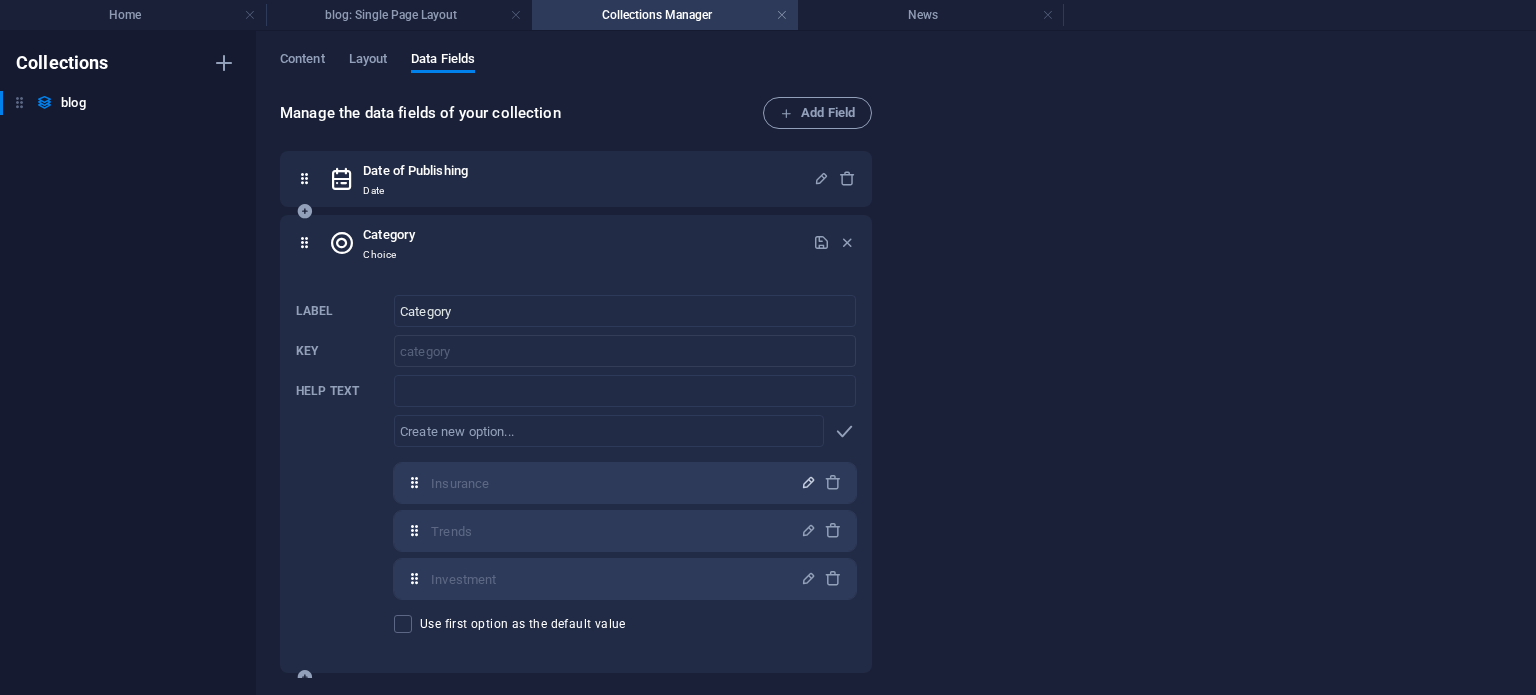 click at bounding box center [808, 482] 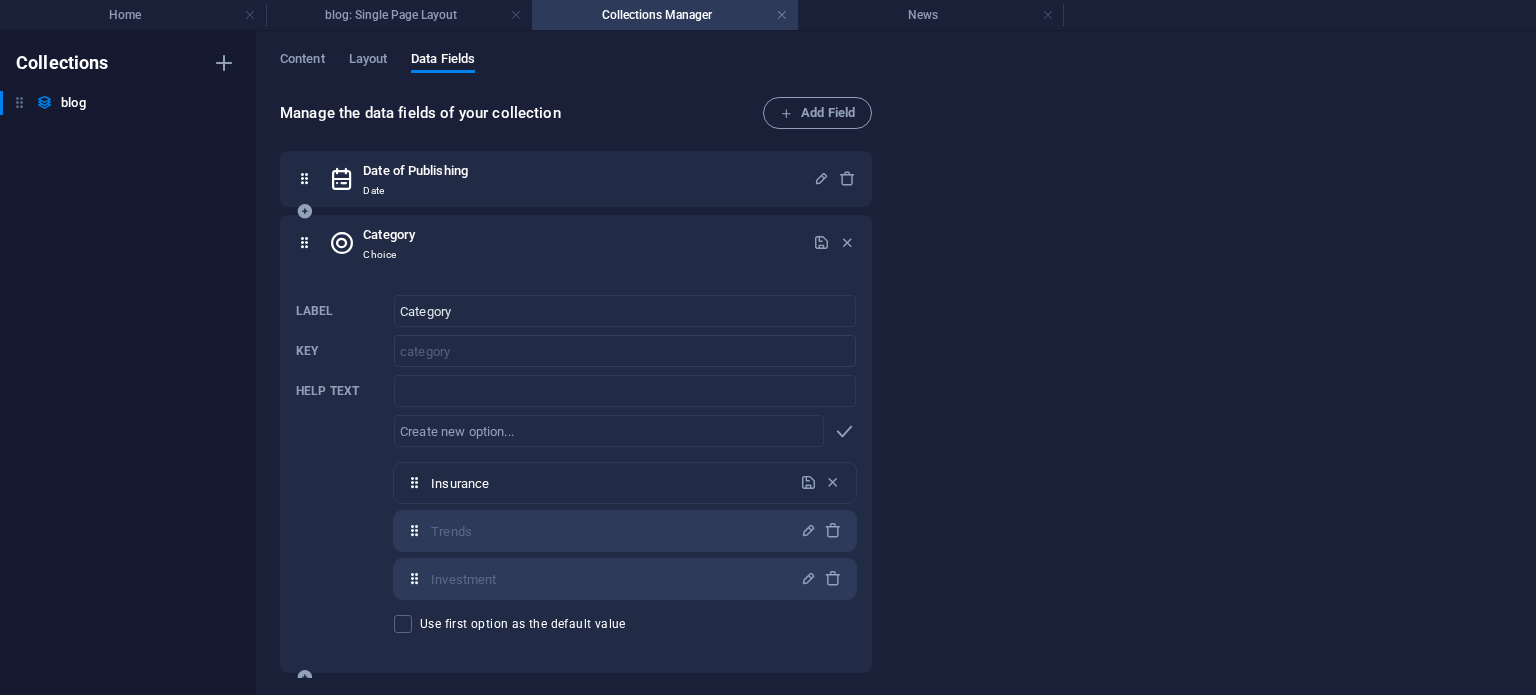 drag, startPoint x: 580, startPoint y: 476, endPoint x: 427, endPoint y: 473, distance: 153.0294 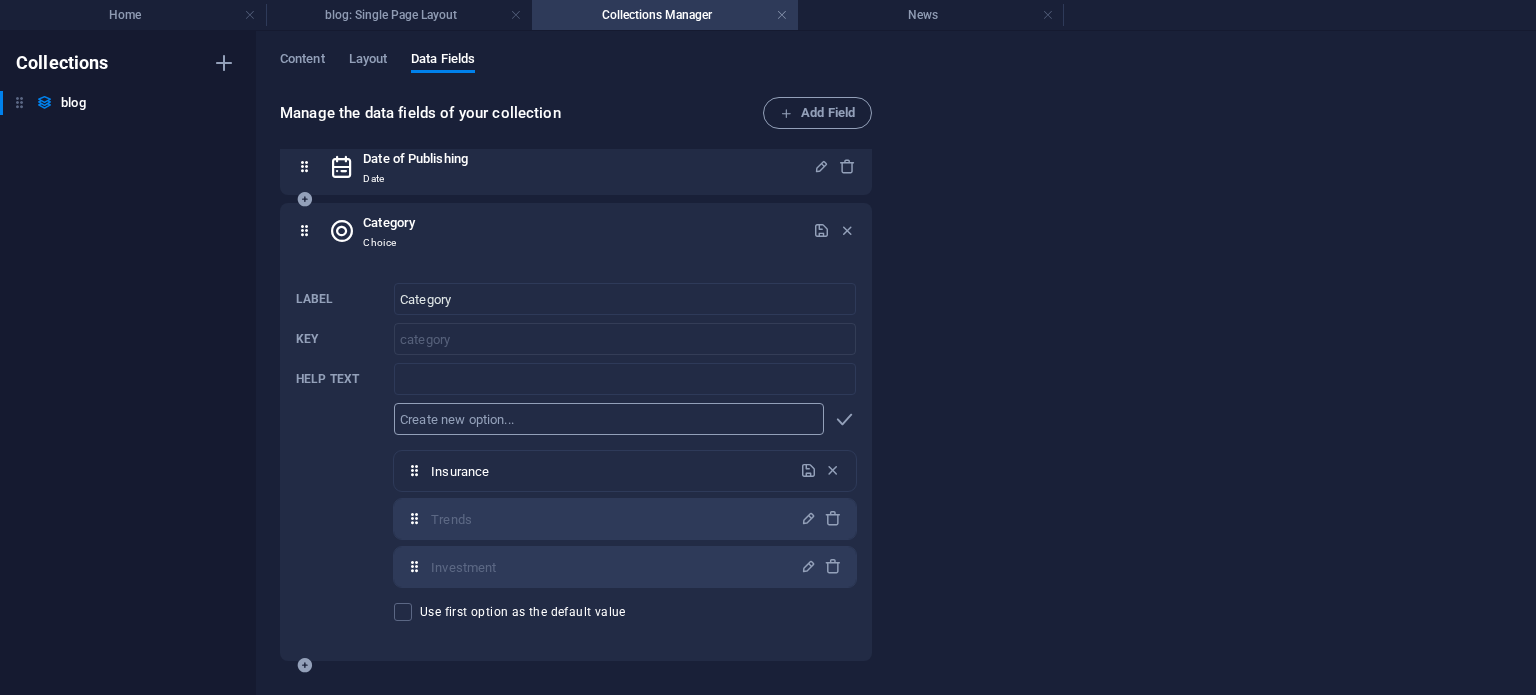 click at bounding box center [609, 419] 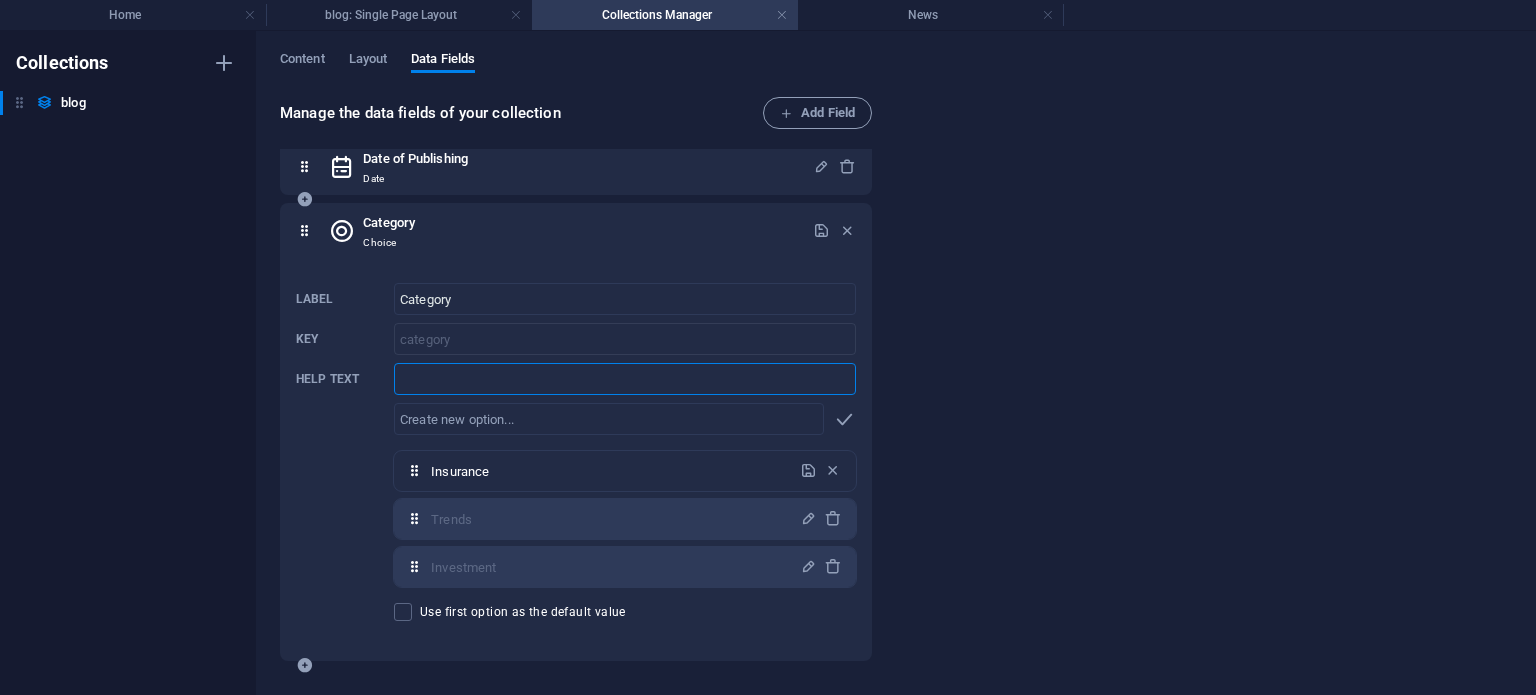 click at bounding box center (625, 379) 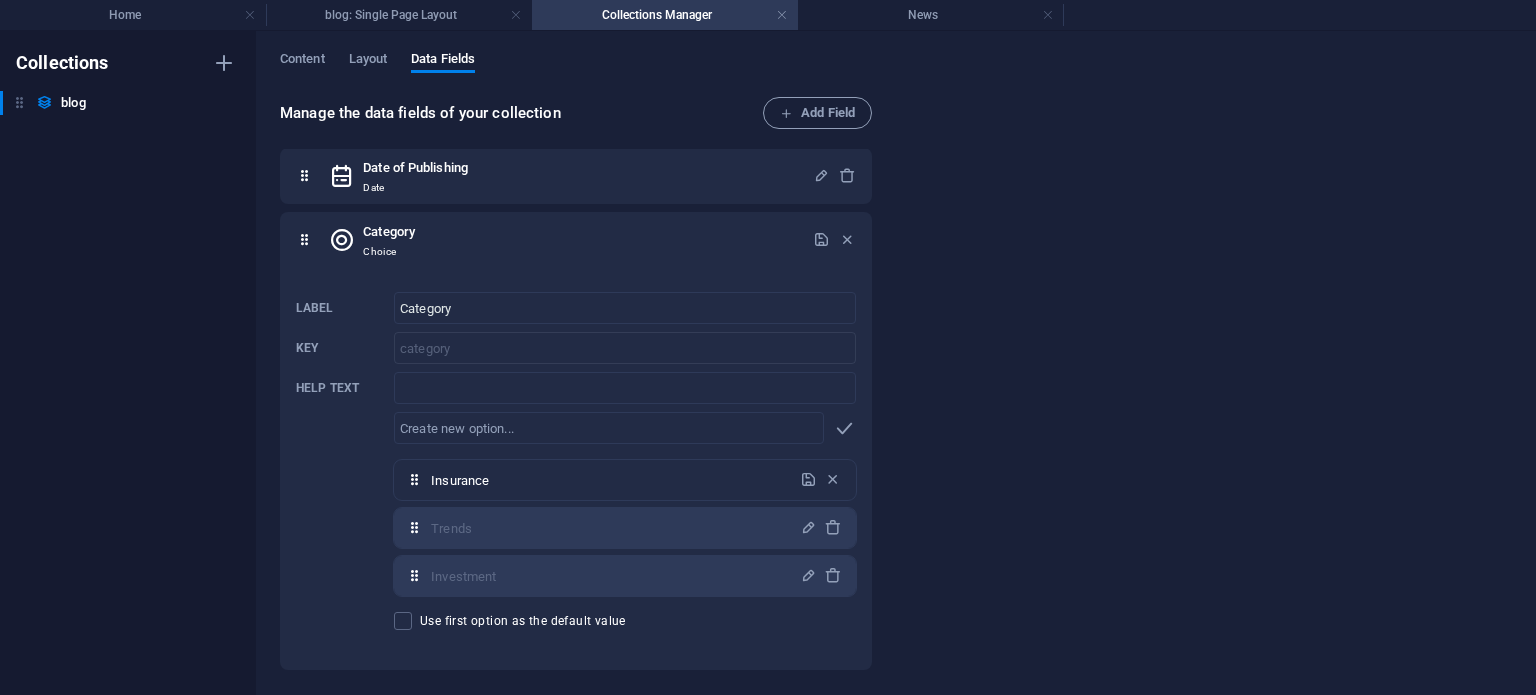 scroll, scrollTop: 860, scrollLeft: 0, axis: vertical 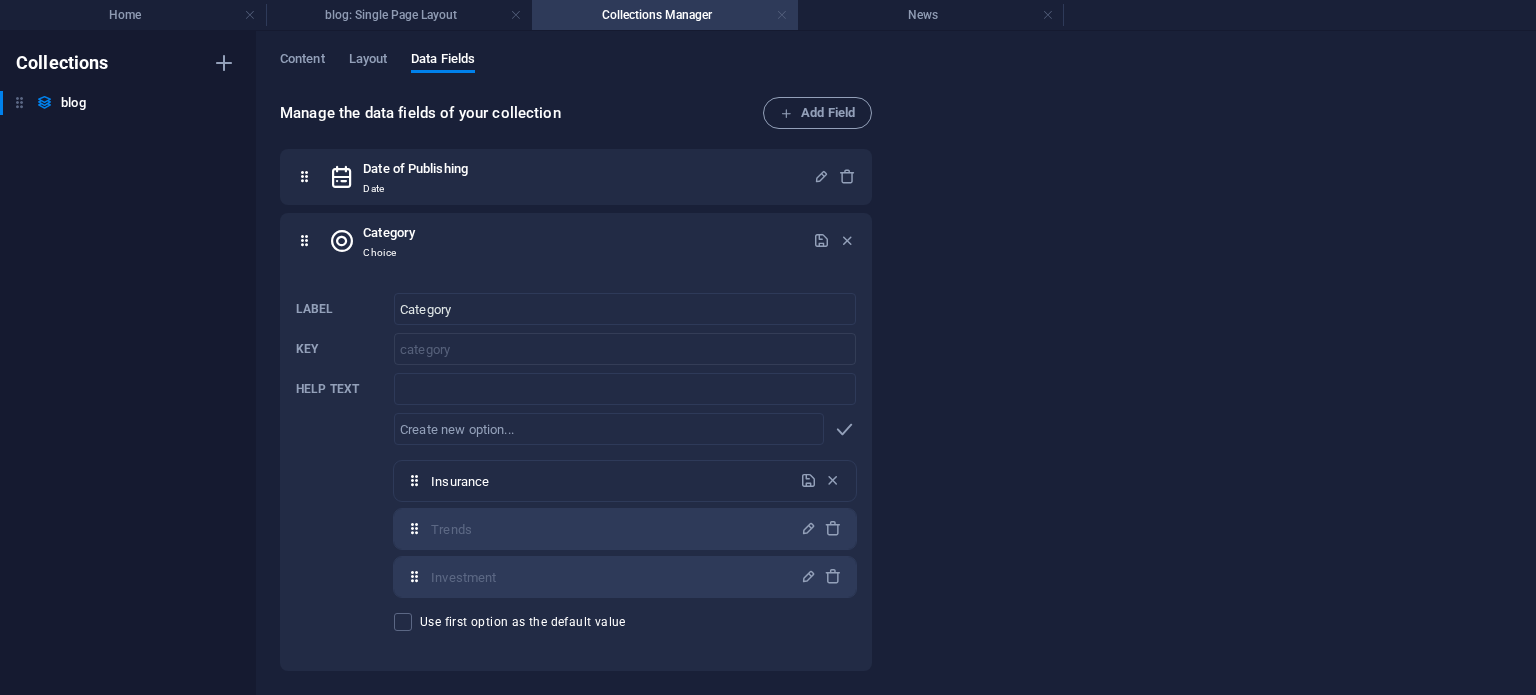 click at bounding box center (782, 15) 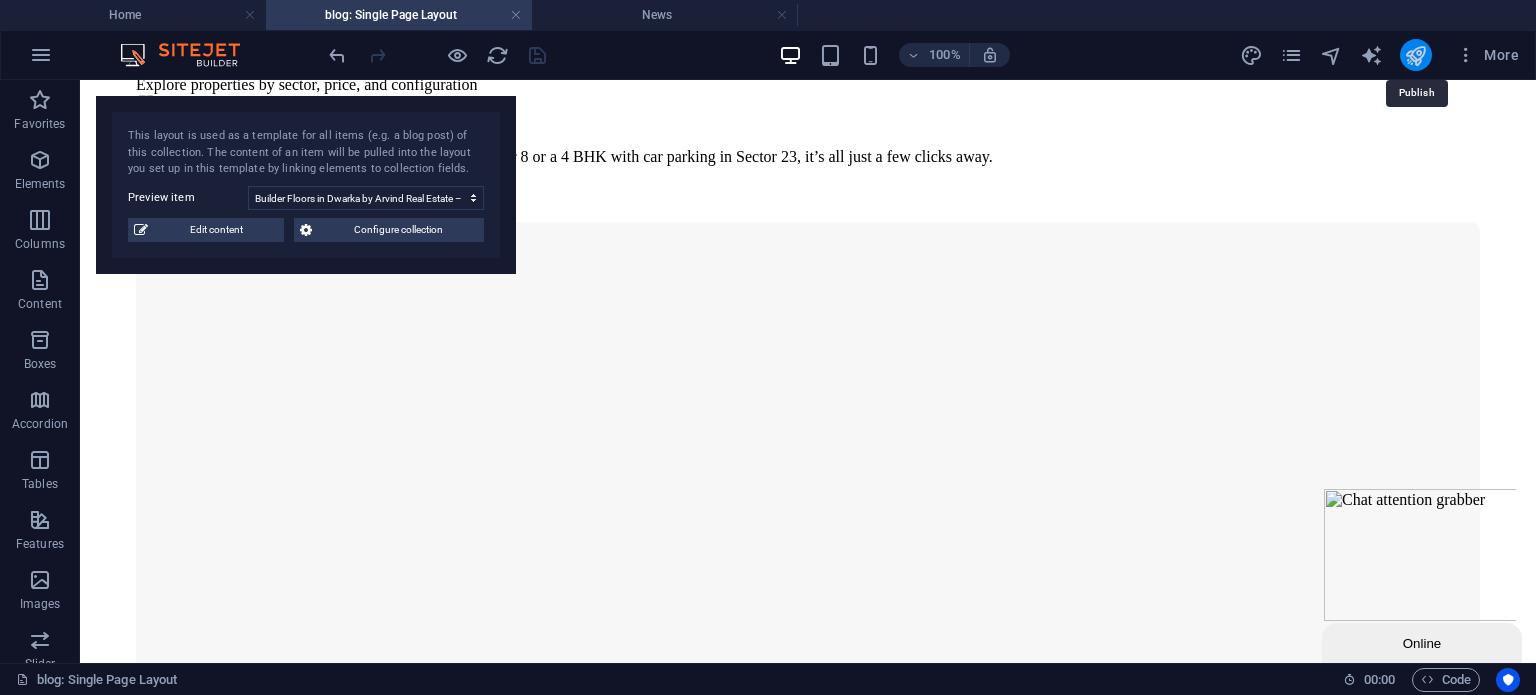 click at bounding box center [1415, 55] 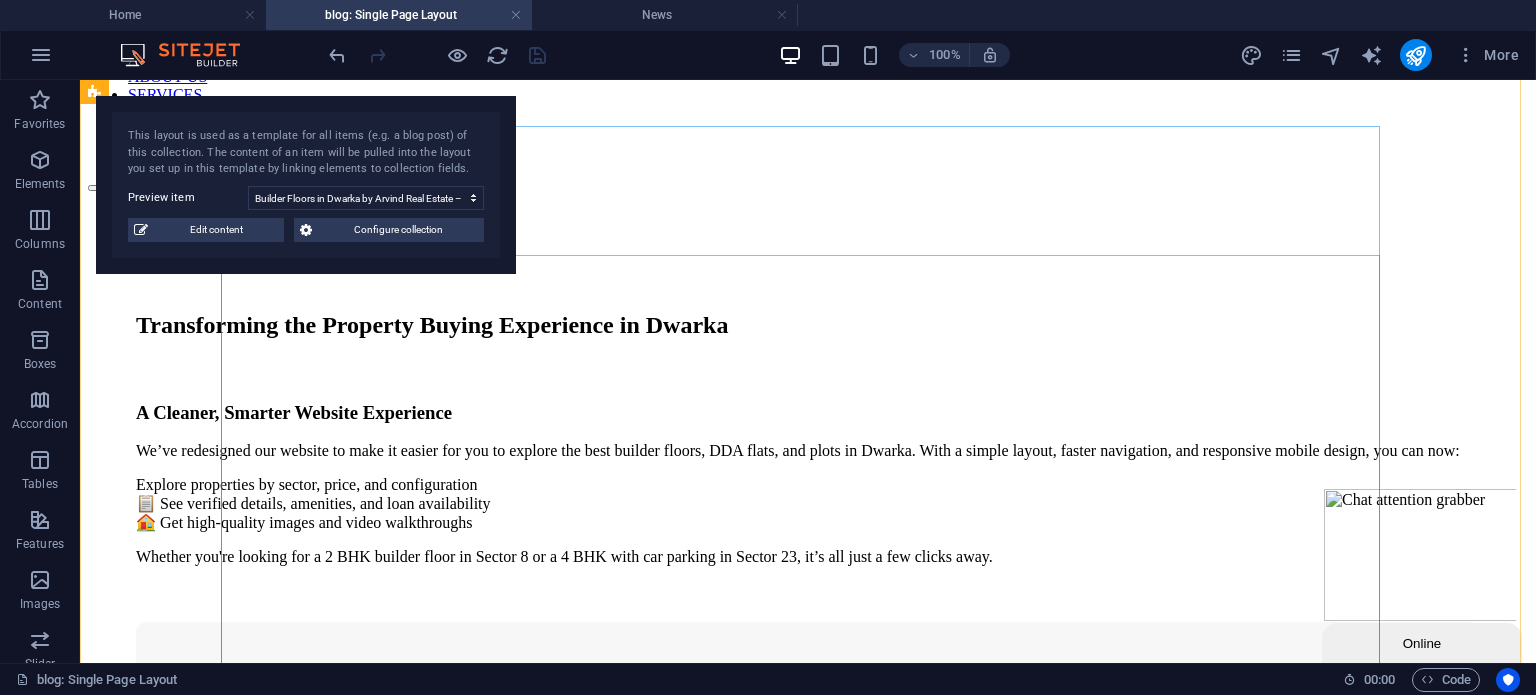 scroll, scrollTop: 0, scrollLeft: 0, axis: both 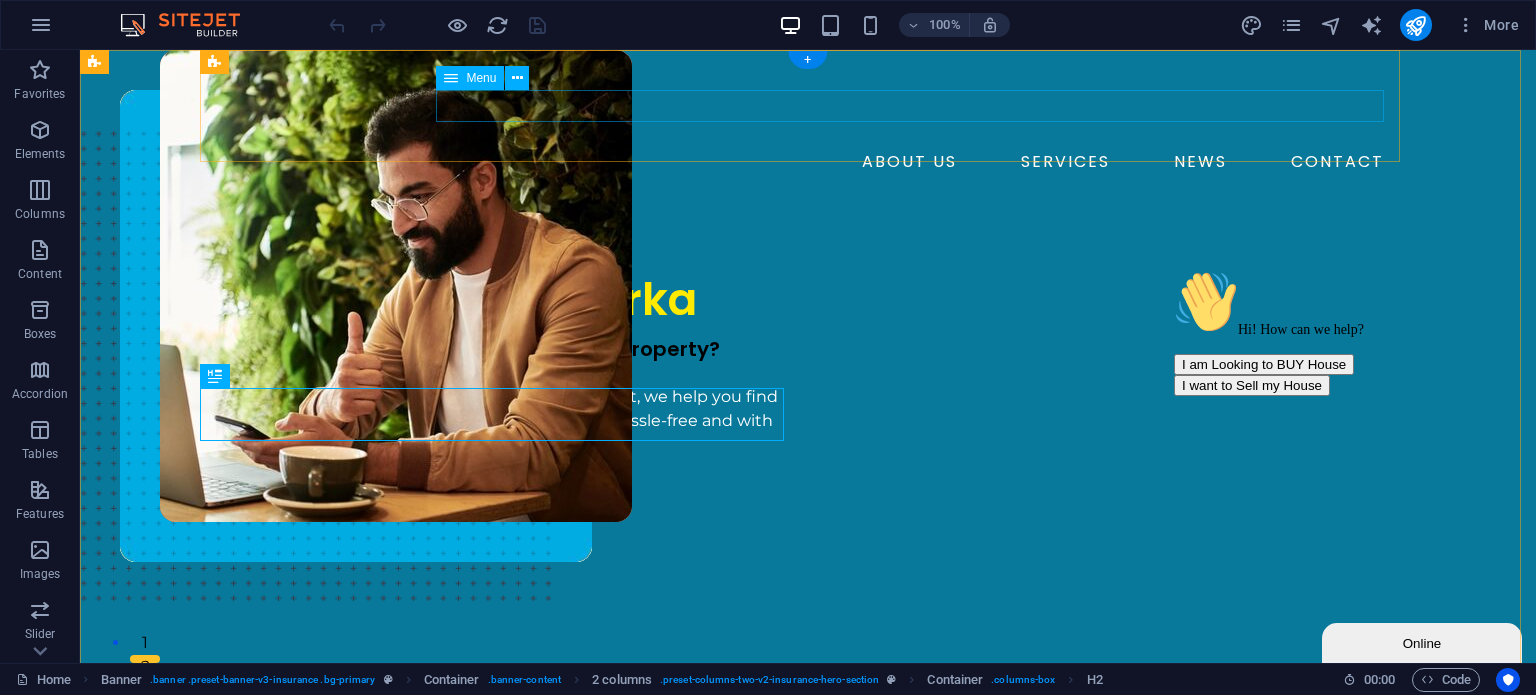 click on "ABOUT US SERVICES NEWS CONTACT" at bounding box center (808, 162) 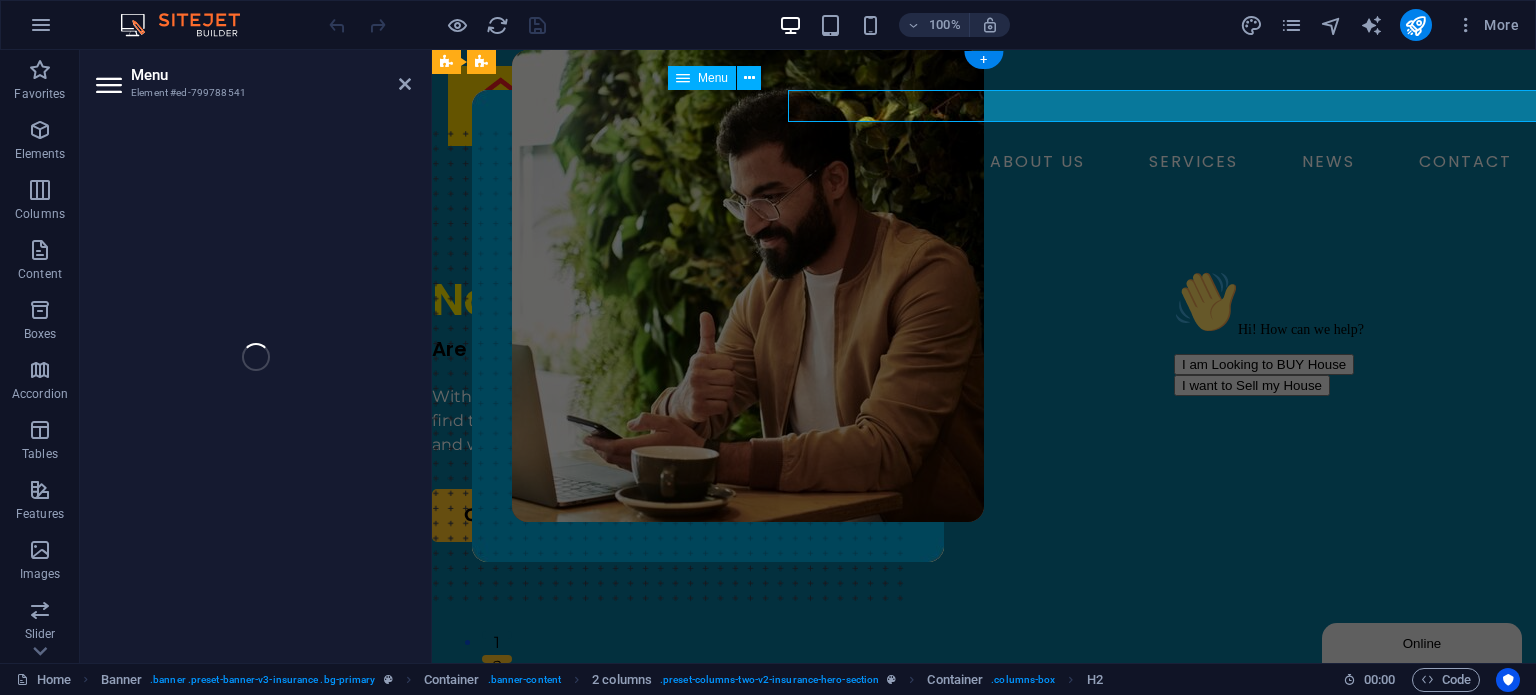 select on "1" 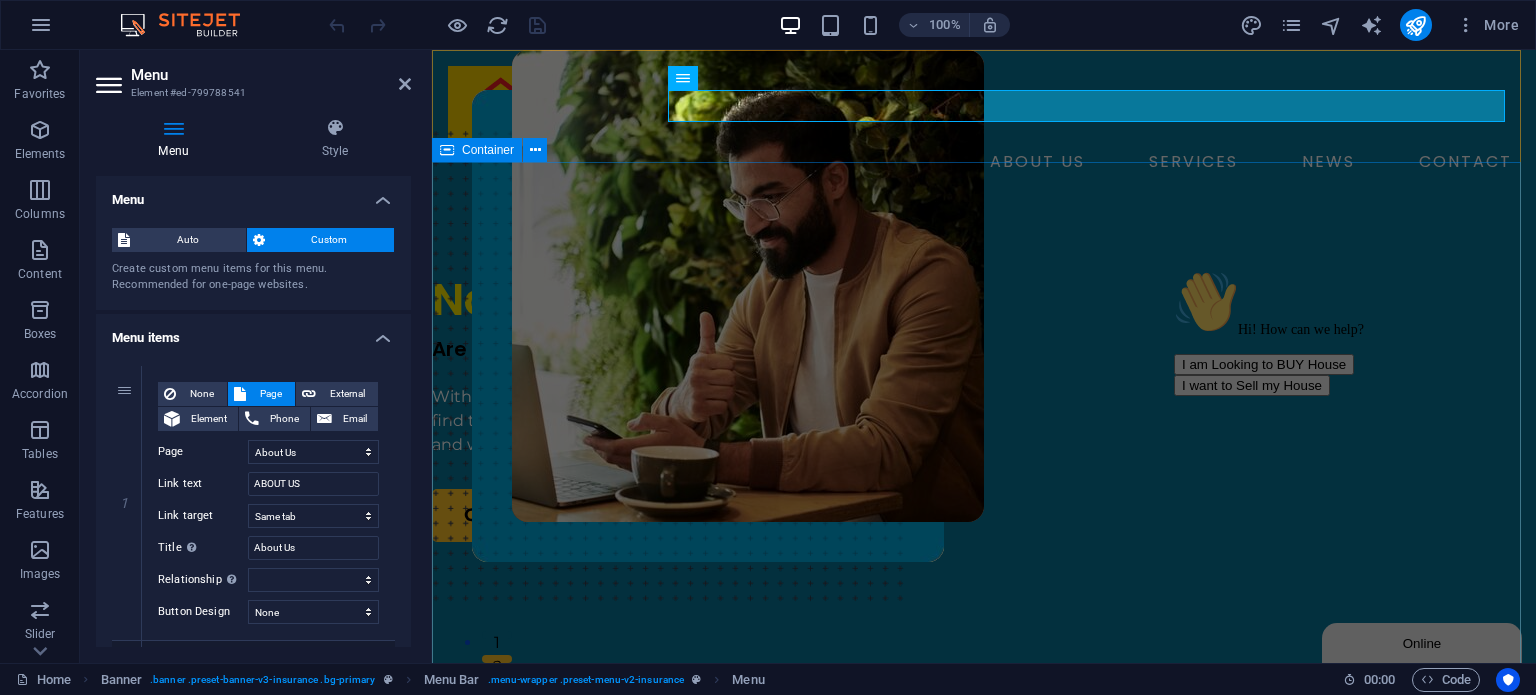 click on "No.1 Realtor in Dwarka Are You Looking to BUY | SELL | RENT Your Property? With trusted experience in Dwarka’s property market, we help you find the perfect home, the right buyer, or ideal rental—hassle-free and with full transparency Call 9716 9716 70" at bounding box center [984, 696] 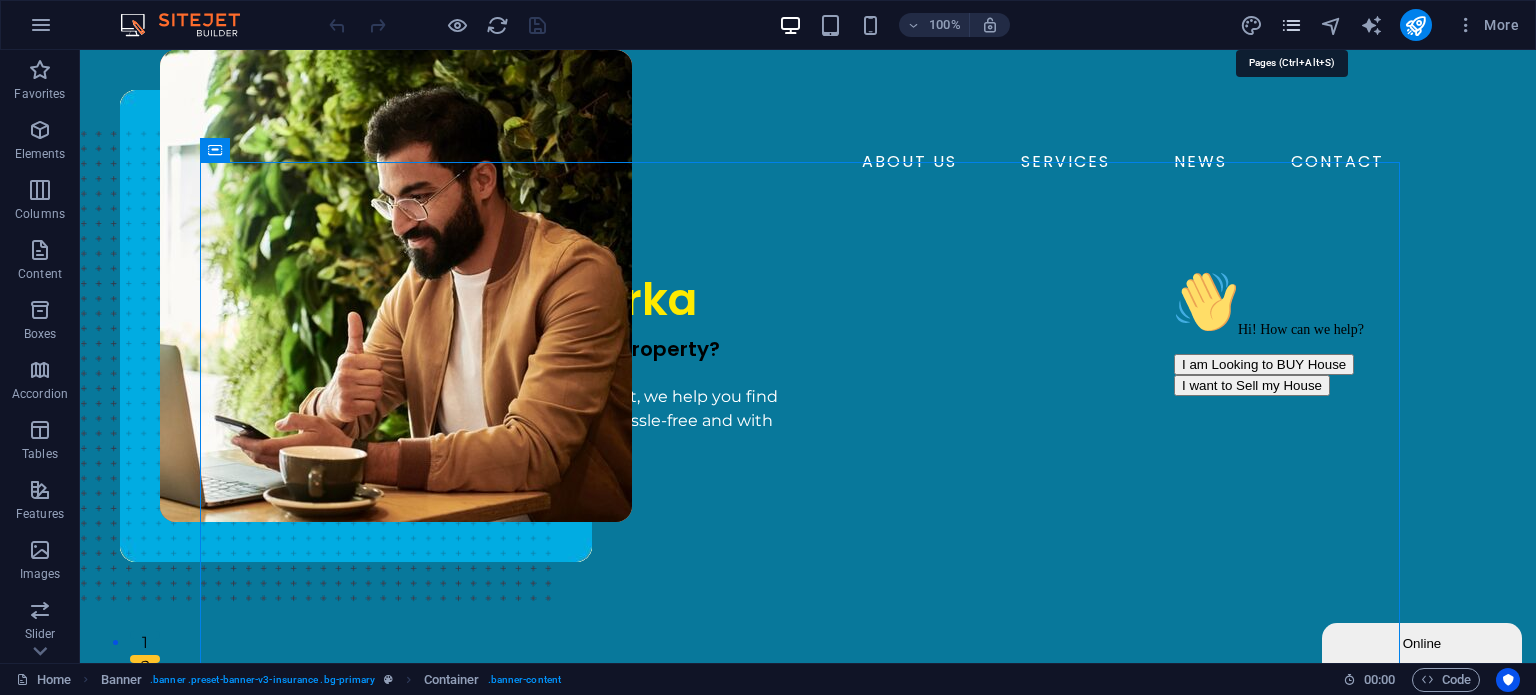 click at bounding box center [1291, 25] 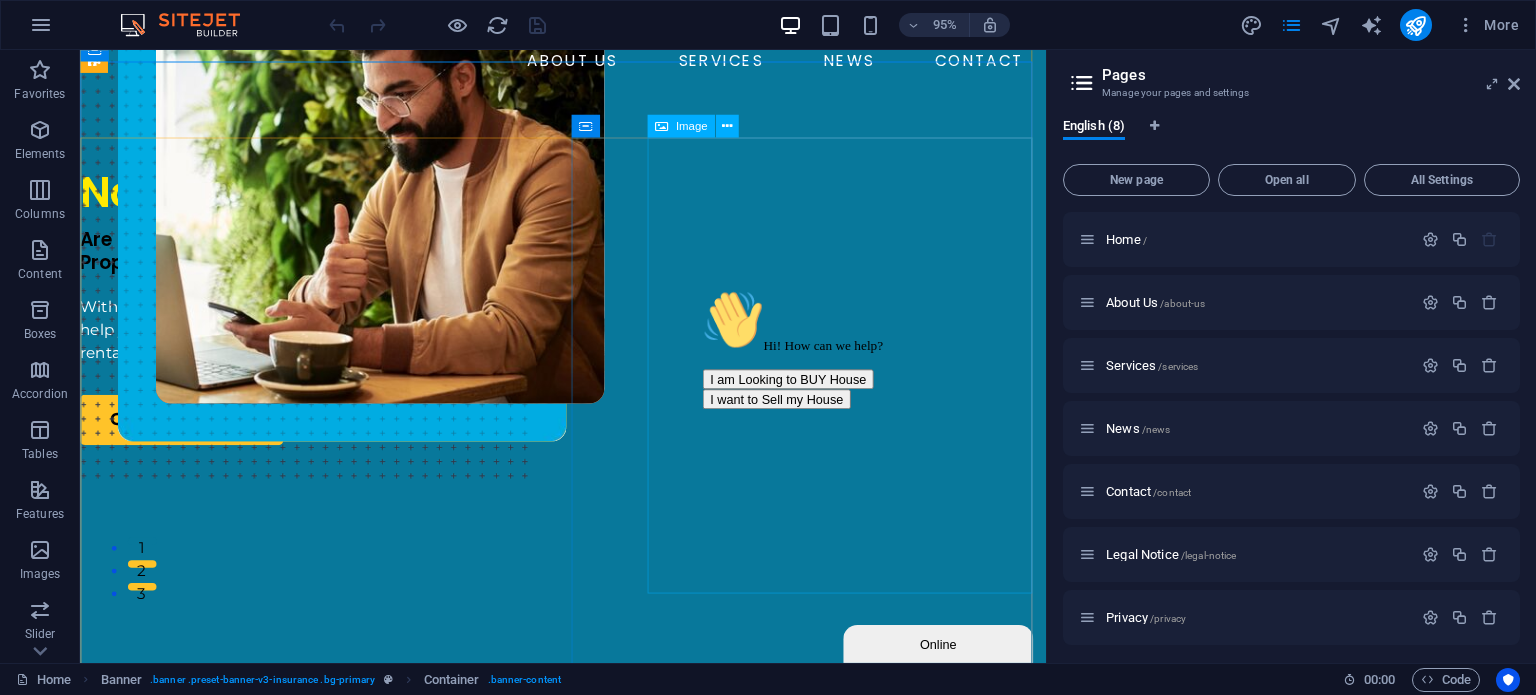 scroll, scrollTop: 0, scrollLeft: 0, axis: both 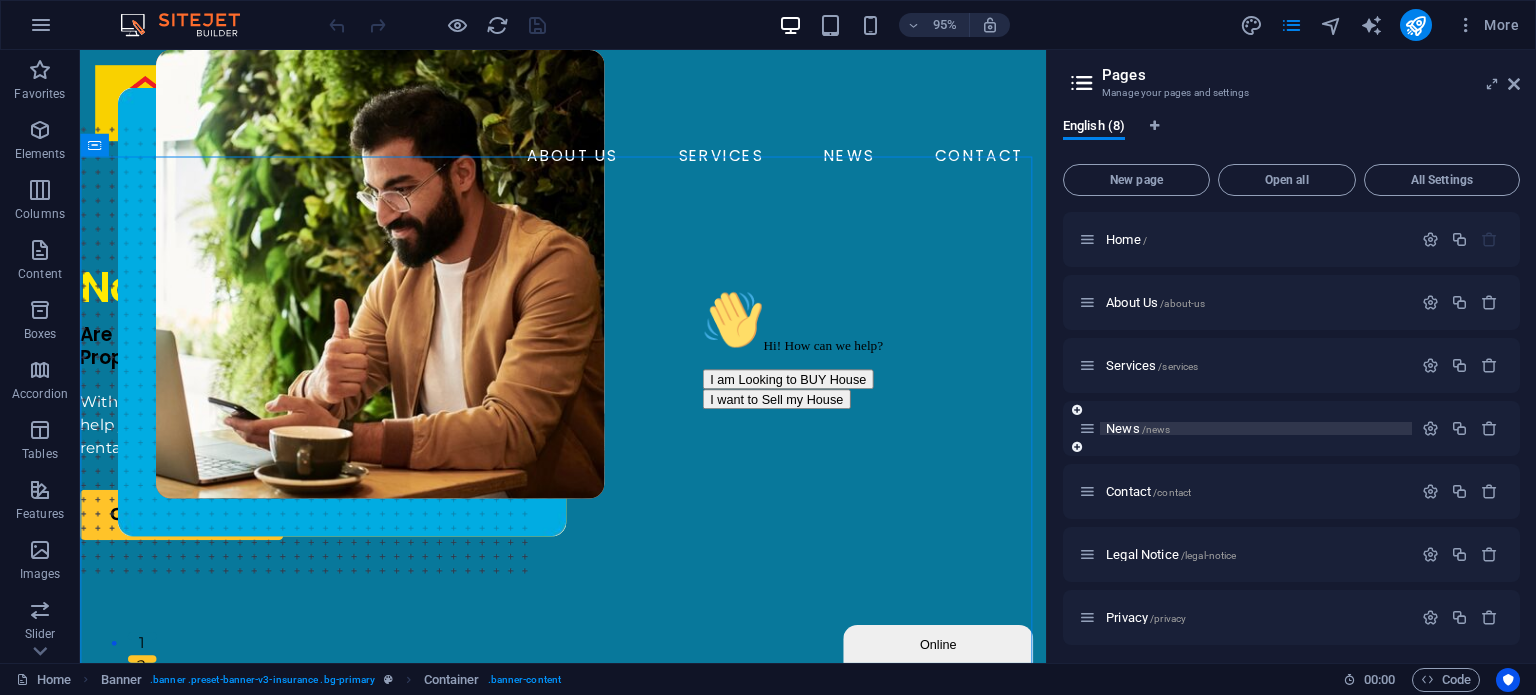 click on "News /news" at bounding box center (1138, 428) 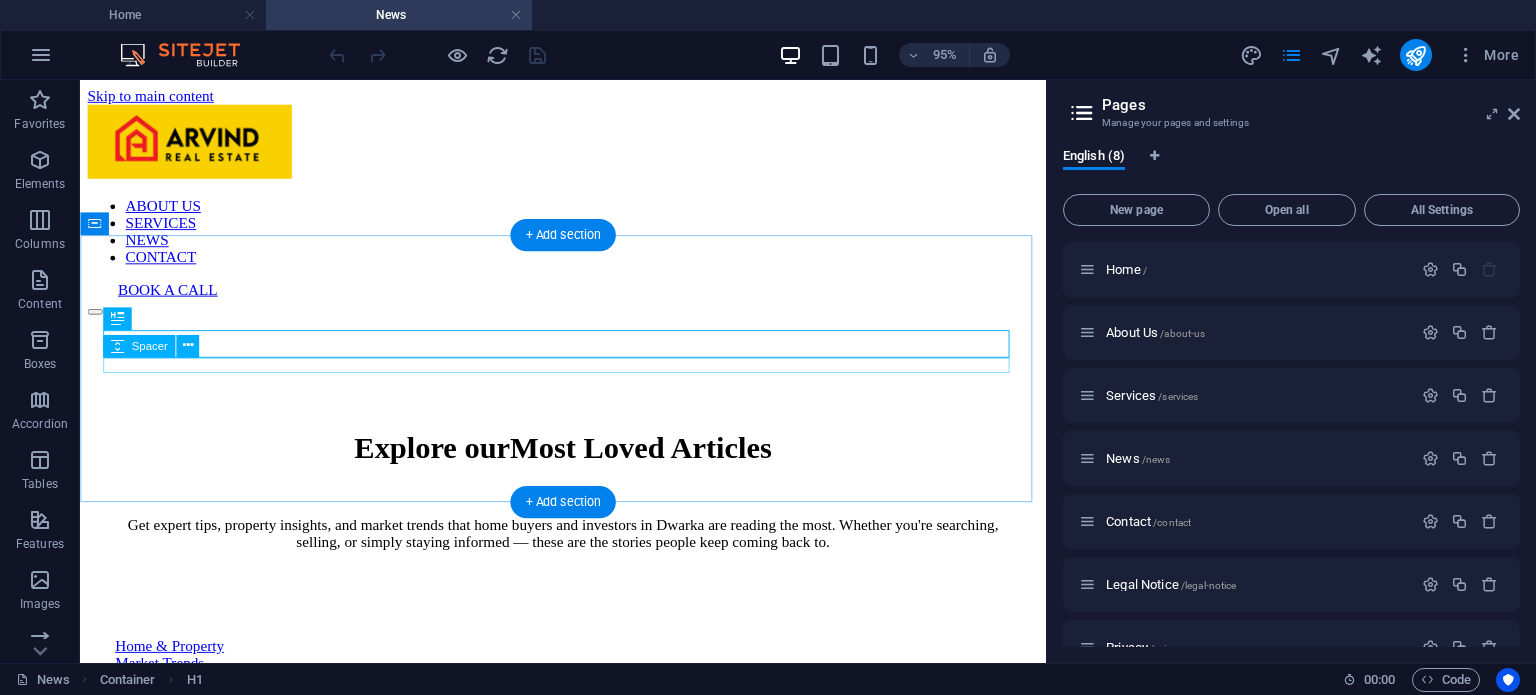 scroll, scrollTop: 0, scrollLeft: 0, axis: both 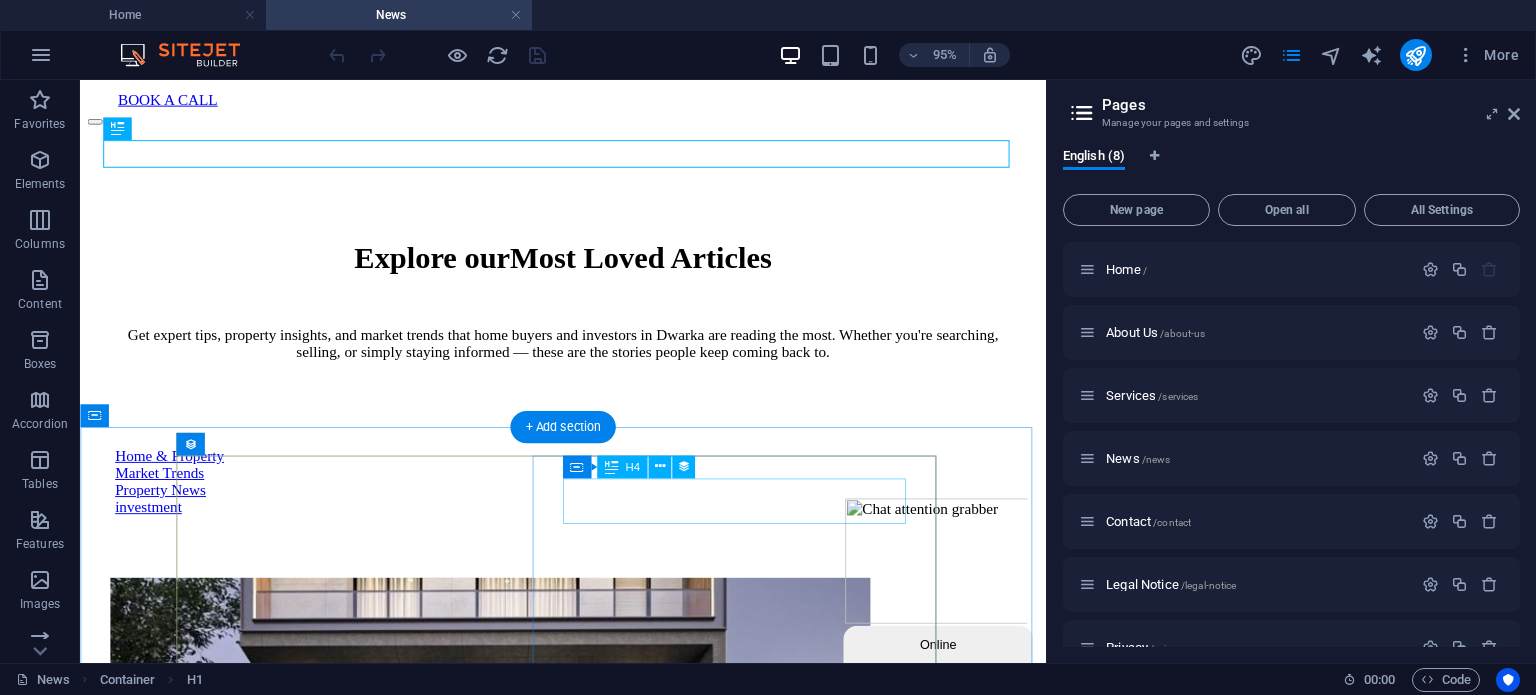 click on "Transforming the Property Buying Experience in Dwarka" at bounding box center [512, 912] 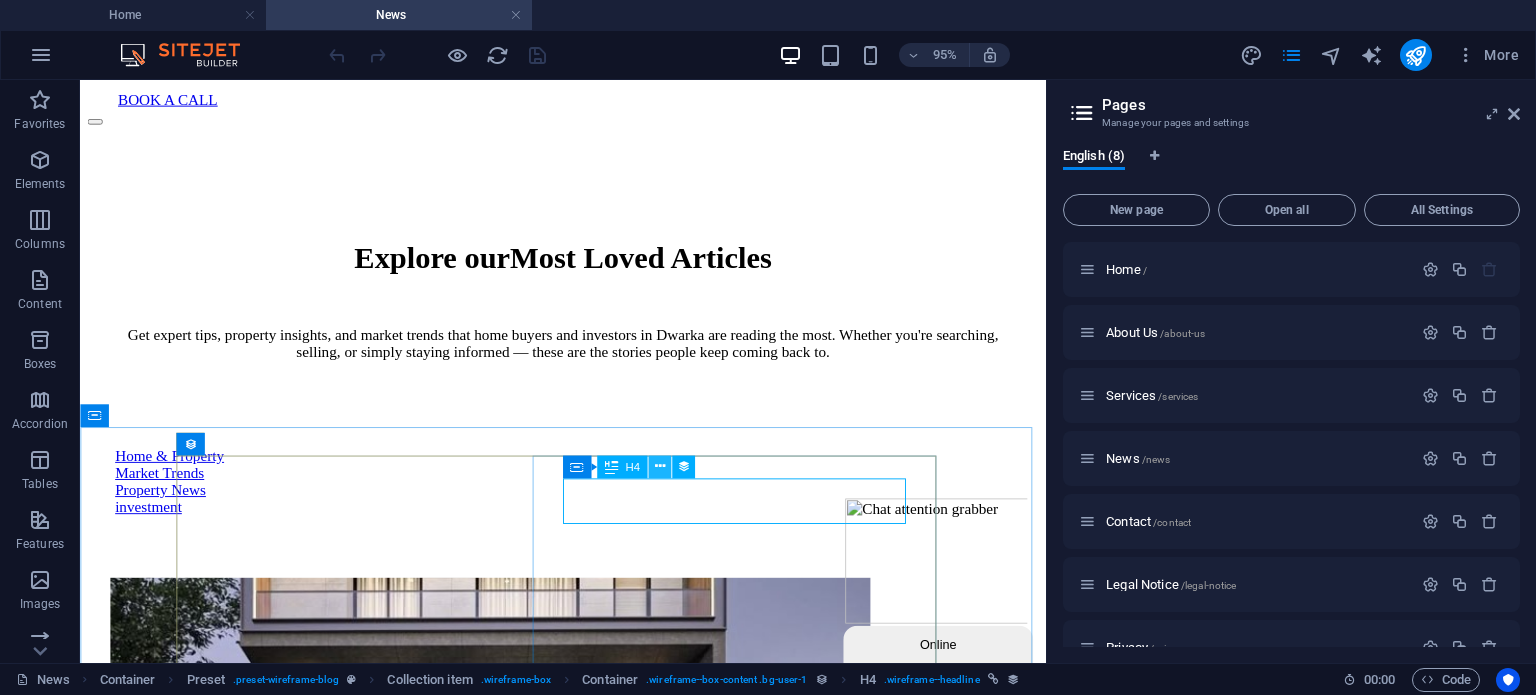 click at bounding box center (659, 466) 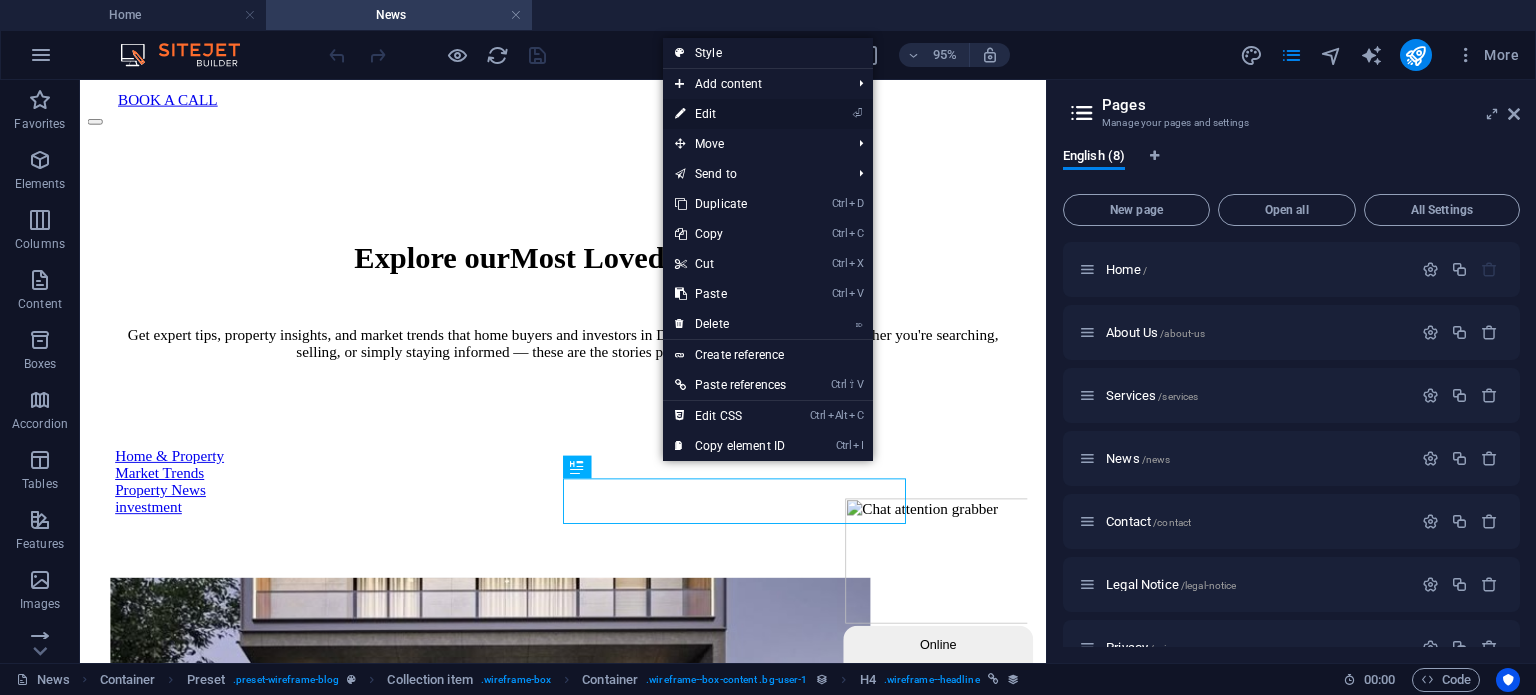 click on "⏎  Edit" at bounding box center (730, 114) 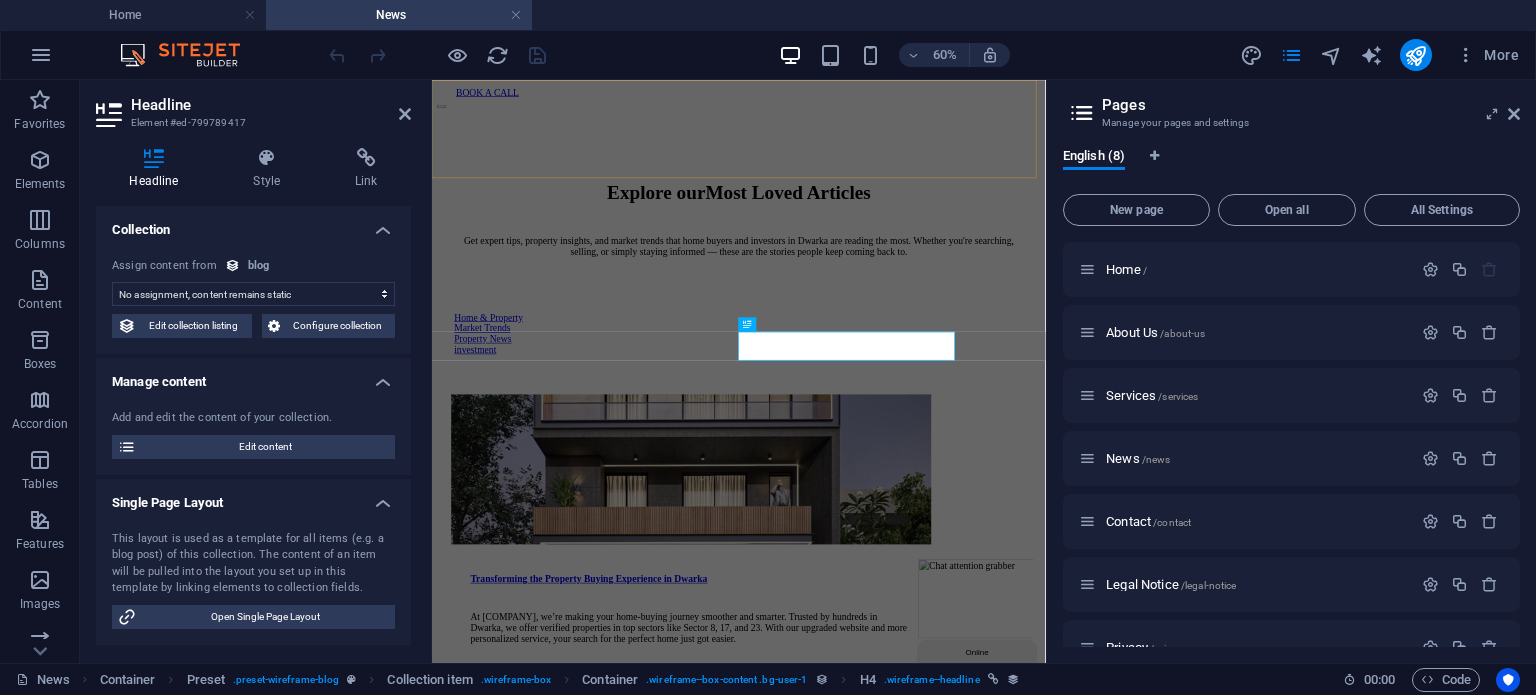 select on "name" 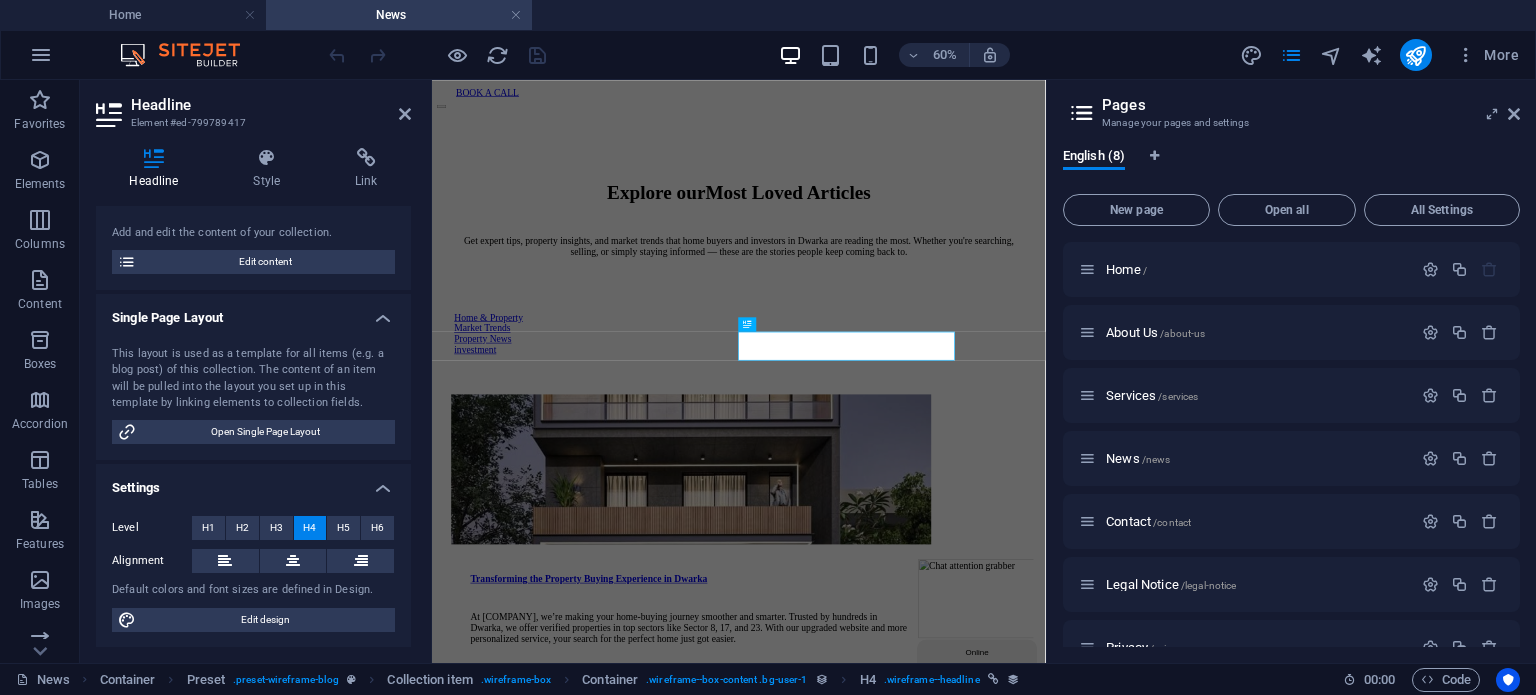 scroll, scrollTop: 0, scrollLeft: 0, axis: both 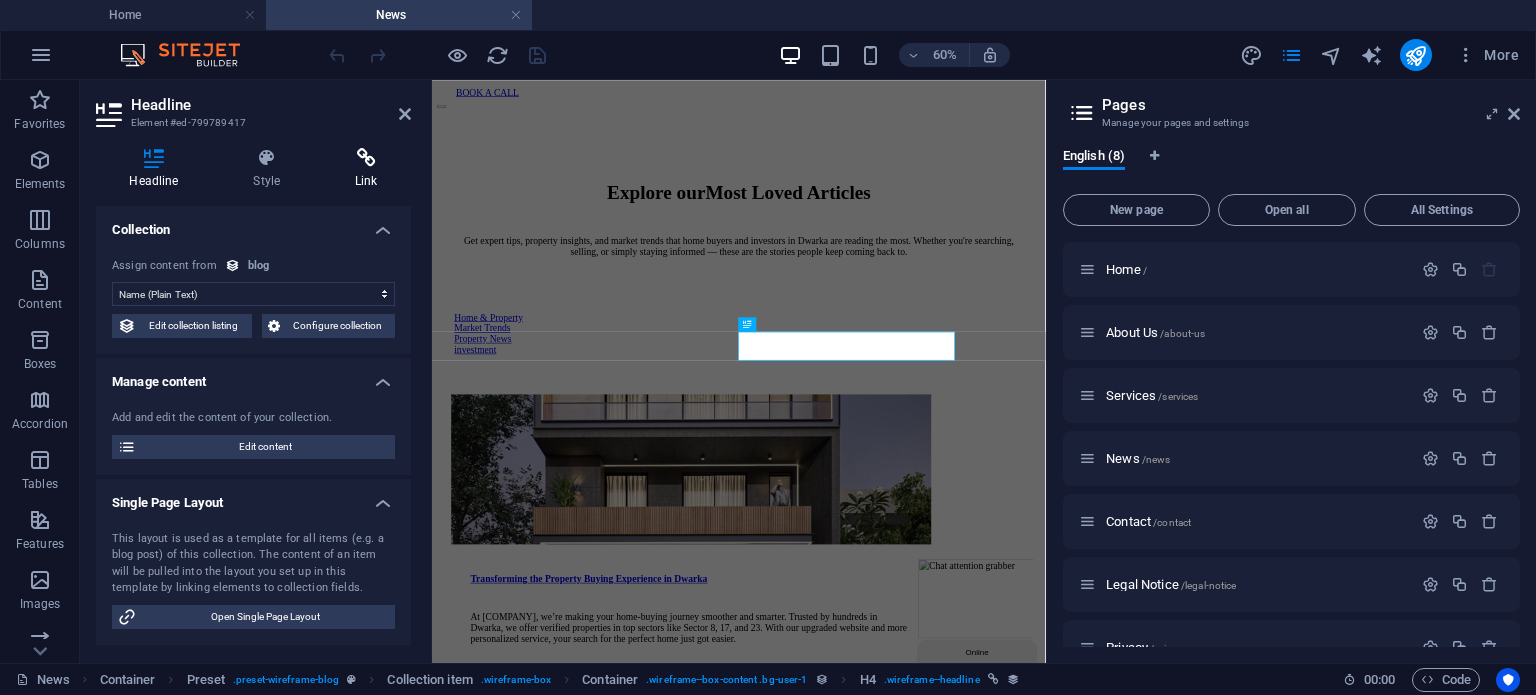 click on "Link" at bounding box center [366, 169] 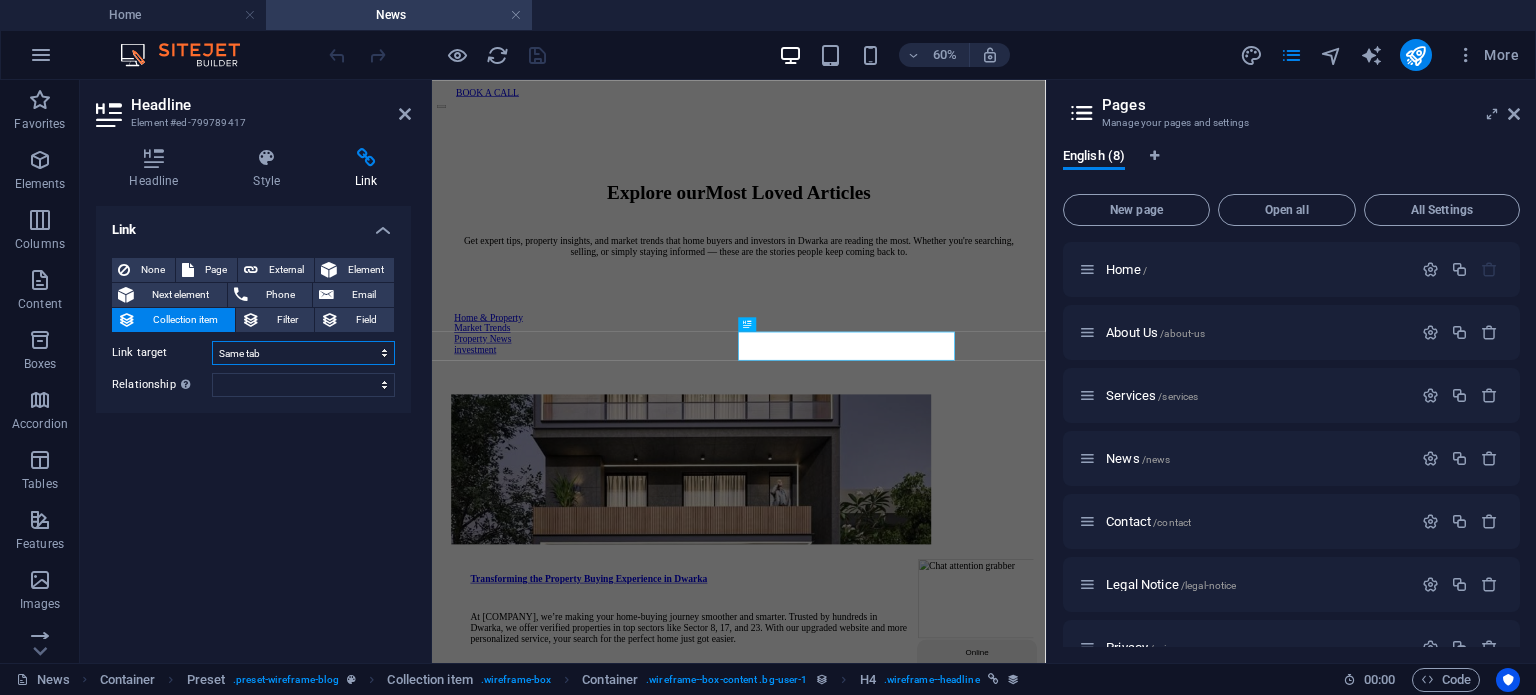 click on "New tab Same tab Overlay" at bounding box center (303, 353) 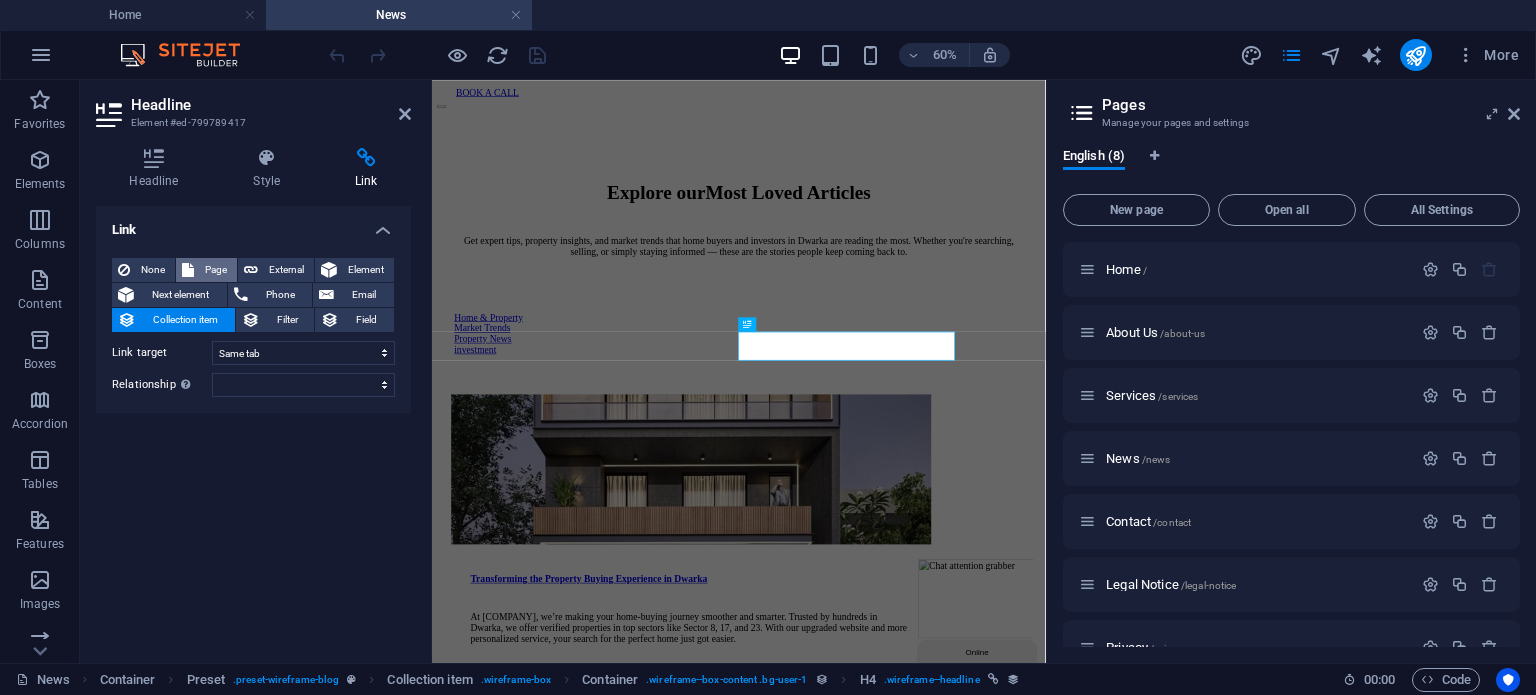 click on "Page" at bounding box center [206, 270] 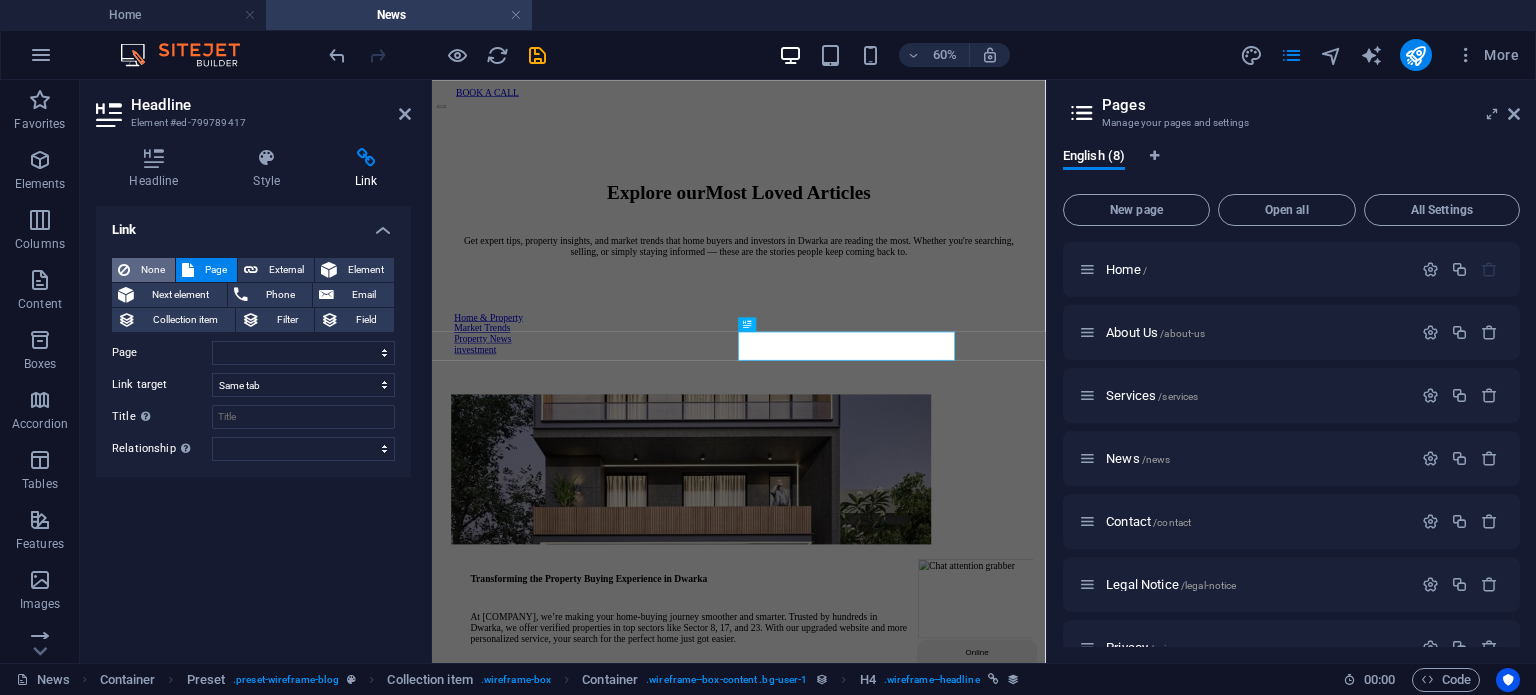 click on "None" at bounding box center (152, 270) 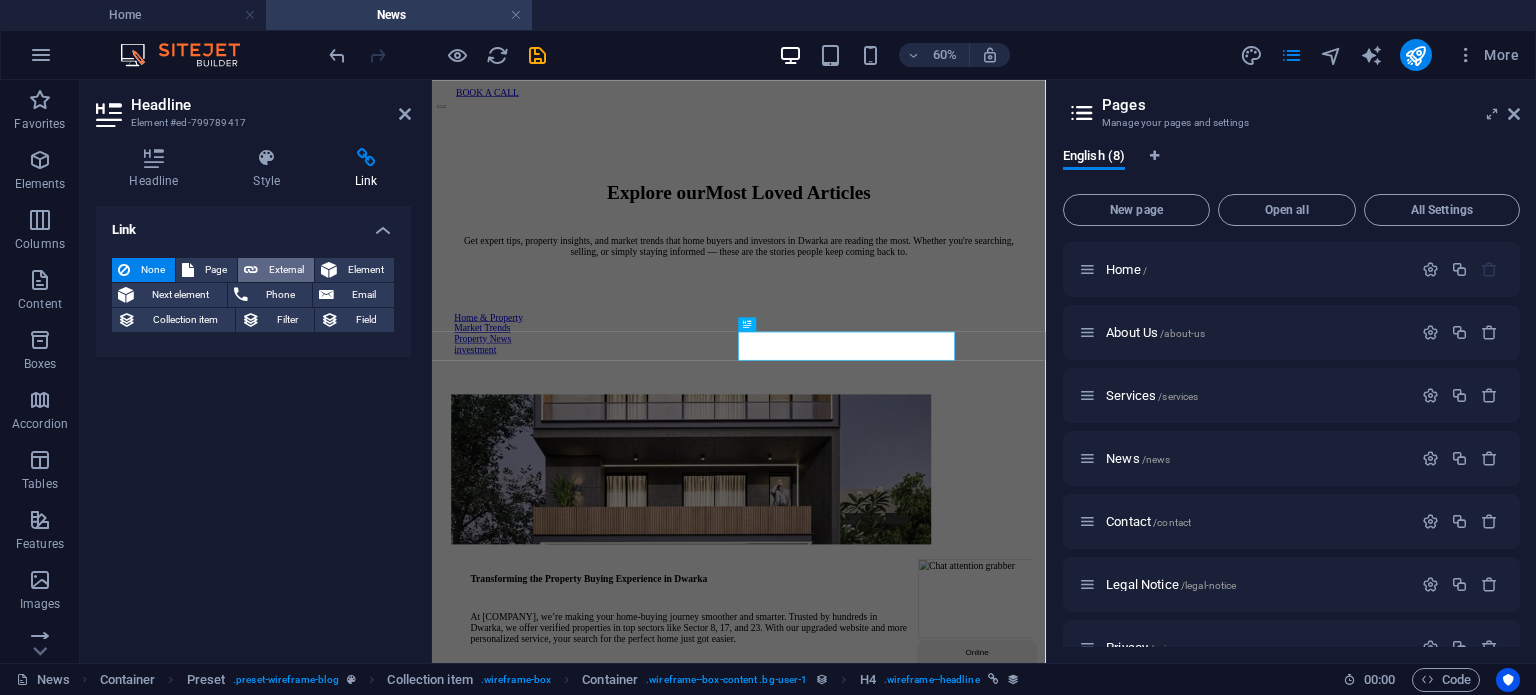 click on "External" at bounding box center (286, 270) 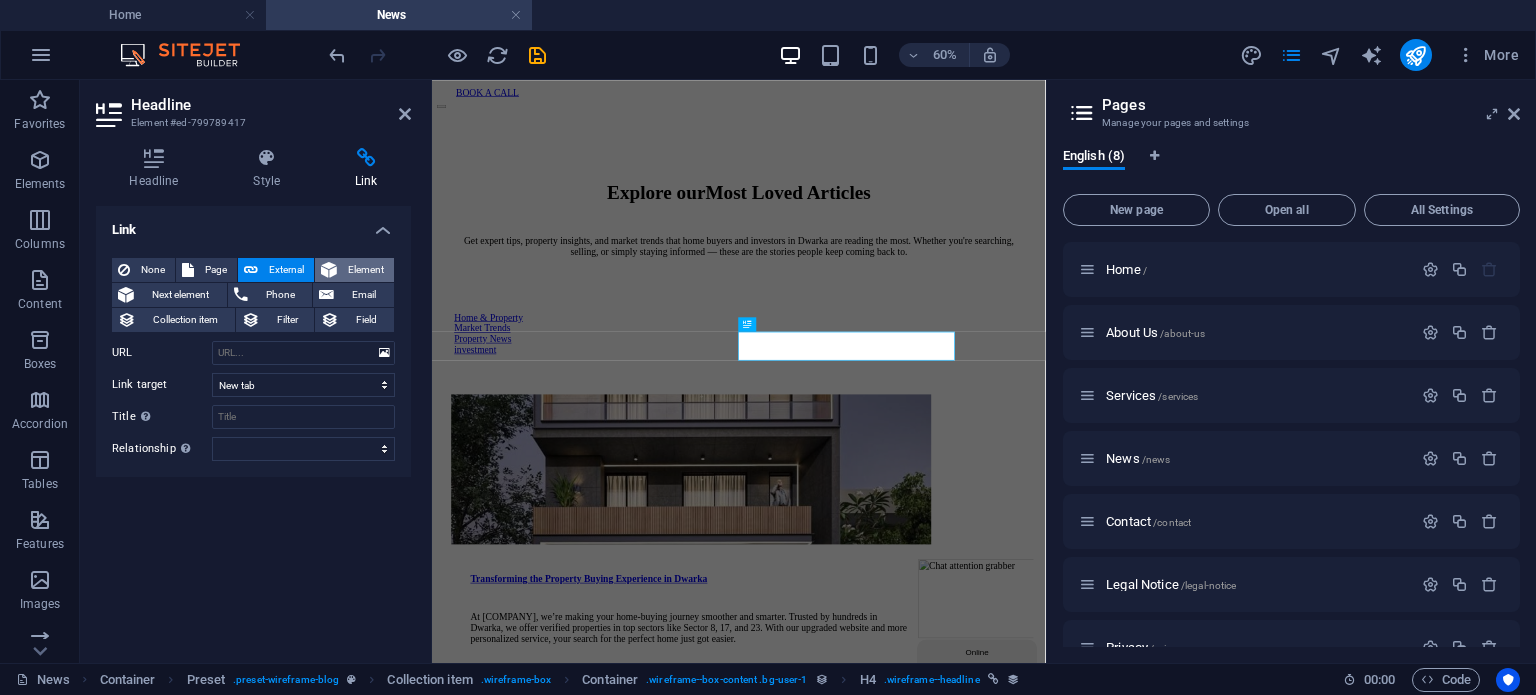 click on "Element" at bounding box center (365, 270) 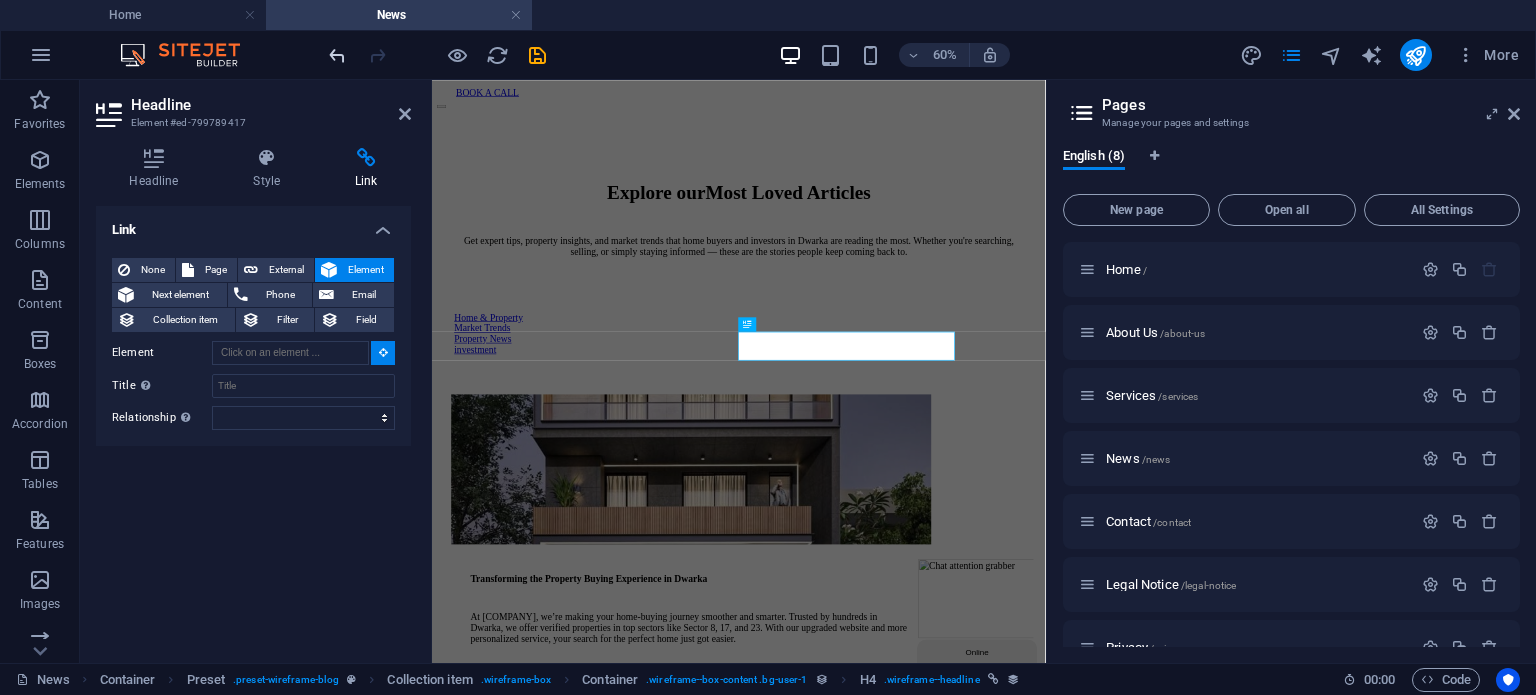 click at bounding box center [337, 55] 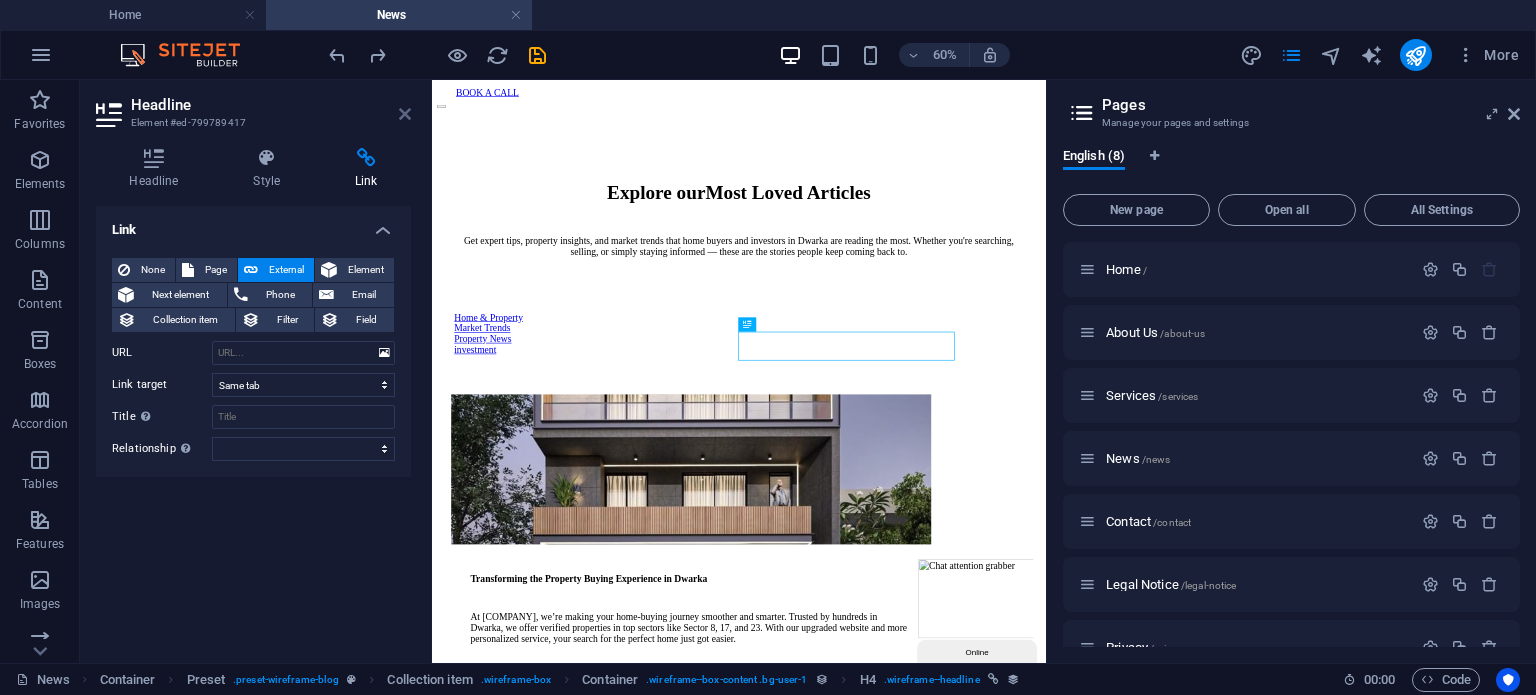 click at bounding box center [405, 114] 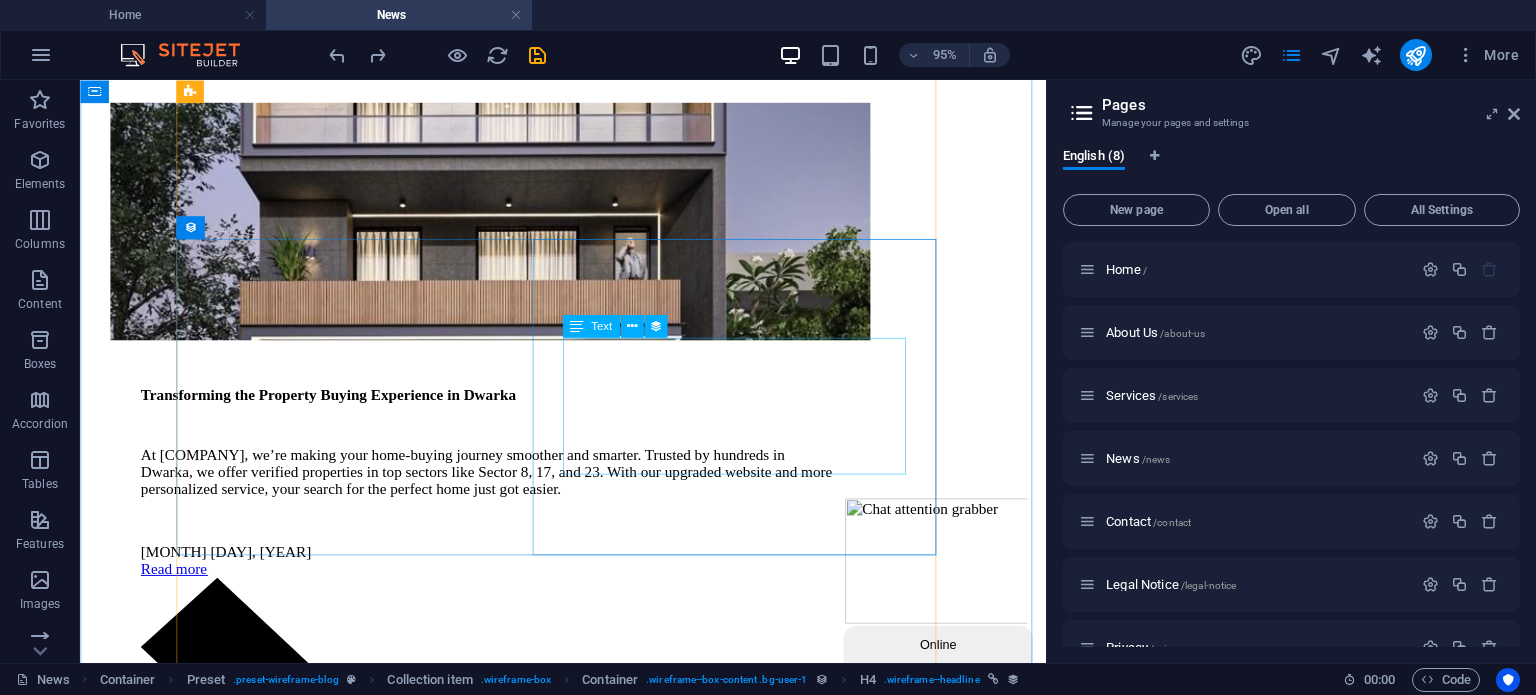 scroll, scrollTop: 800, scrollLeft: 0, axis: vertical 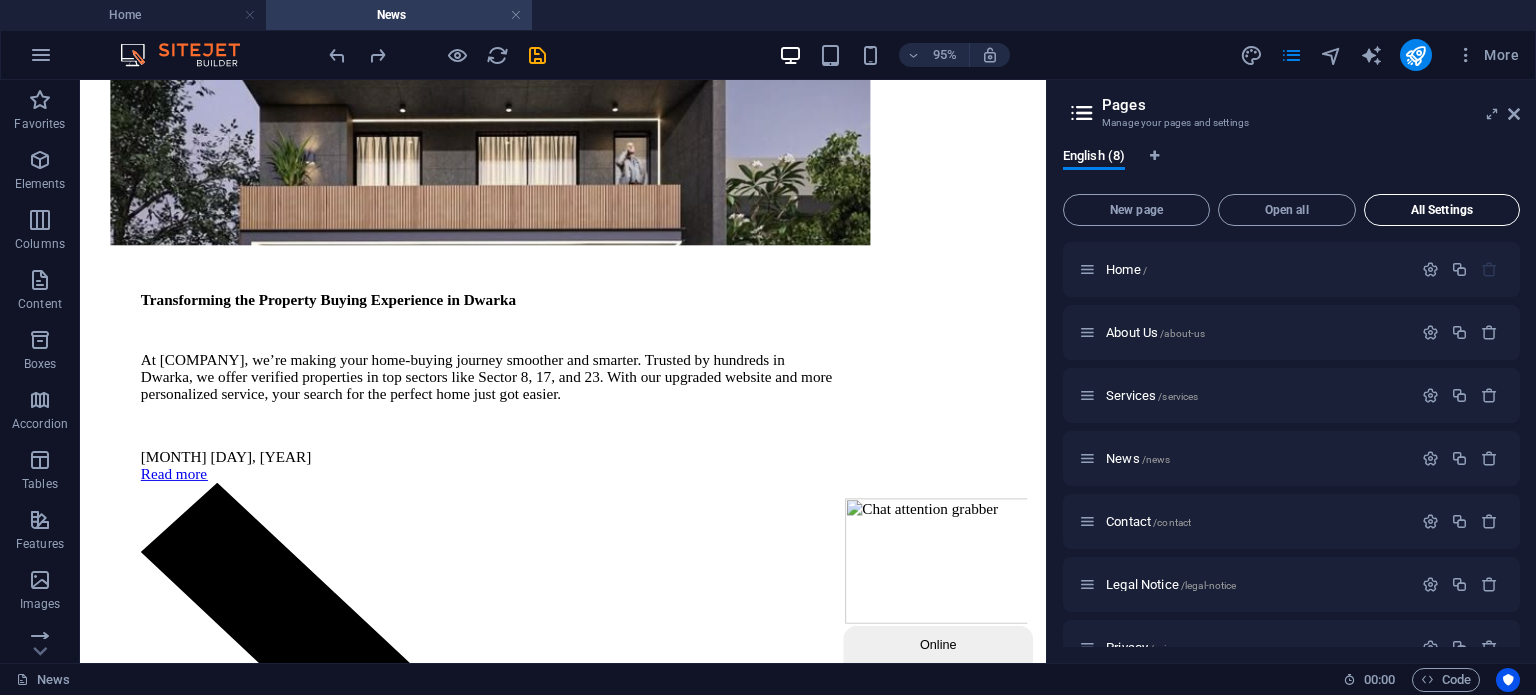 click on "All Settings" at bounding box center [1442, 210] 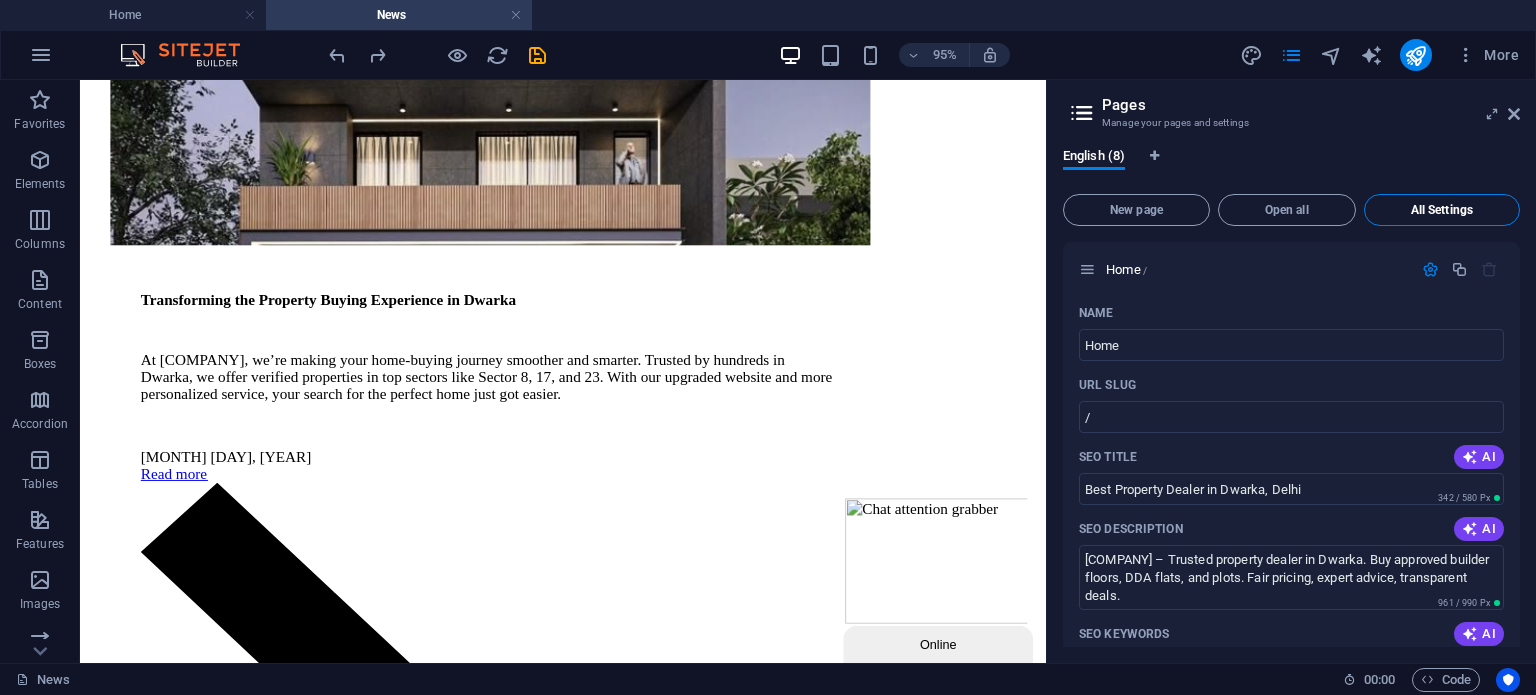 scroll, scrollTop: 6185, scrollLeft: 0, axis: vertical 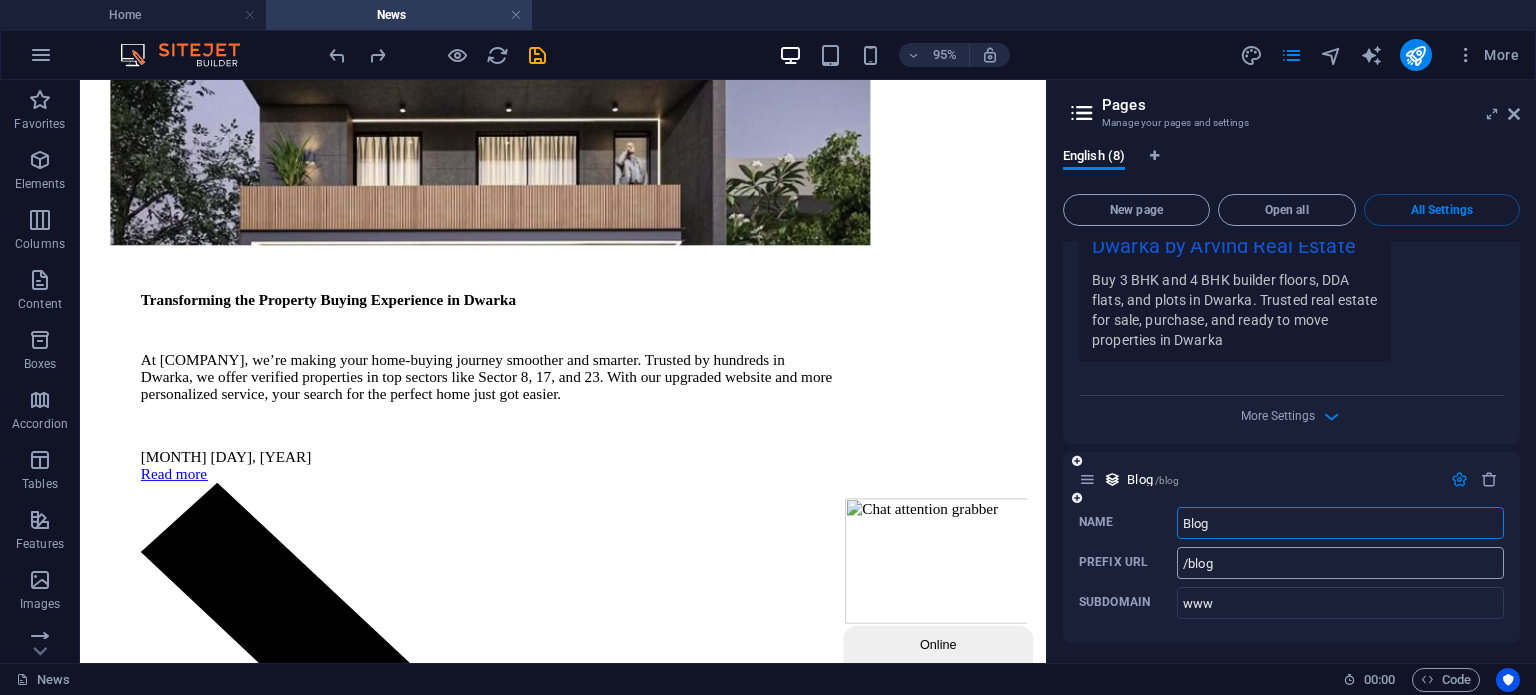 click on "/blog" at bounding box center [1340, 563] 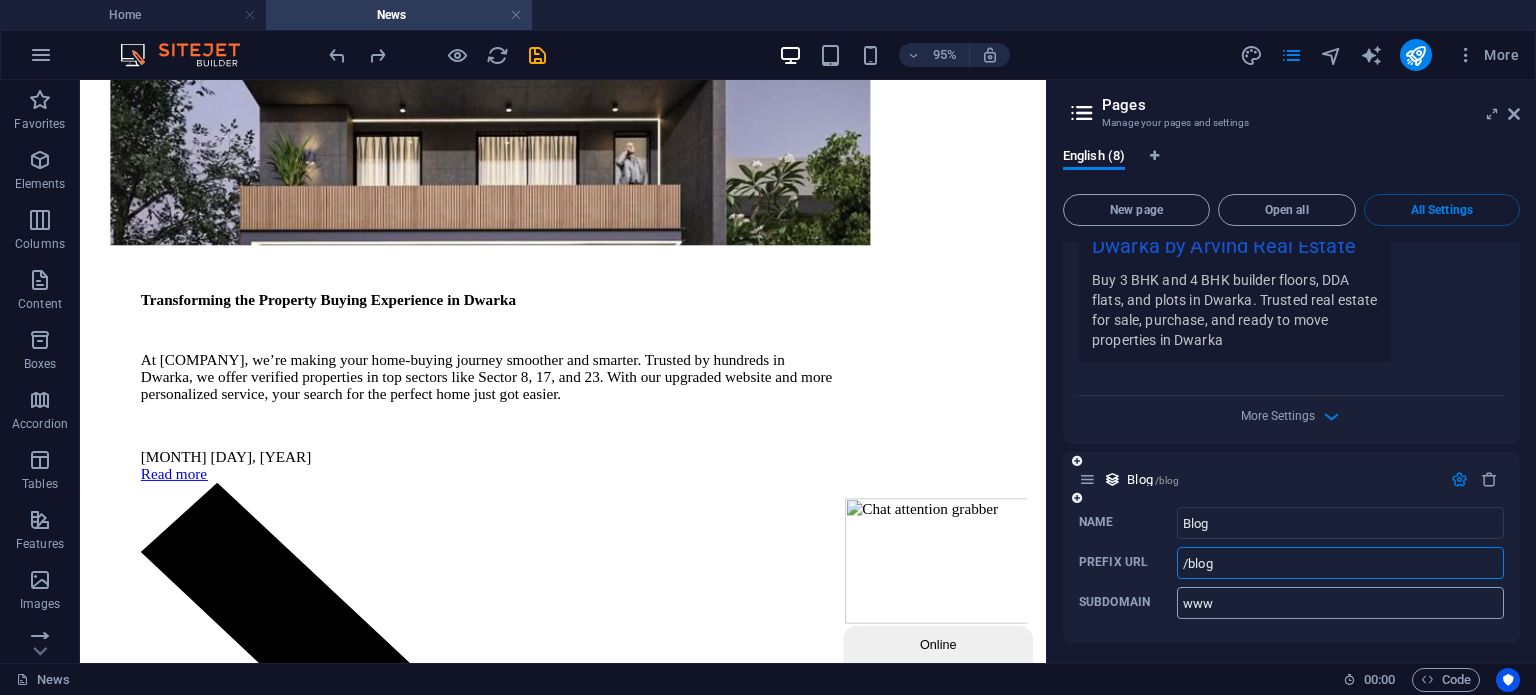 click on "www" at bounding box center (1340, 603) 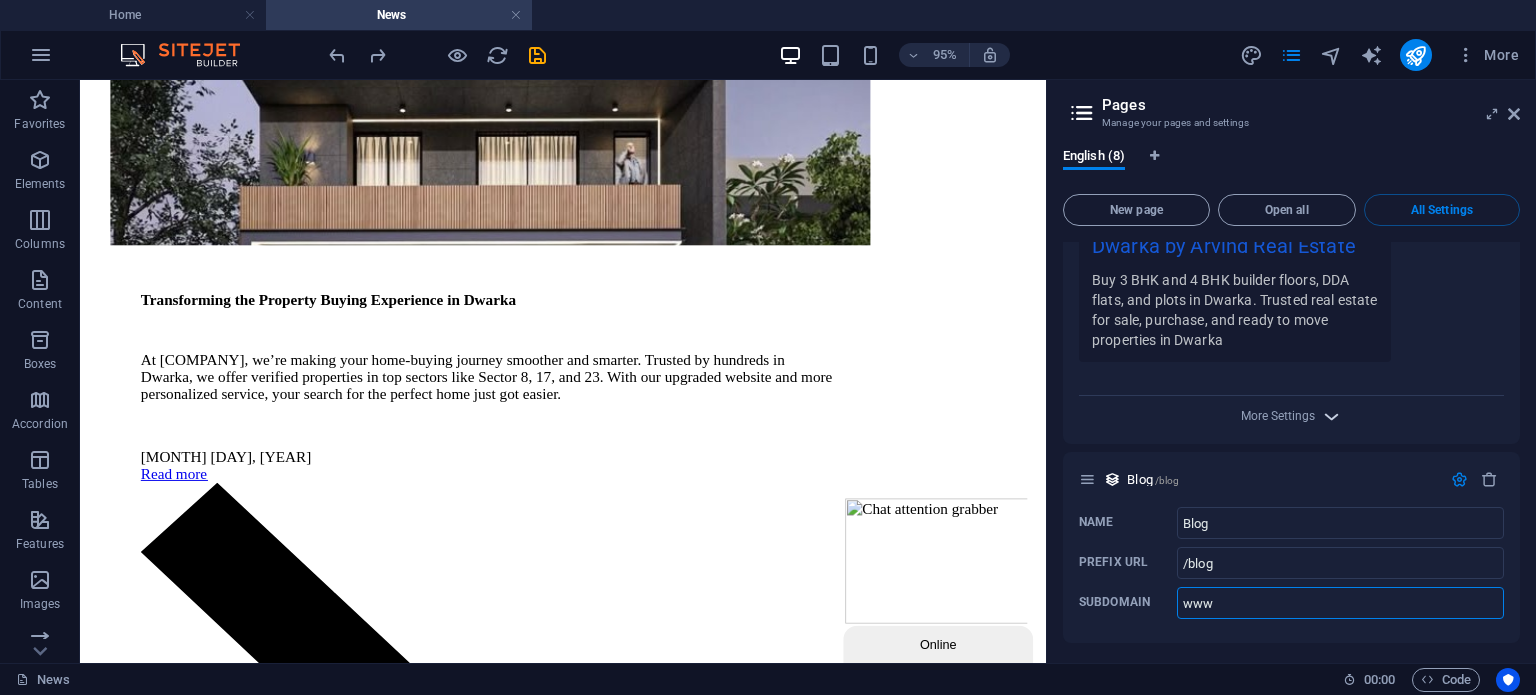 click on "More Settings" at bounding box center (1292, 416) 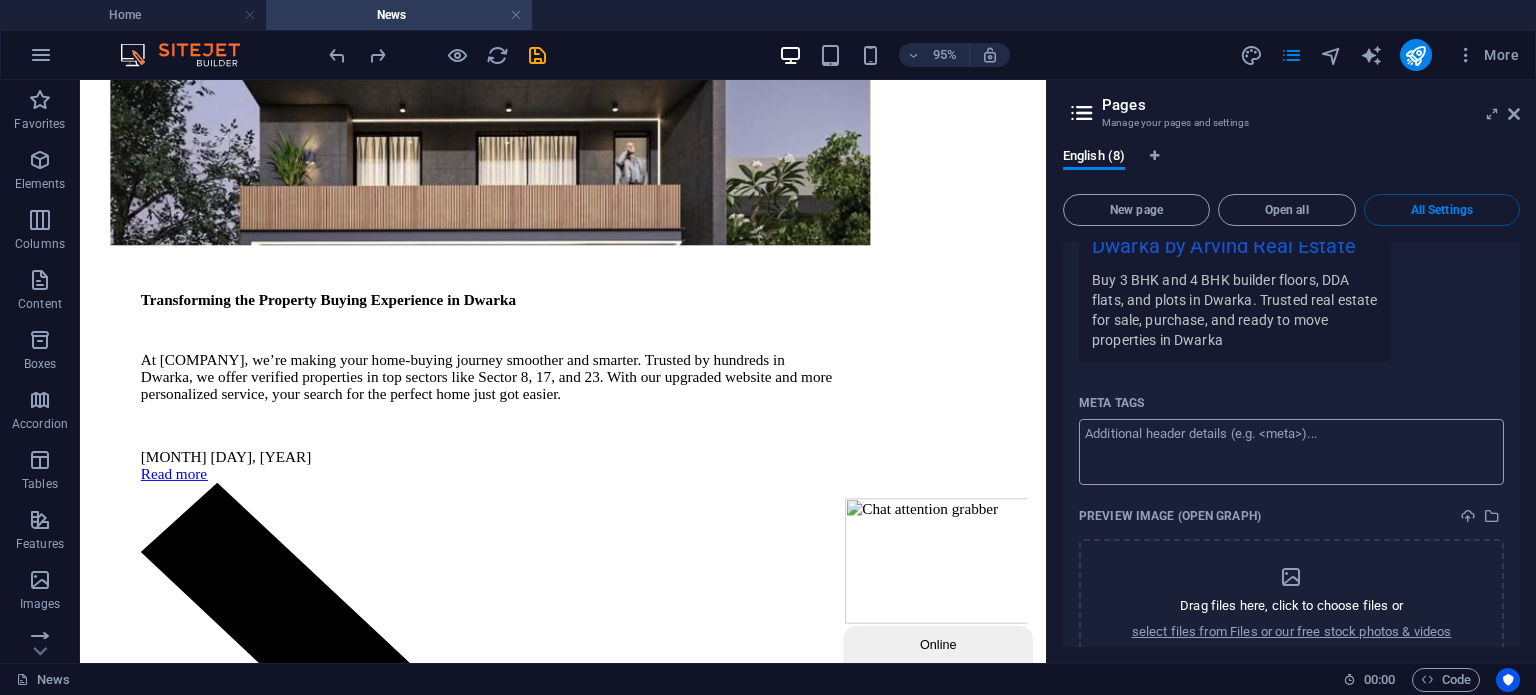 click on "Meta tags ​" at bounding box center [1291, 451] 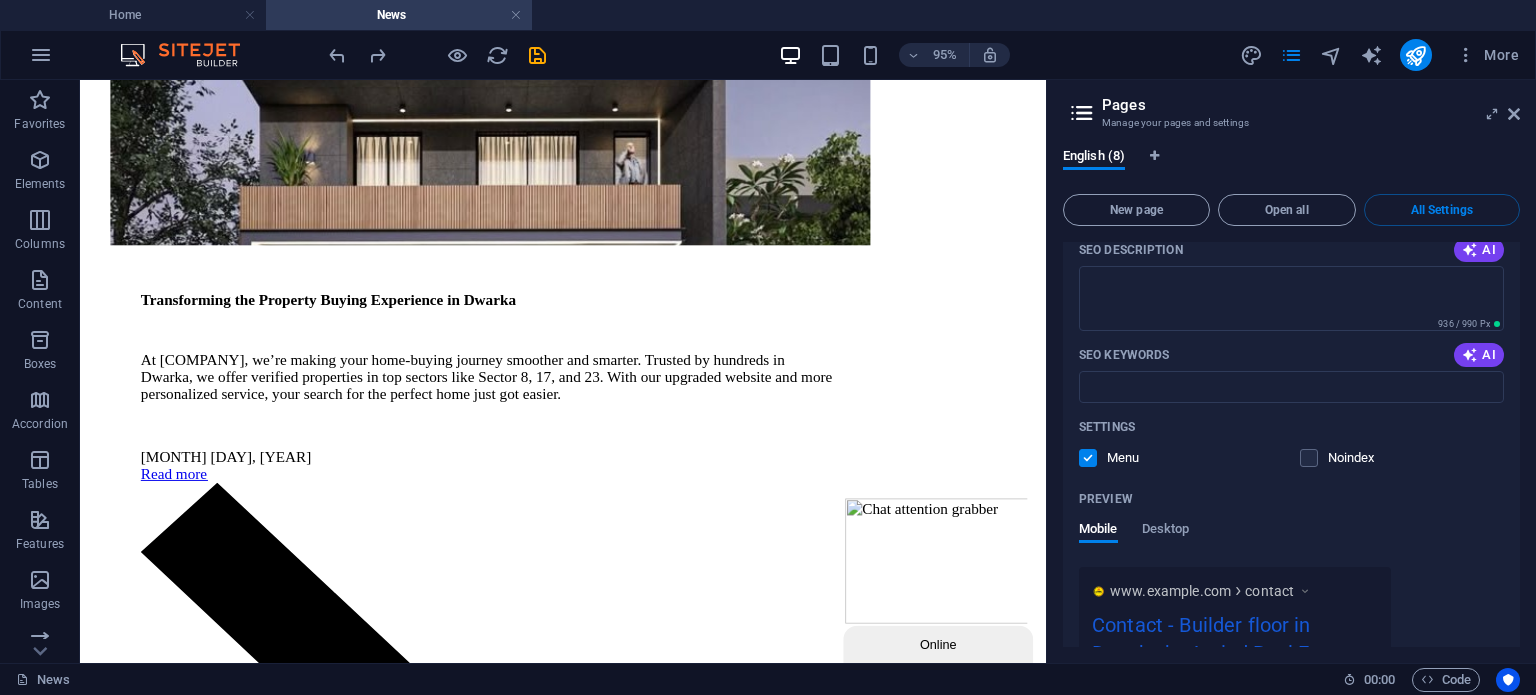 scroll, scrollTop: 3485, scrollLeft: 0, axis: vertical 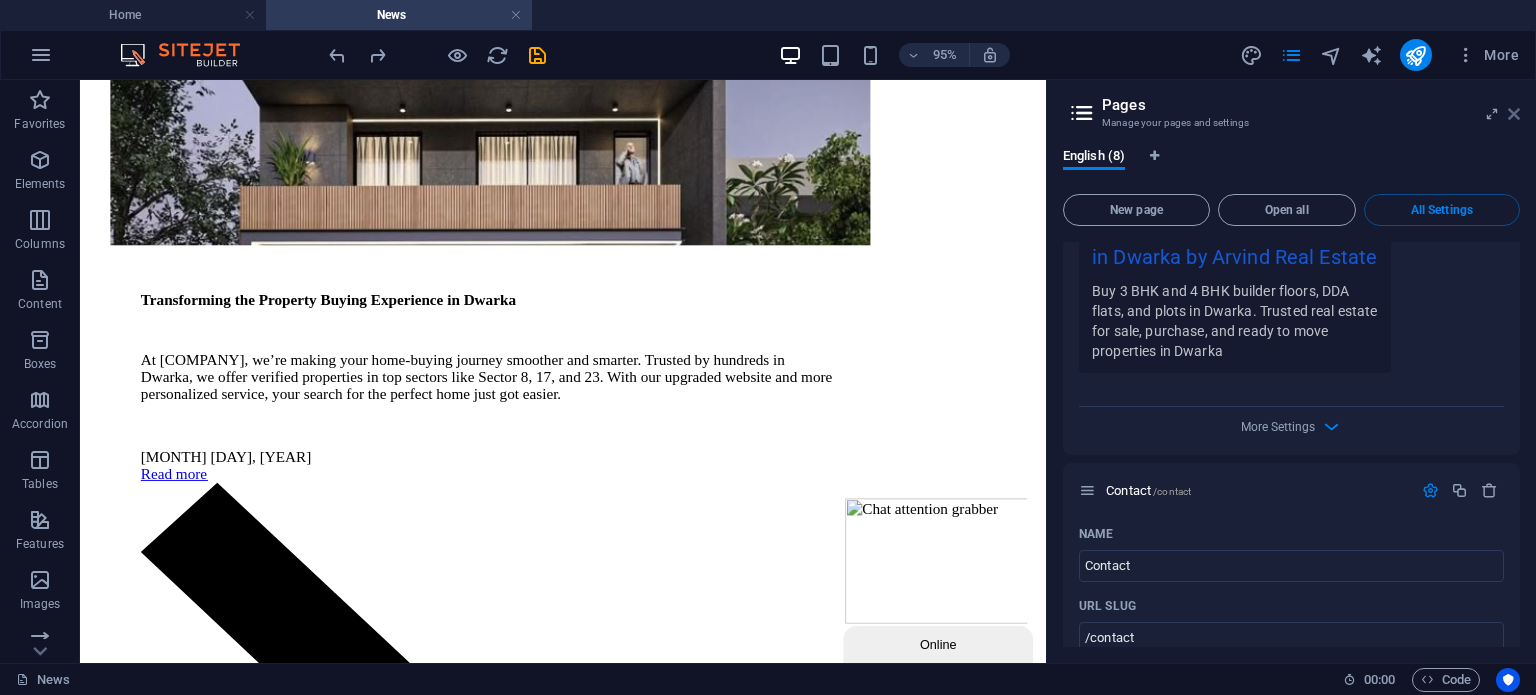drag, startPoint x: 1510, startPoint y: 111, endPoint x: 1380, endPoint y: 90, distance: 131.68523 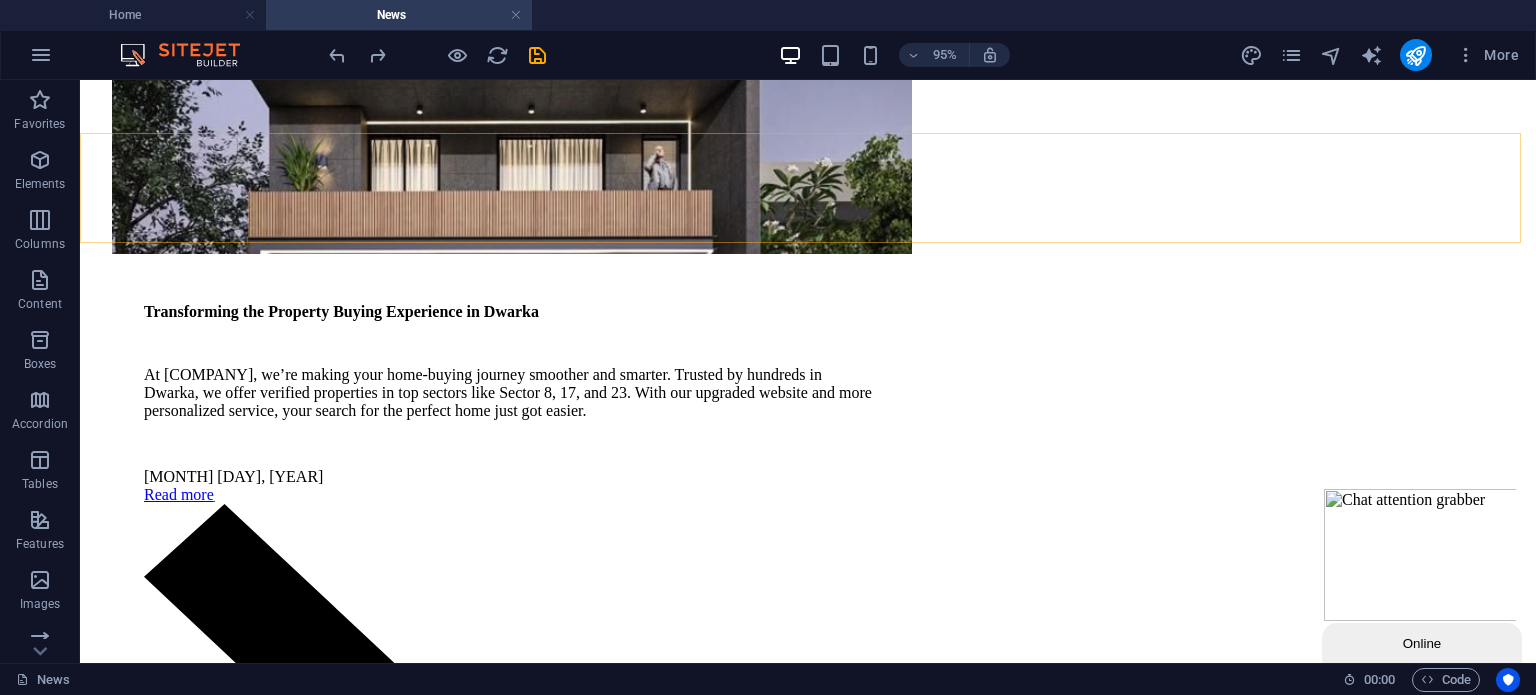 scroll, scrollTop: 747, scrollLeft: 0, axis: vertical 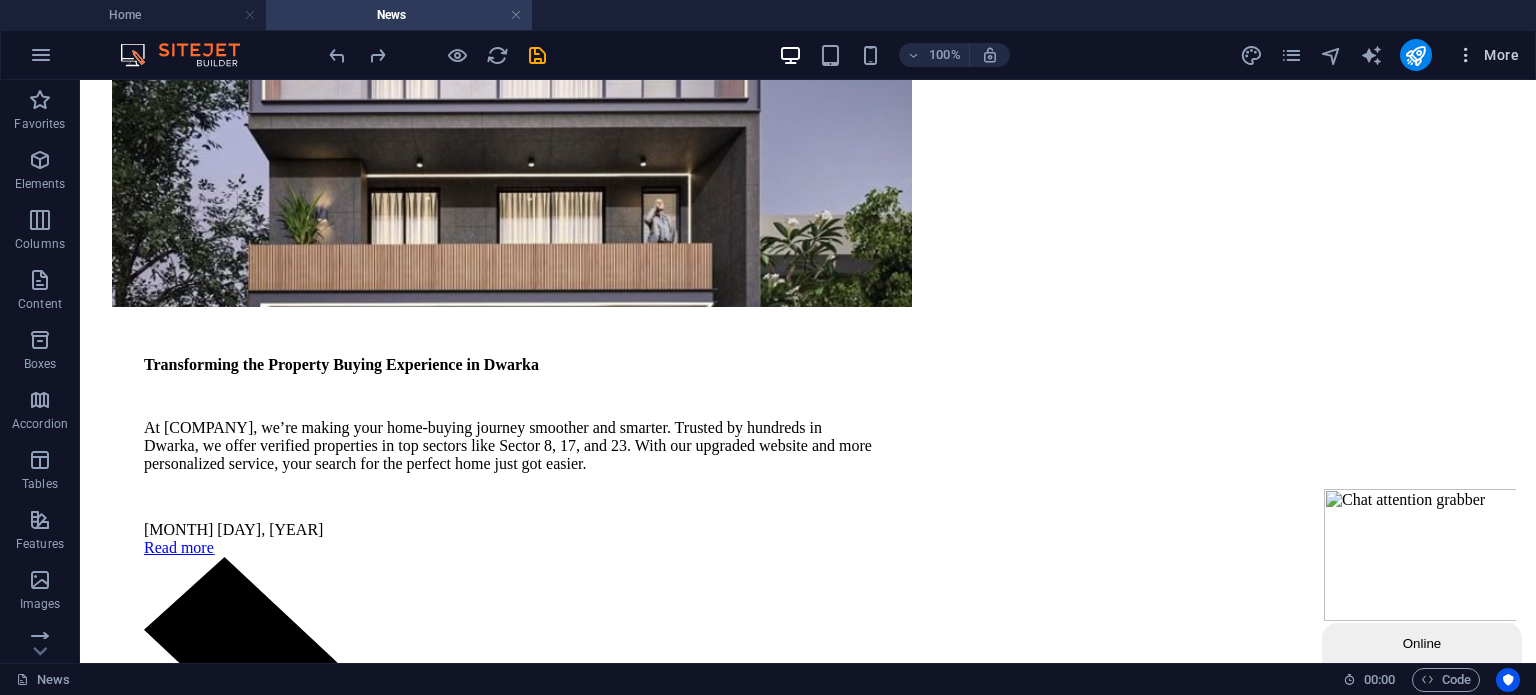 click at bounding box center (1466, 55) 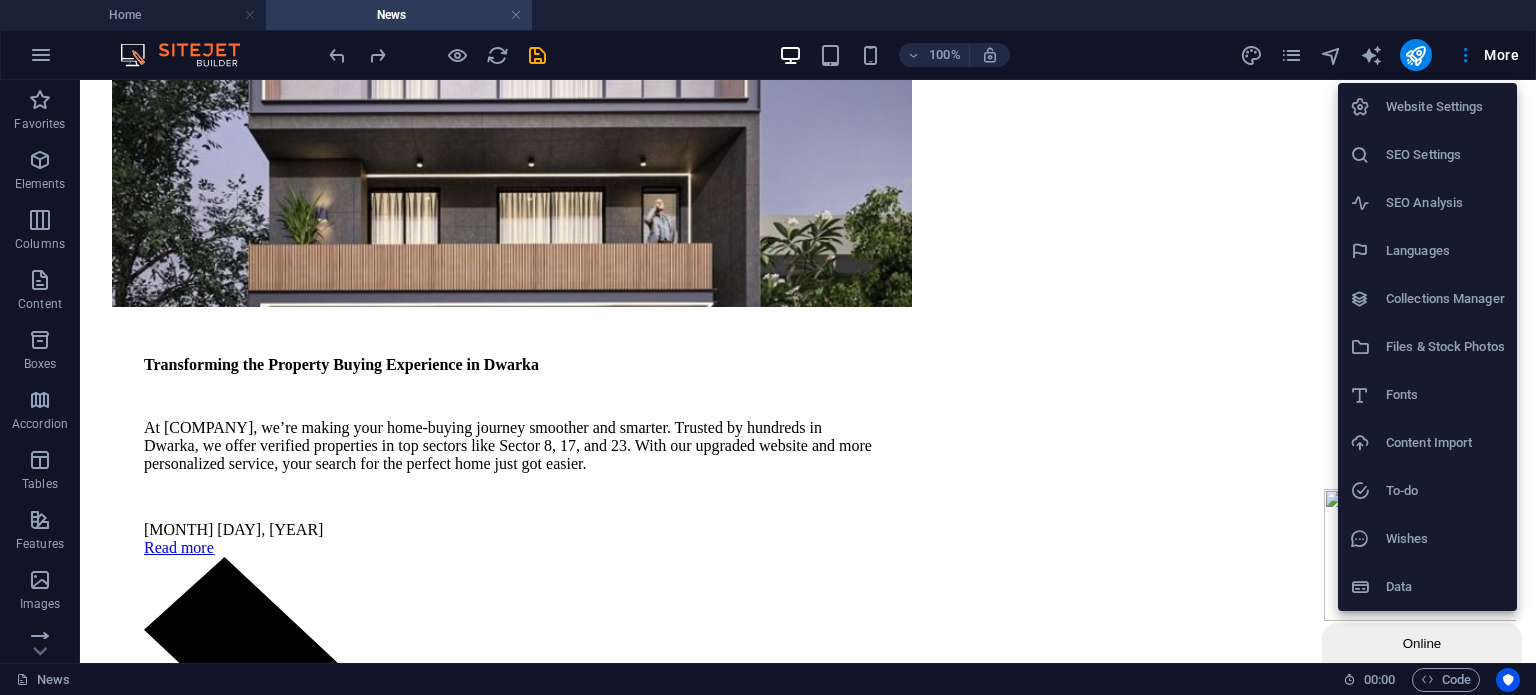 click on "Website Settings" at bounding box center [1445, 107] 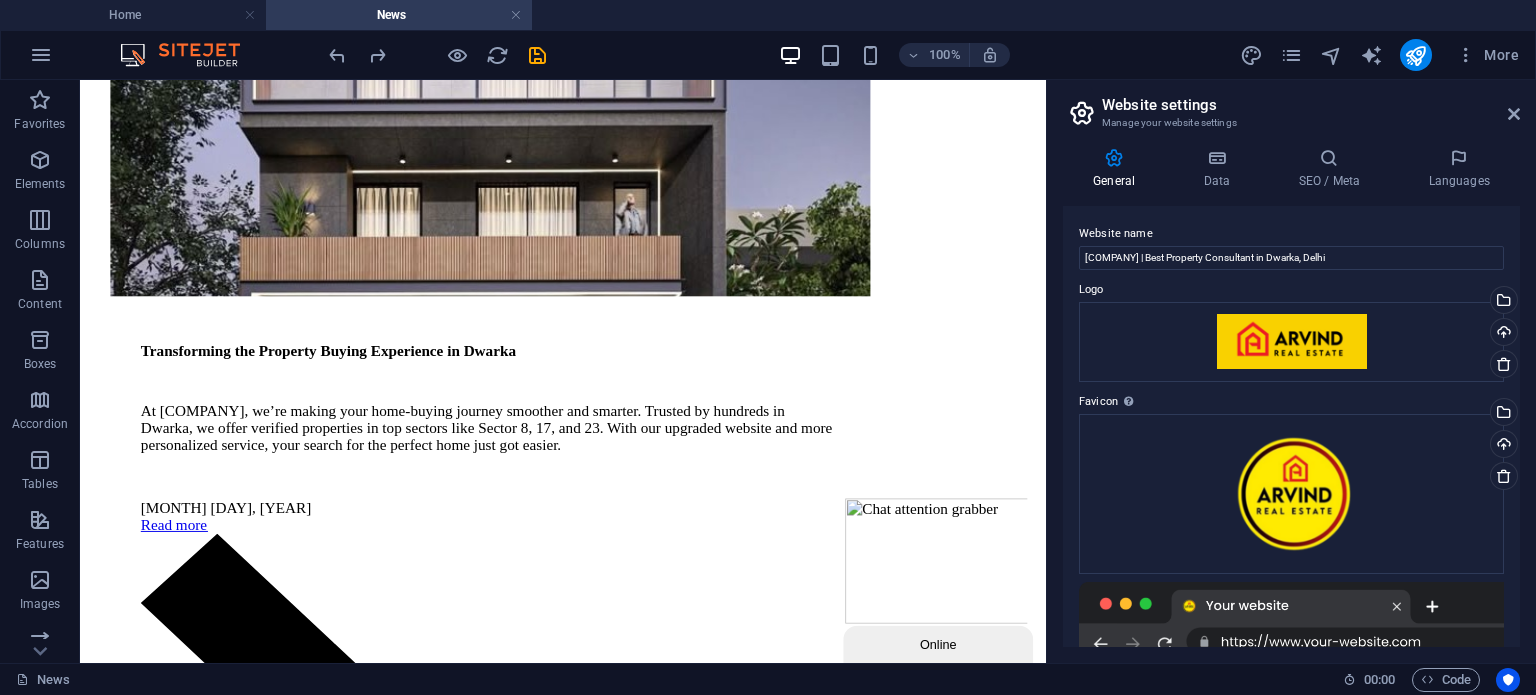 scroll, scrollTop: 800, scrollLeft: 0, axis: vertical 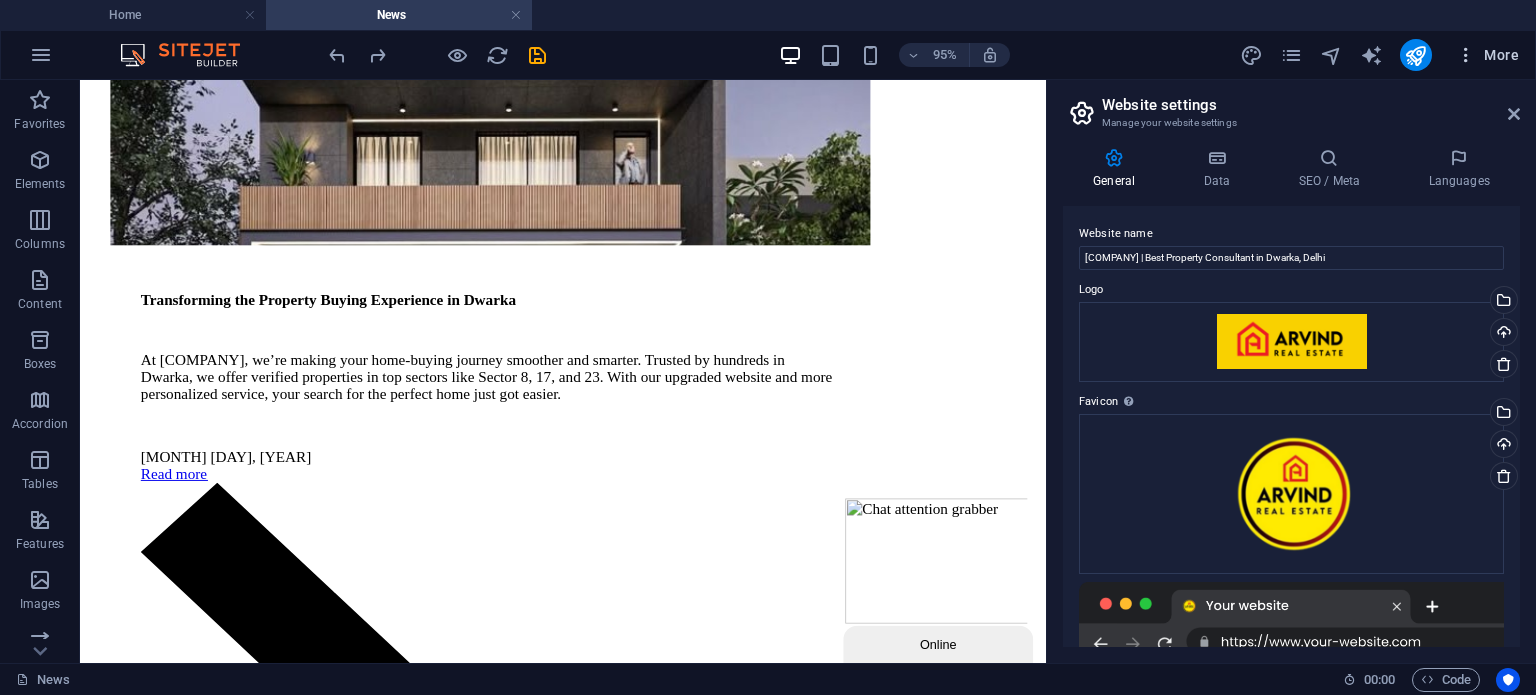 click at bounding box center (1466, 55) 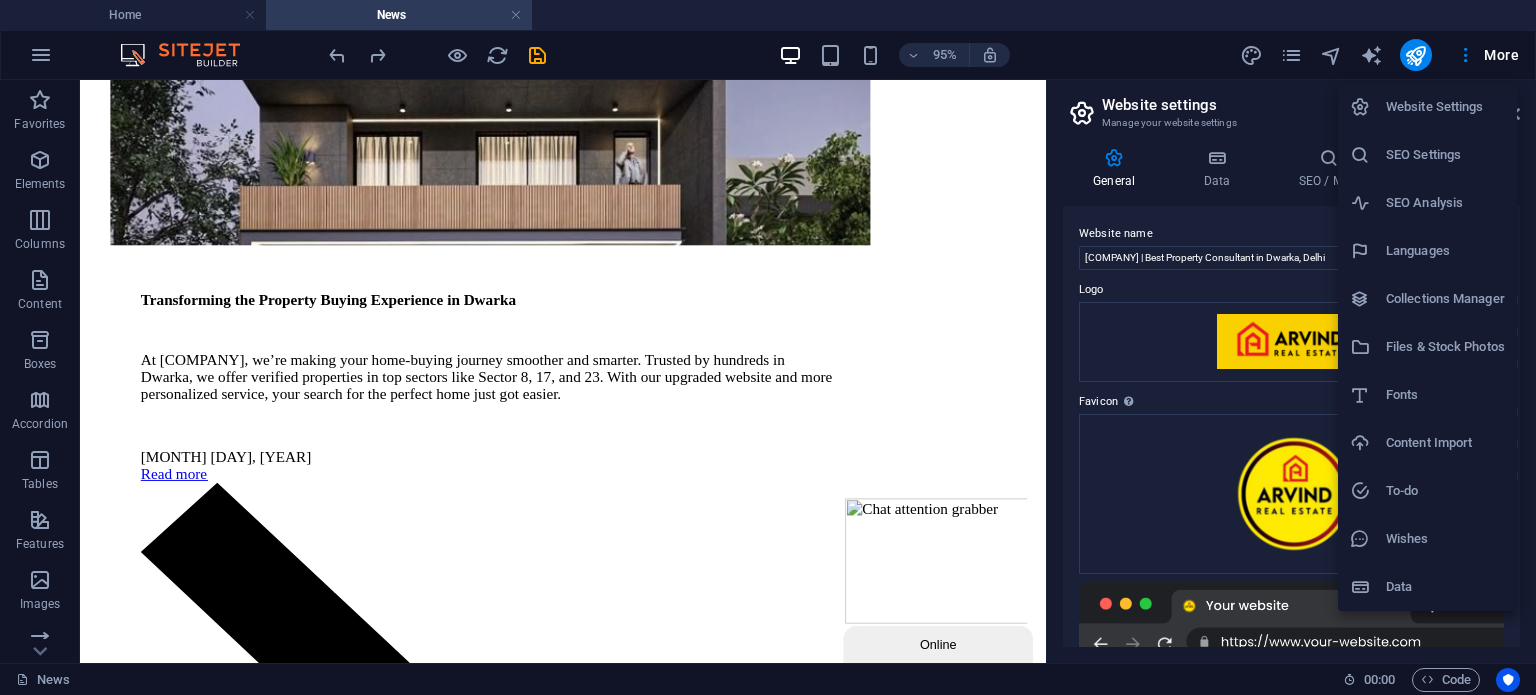 click on "Data" at bounding box center (1427, 587) 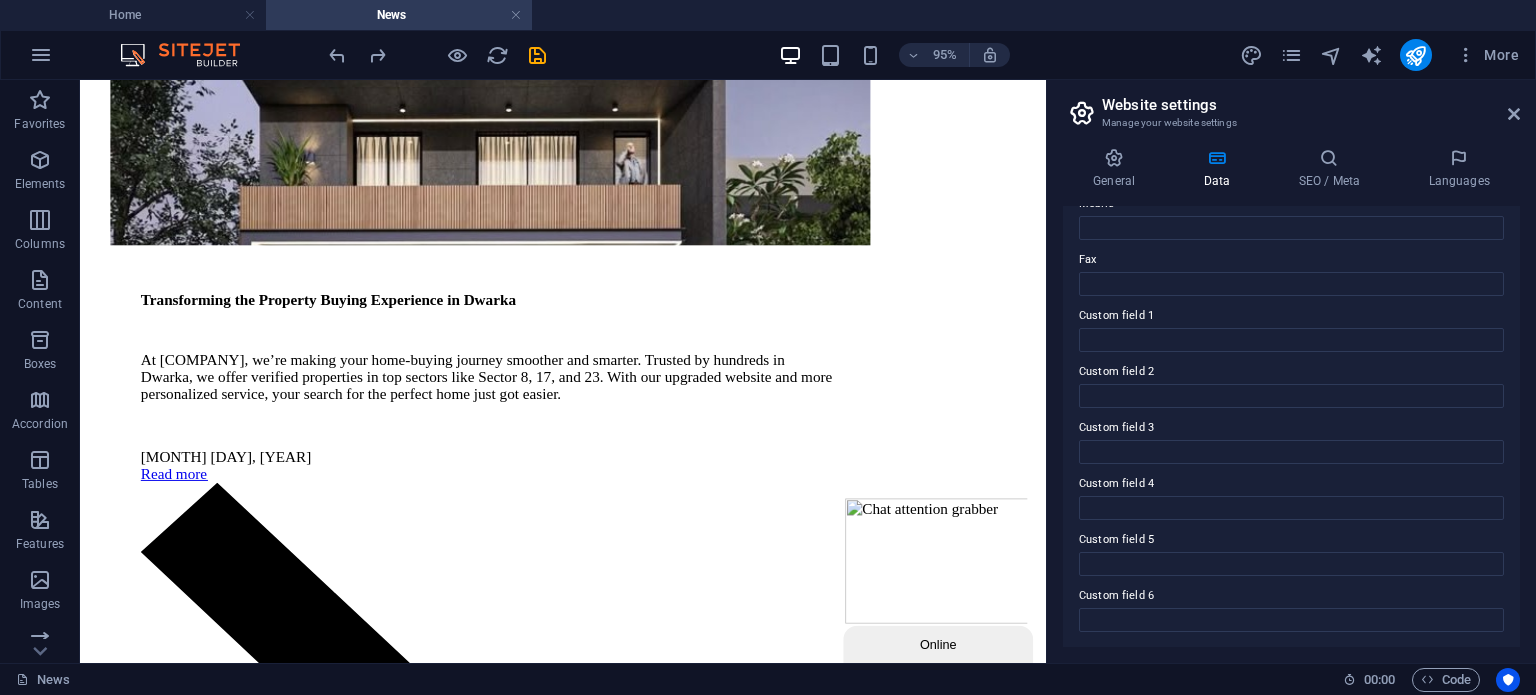 scroll, scrollTop: 0, scrollLeft: 0, axis: both 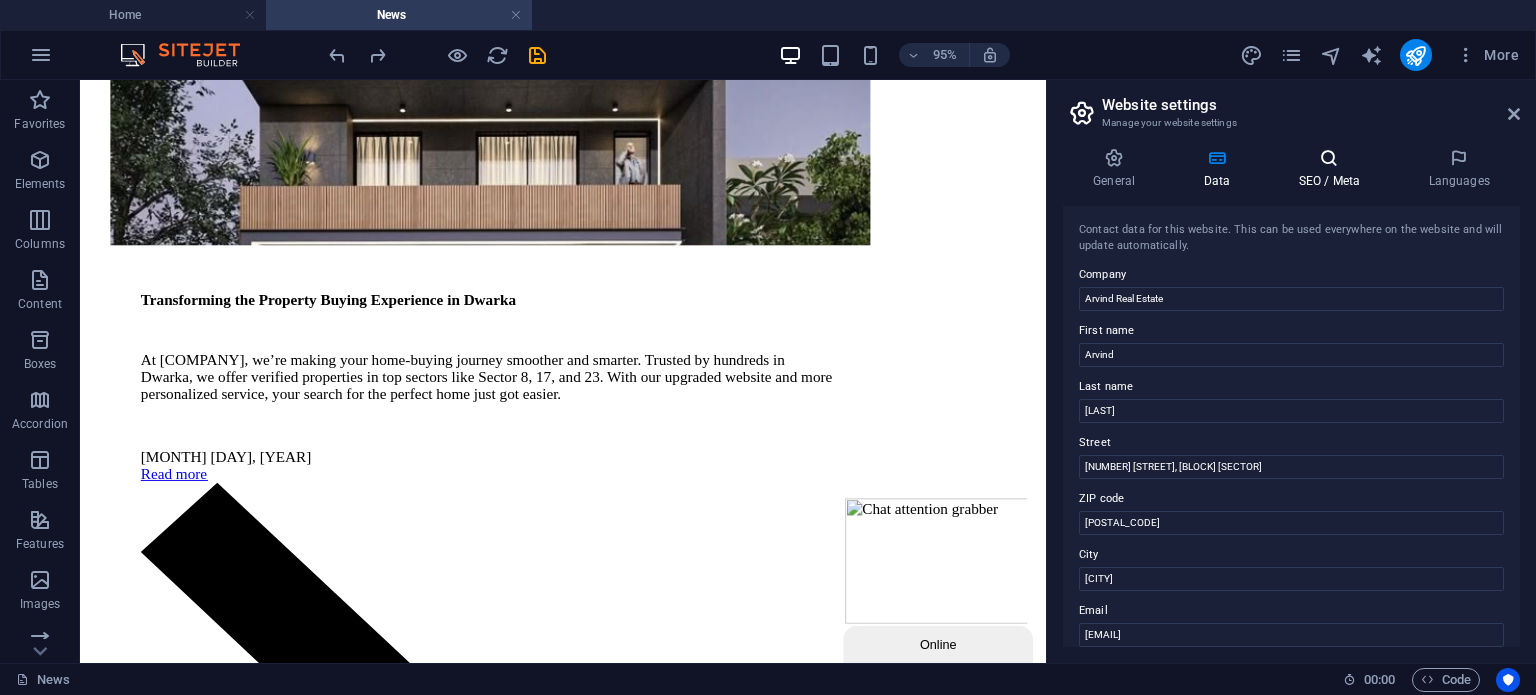 click at bounding box center [1329, 158] 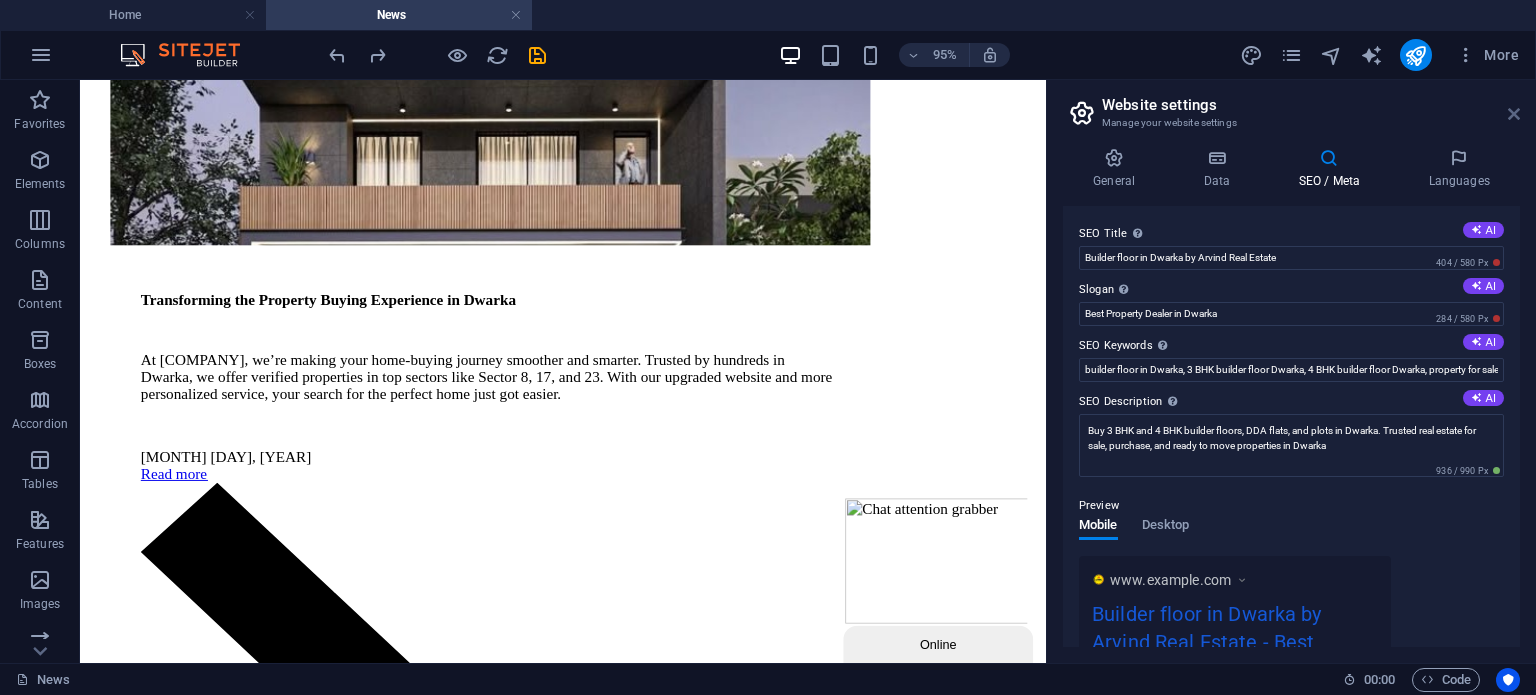 click at bounding box center (1514, 114) 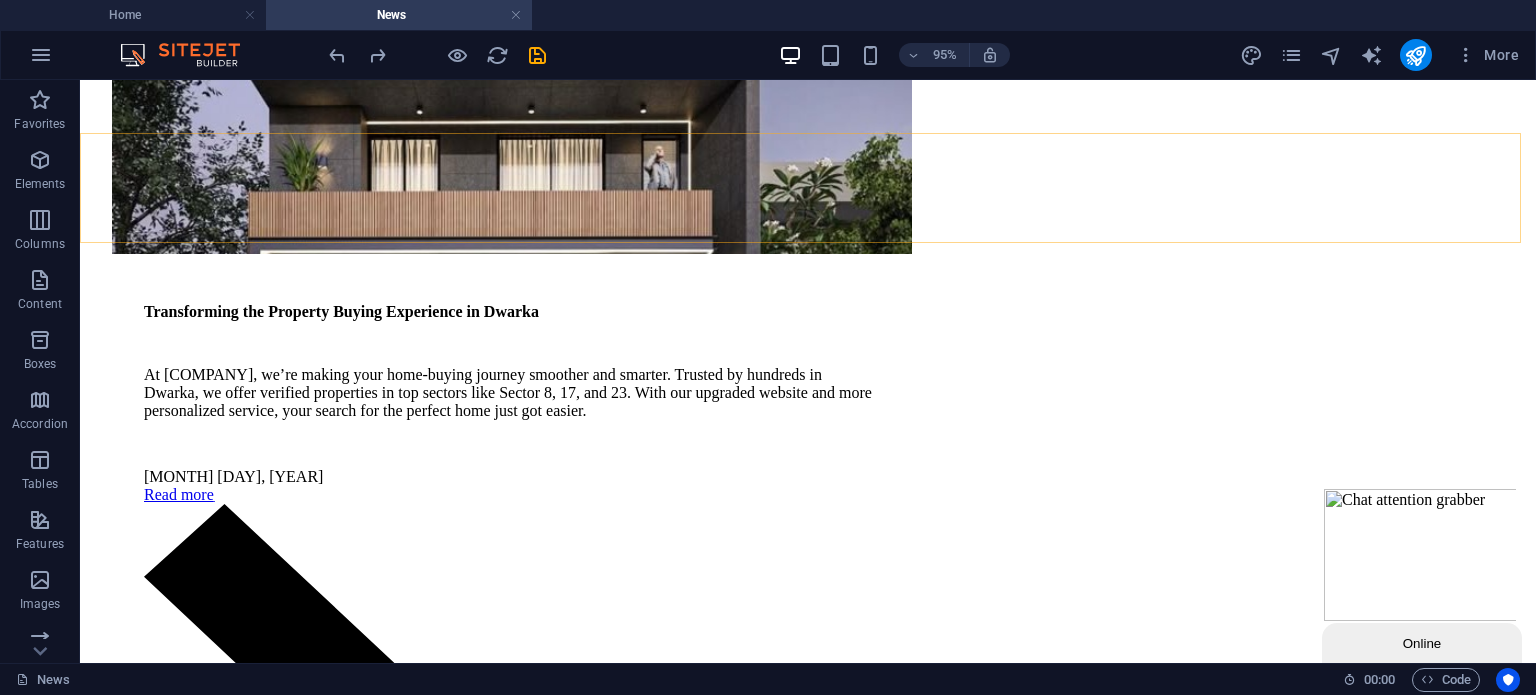 scroll, scrollTop: 747, scrollLeft: 0, axis: vertical 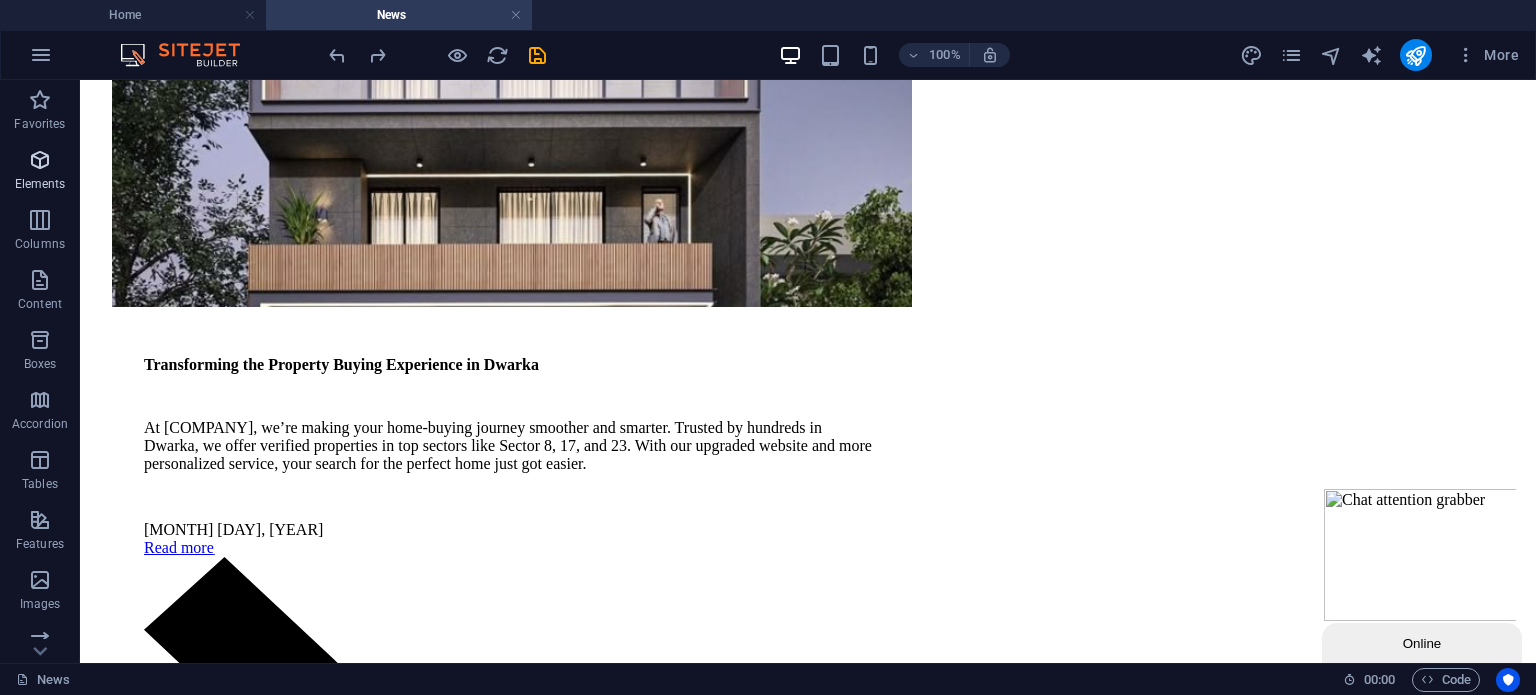 click at bounding box center (40, 160) 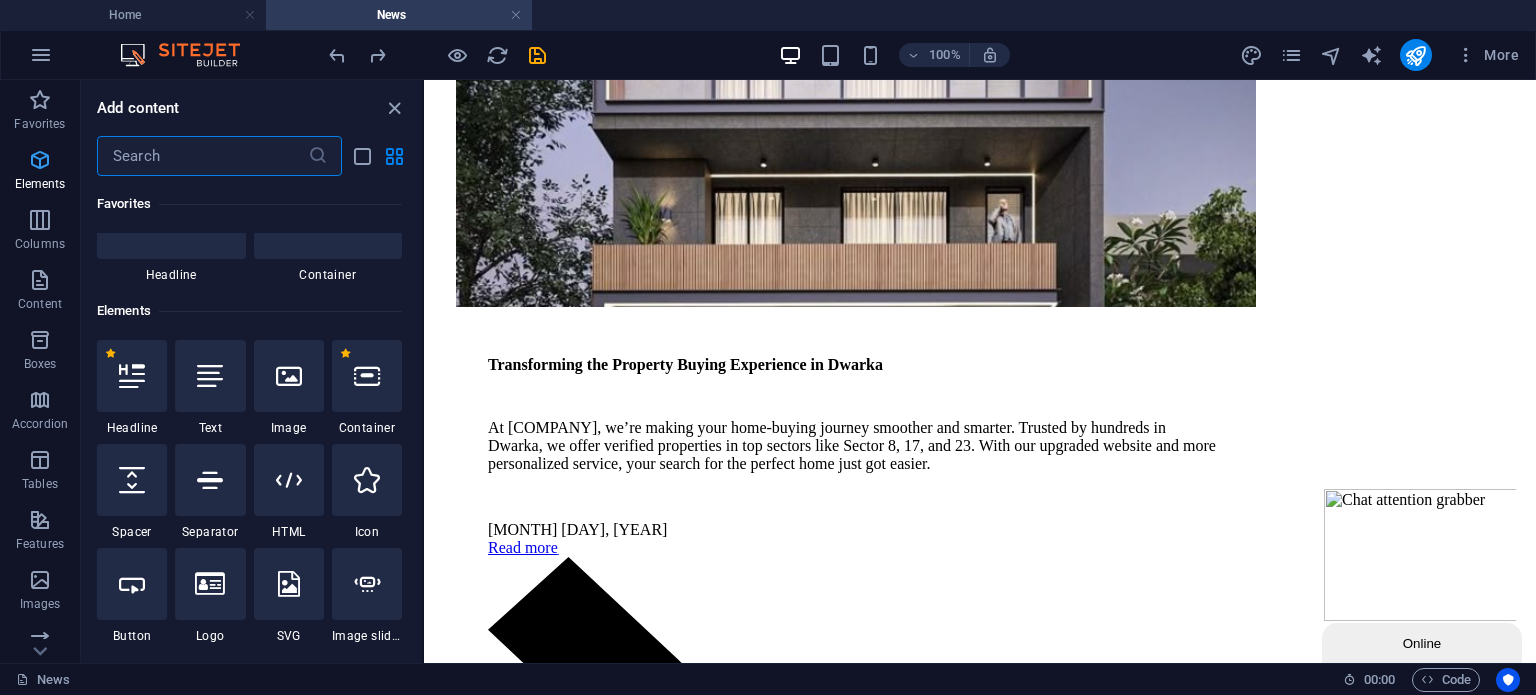 scroll, scrollTop: 212, scrollLeft: 0, axis: vertical 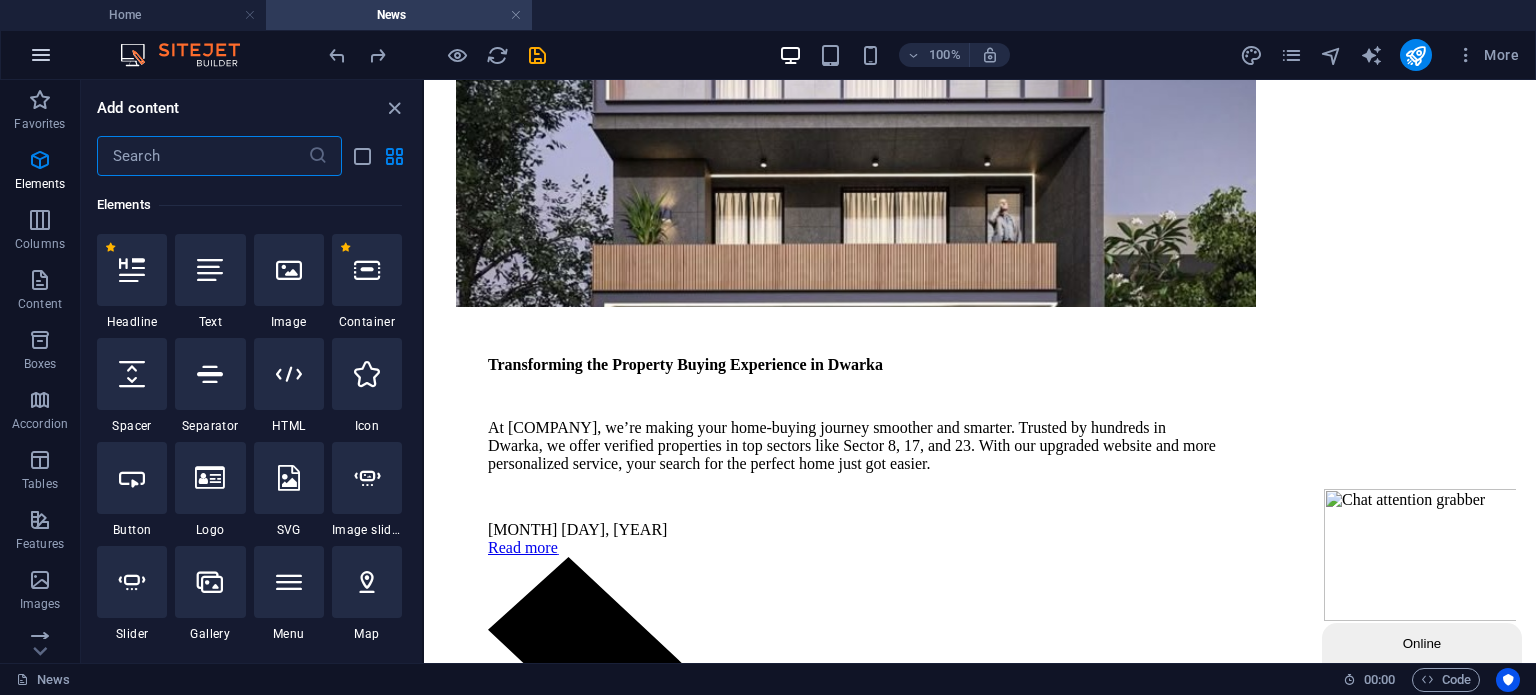 click at bounding box center (41, 55) 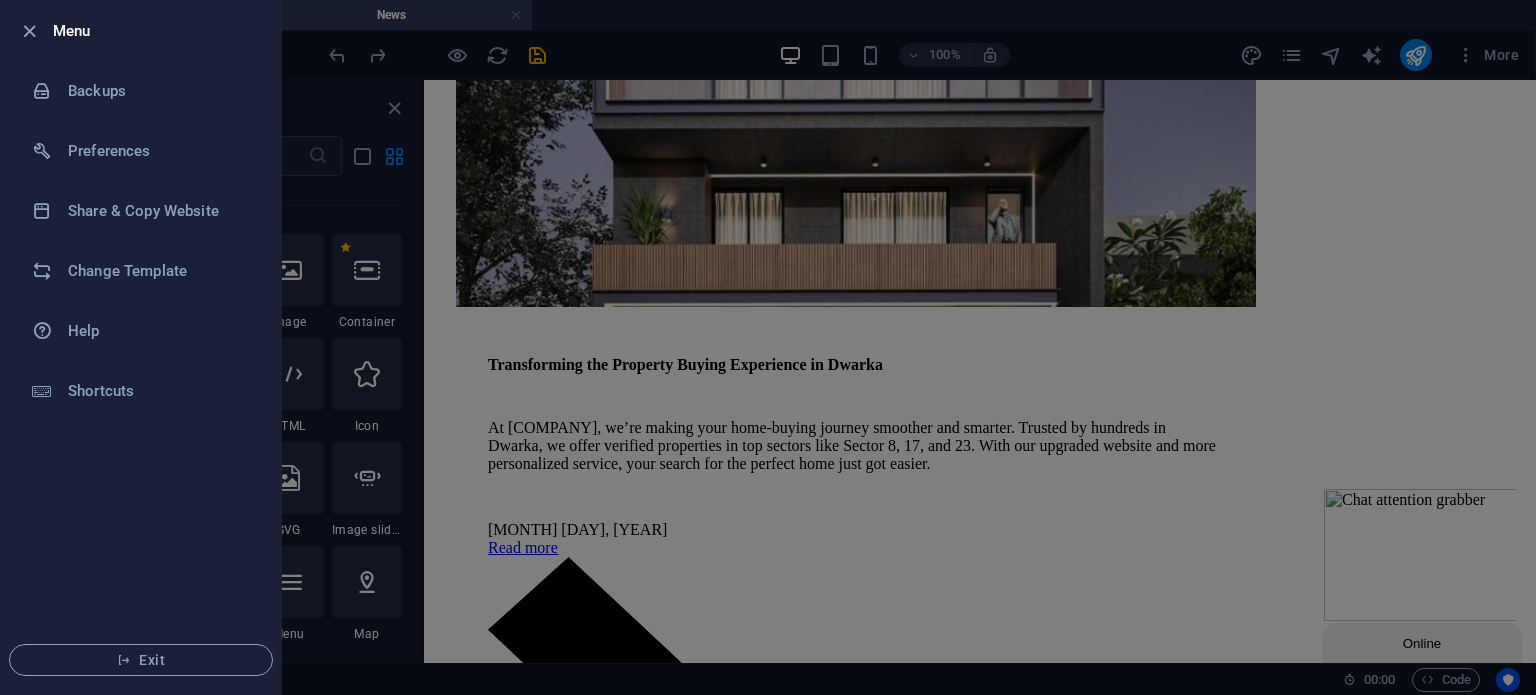 click at bounding box center (768, 347) 